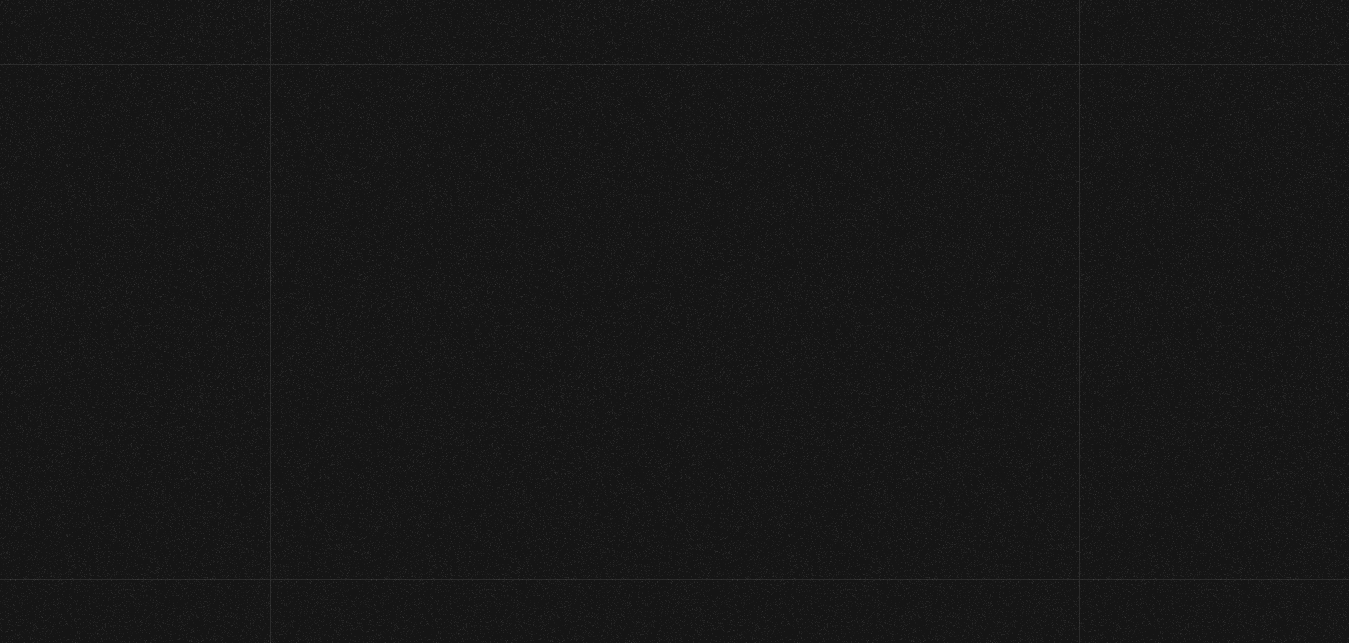scroll, scrollTop: 0, scrollLeft: 0, axis: both 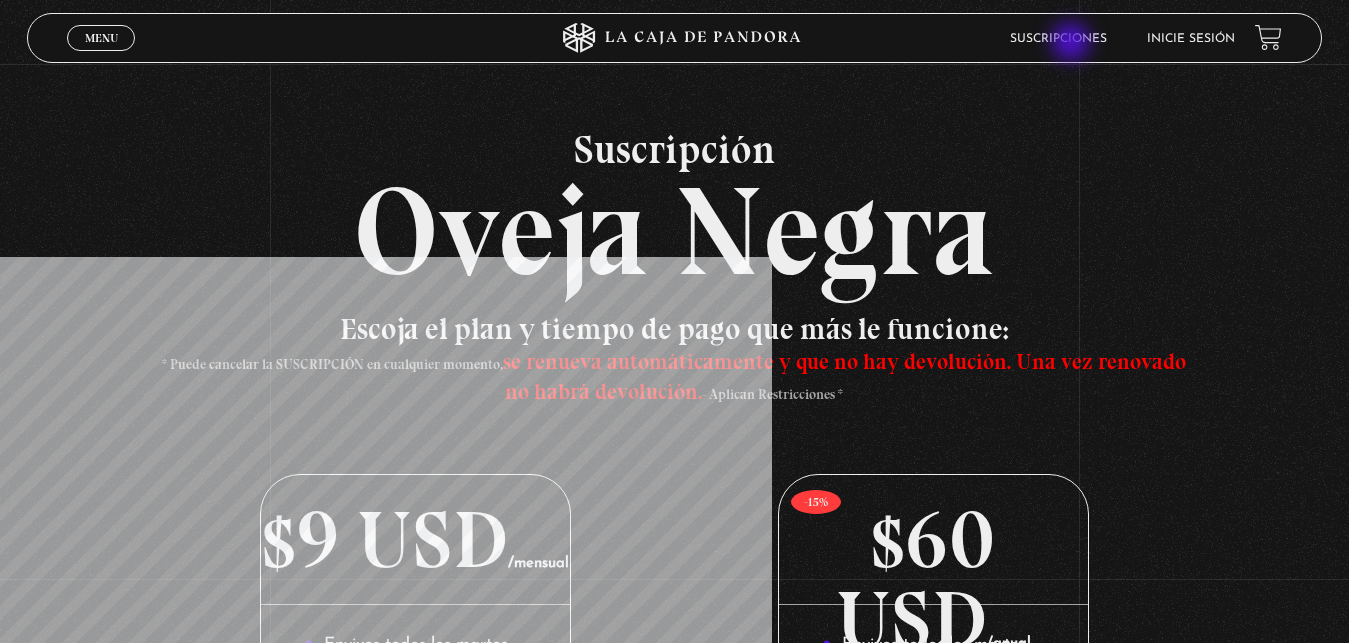 click on "Suscripciones" at bounding box center (1058, 39) 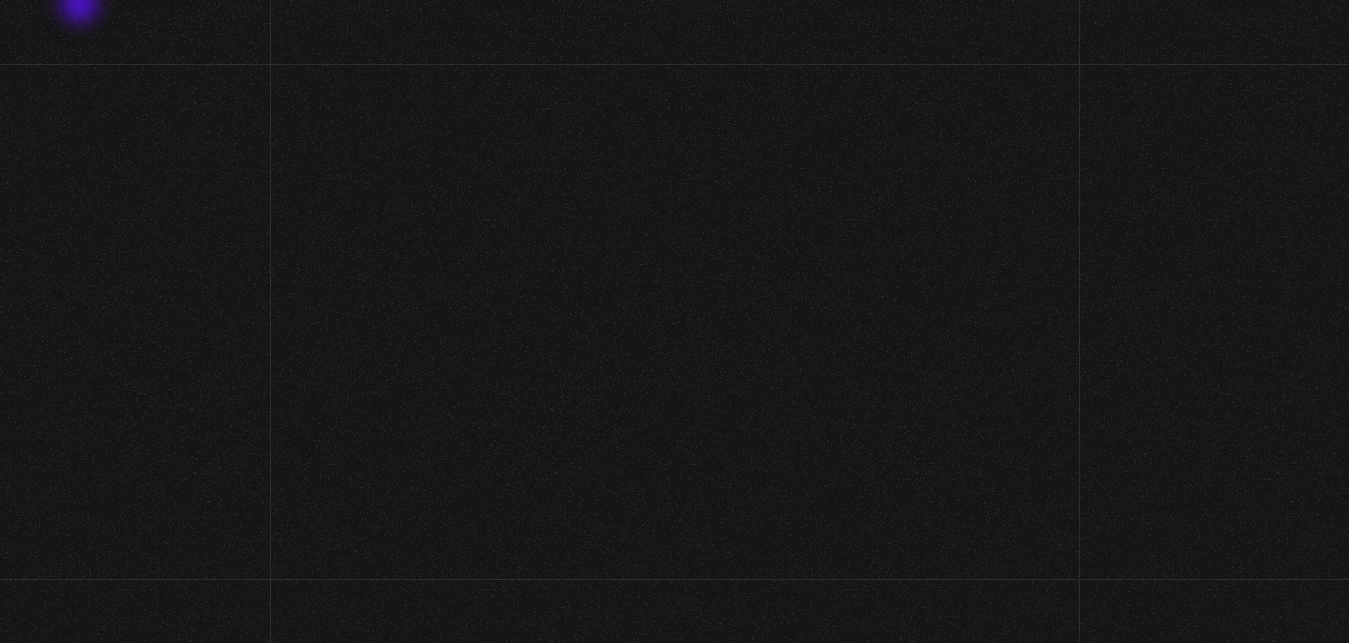 scroll, scrollTop: 0, scrollLeft: 0, axis: both 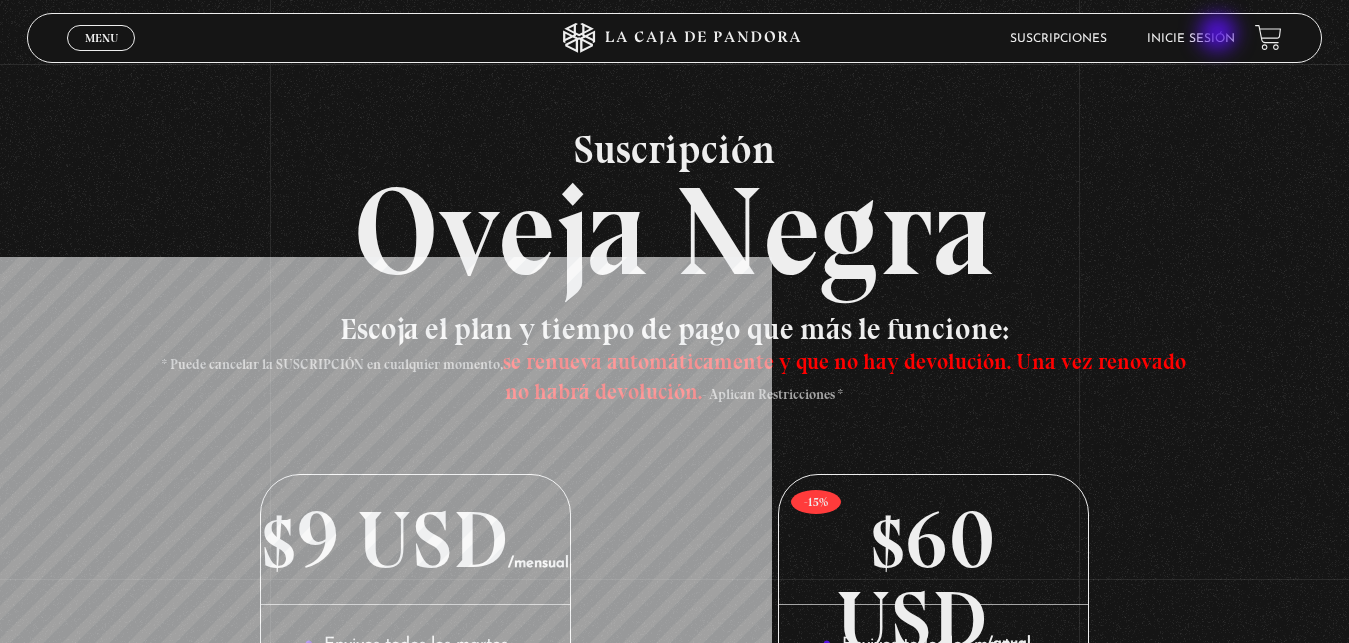 click on "Inicie sesión" at bounding box center [1191, 39] 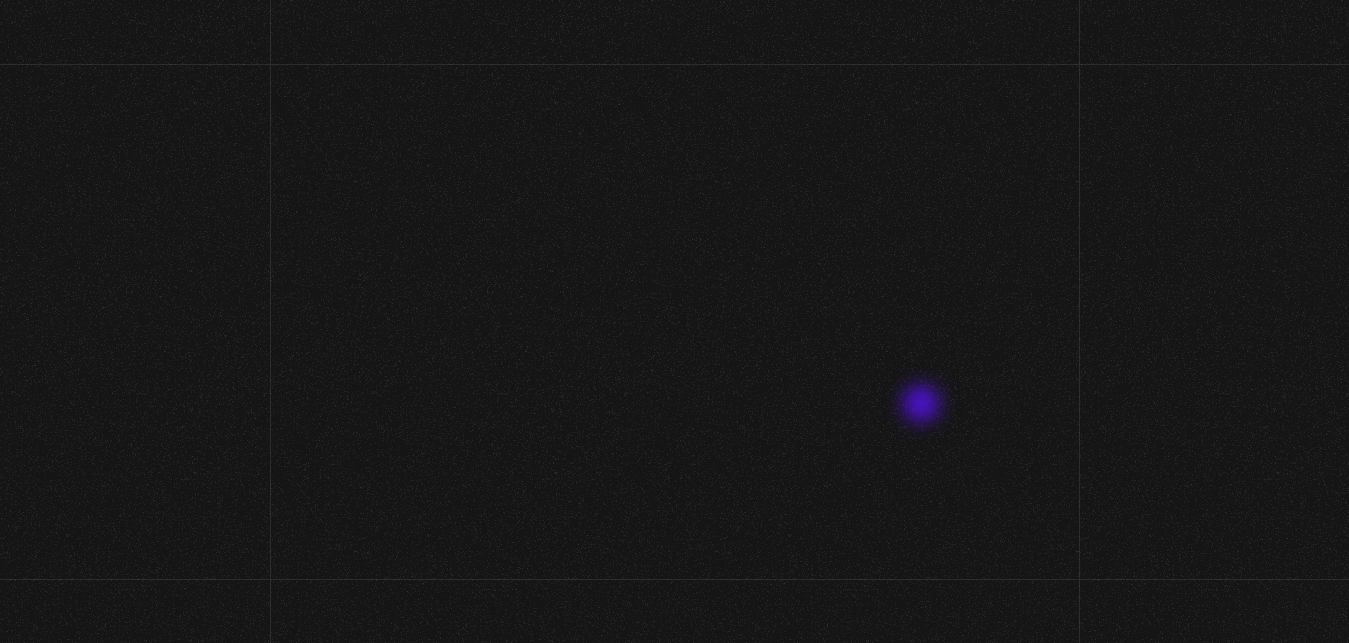 scroll, scrollTop: 0, scrollLeft: 0, axis: both 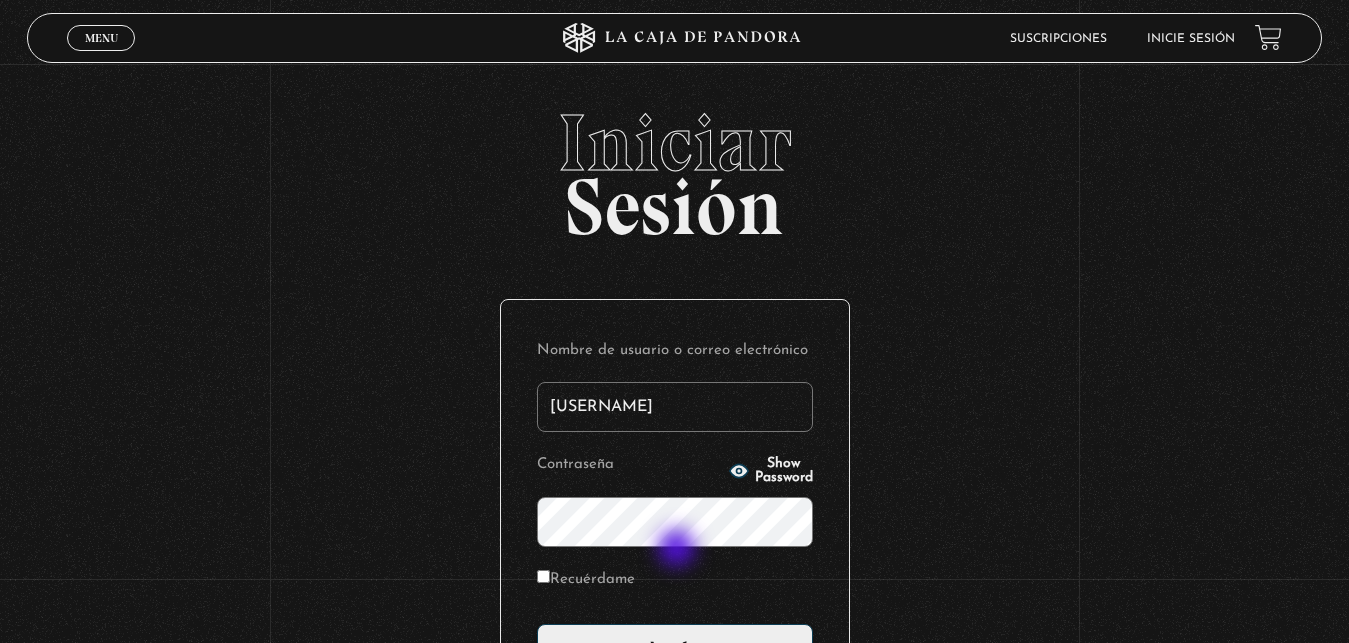 click on "Nombre de usuario o correo electrónico   [USERNAME]   Contraseña         Show Password    Recuérdame   Acceder" at bounding box center (675, 505) 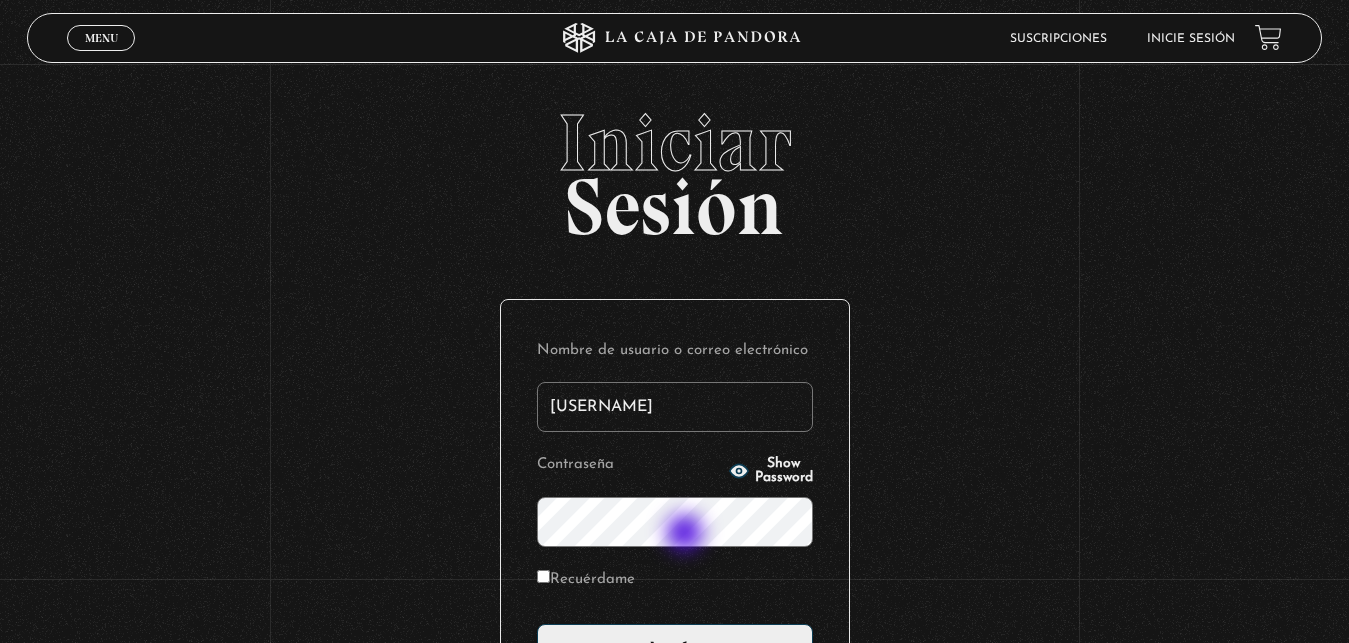 type on "[USERNAME]" 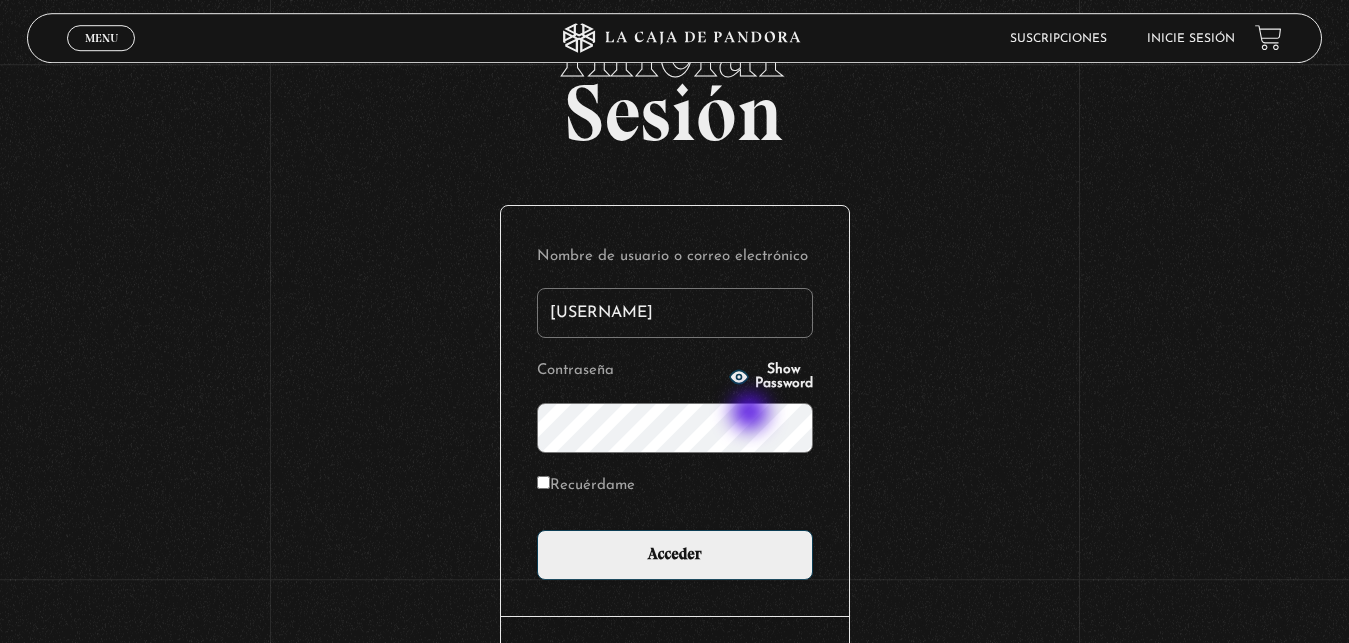 scroll, scrollTop: 102, scrollLeft: 0, axis: vertical 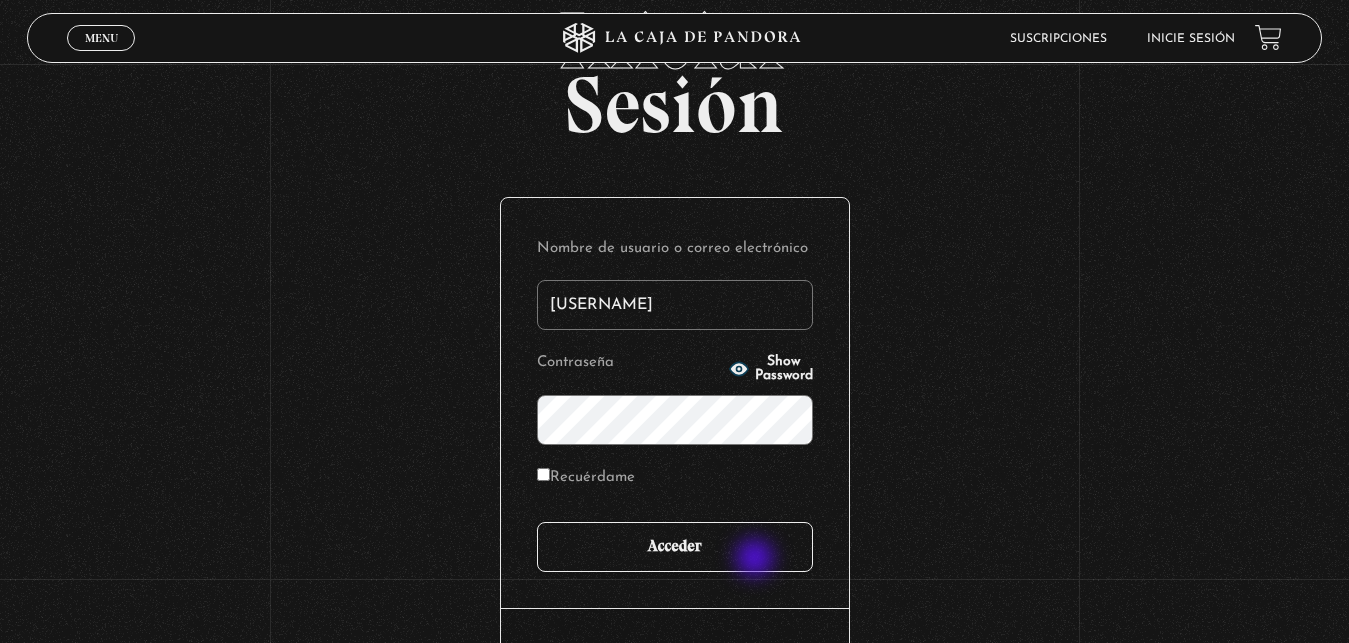 click on "Acceder" at bounding box center (675, 547) 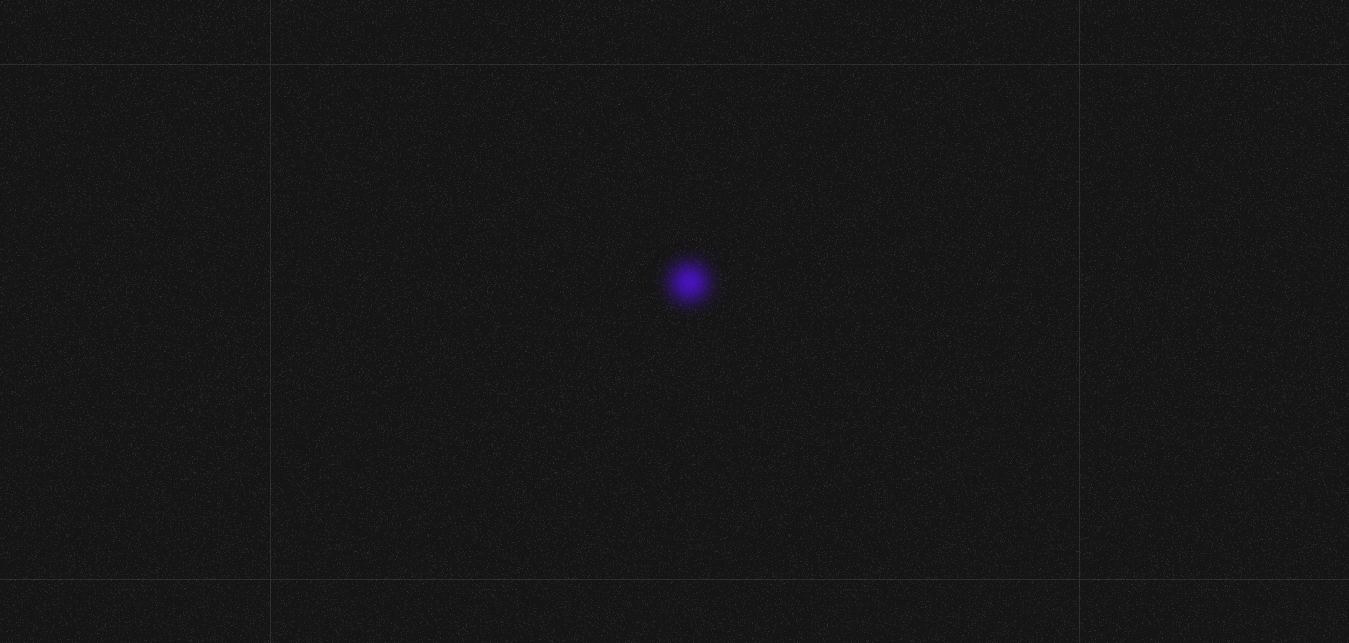 scroll, scrollTop: 0, scrollLeft: 0, axis: both 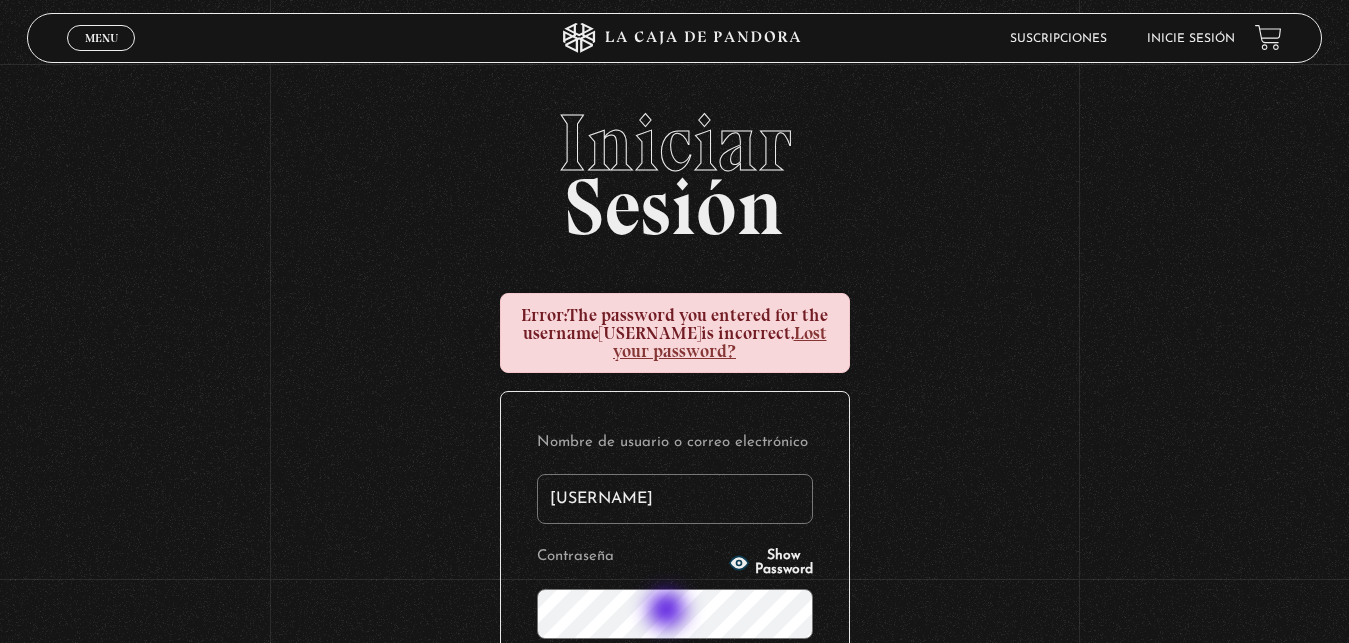 click on "Acceder" at bounding box center [675, 741] 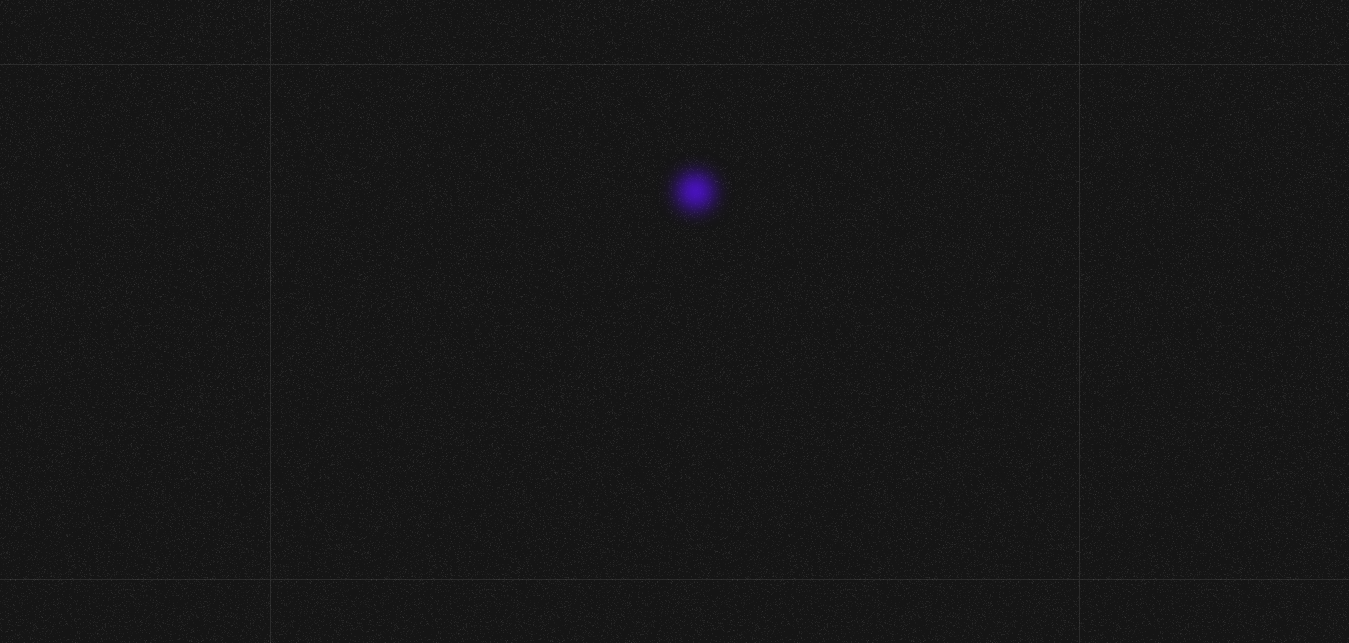 scroll, scrollTop: 0, scrollLeft: 0, axis: both 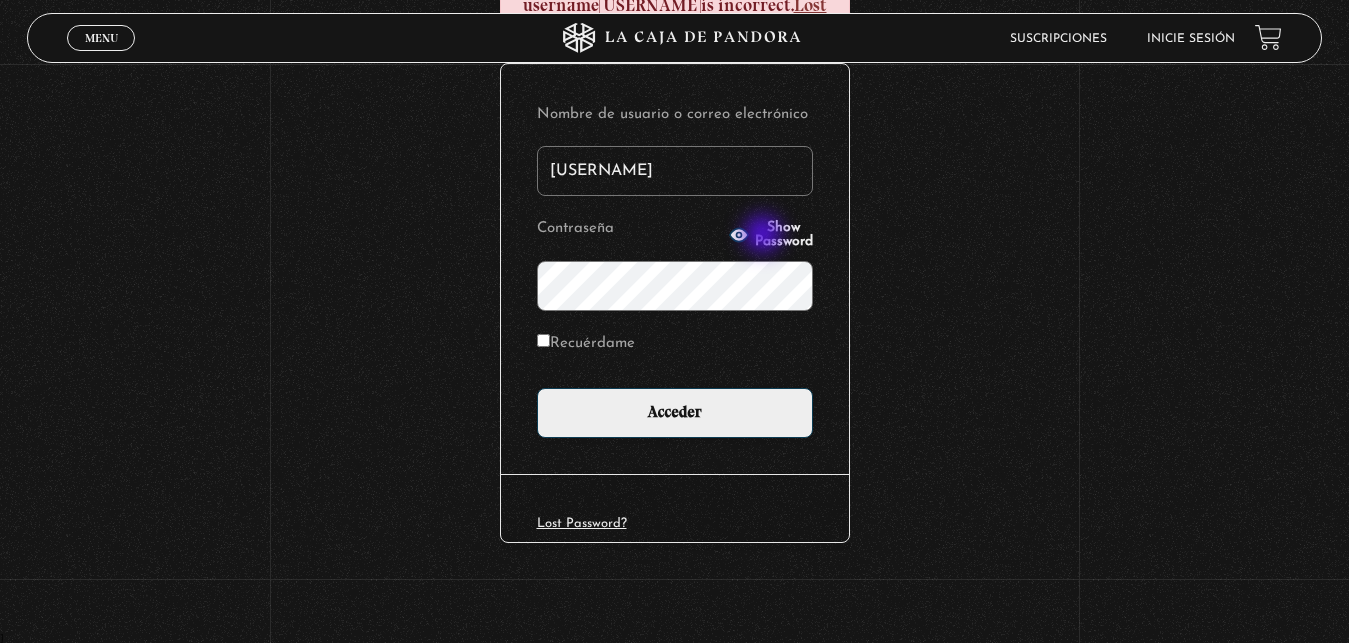 click on "Show Password" at bounding box center [784, 235] 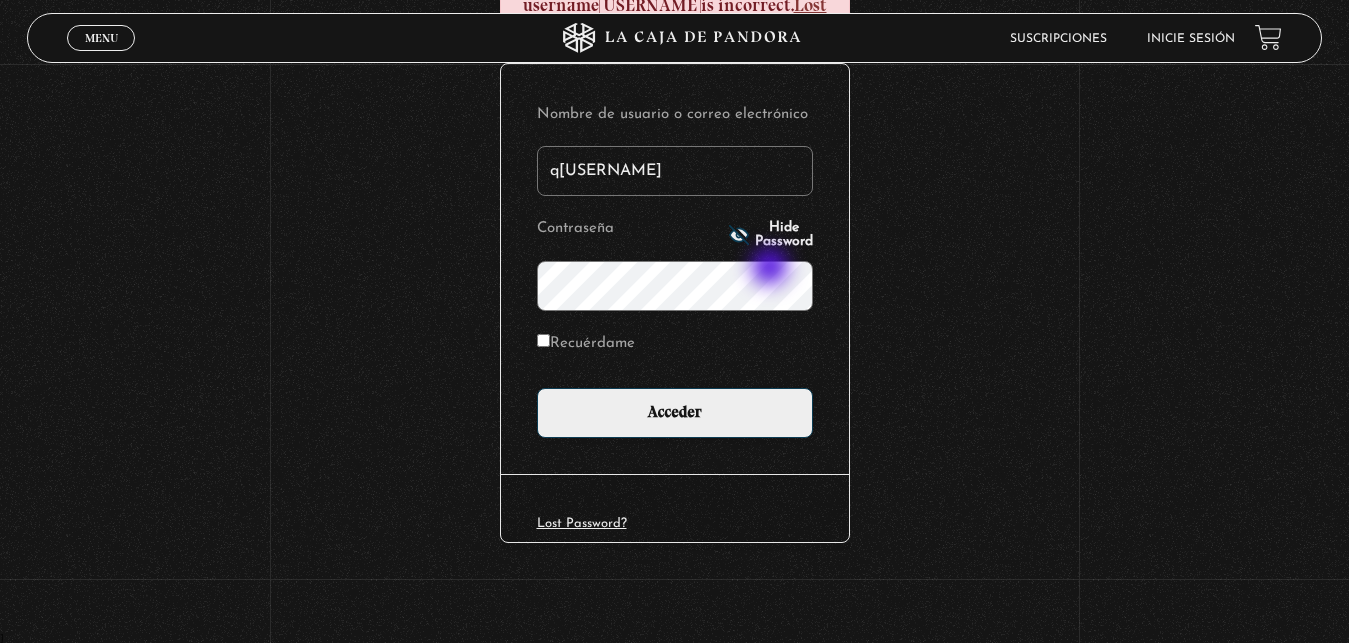 type on "nikkijmz" 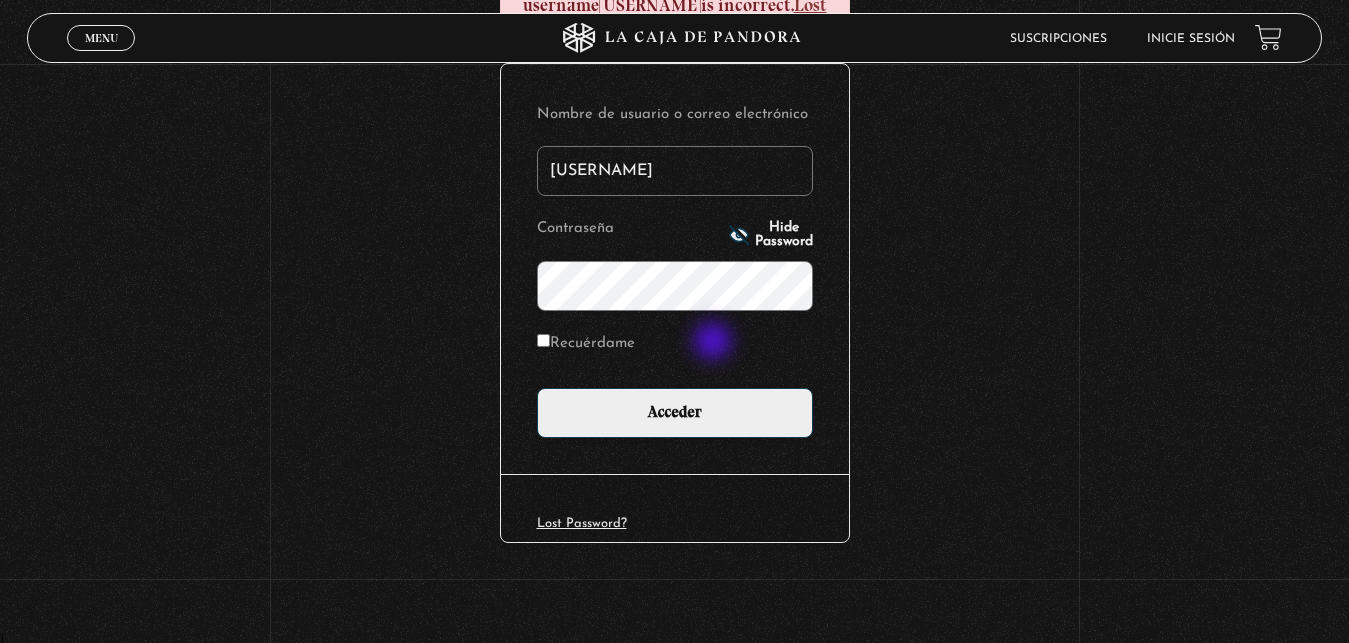 click on "Acceder" at bounding box center [675, 413] 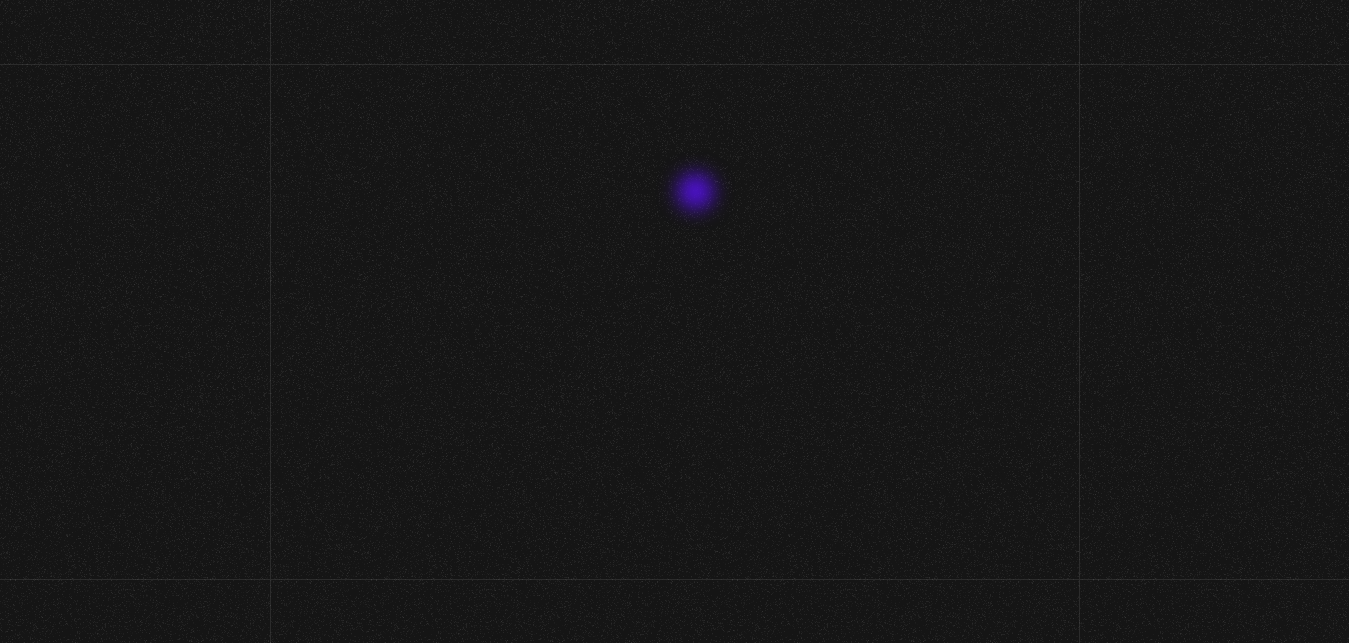 scroll, scrollTop: 0, scrollLeft: 0, axis: both 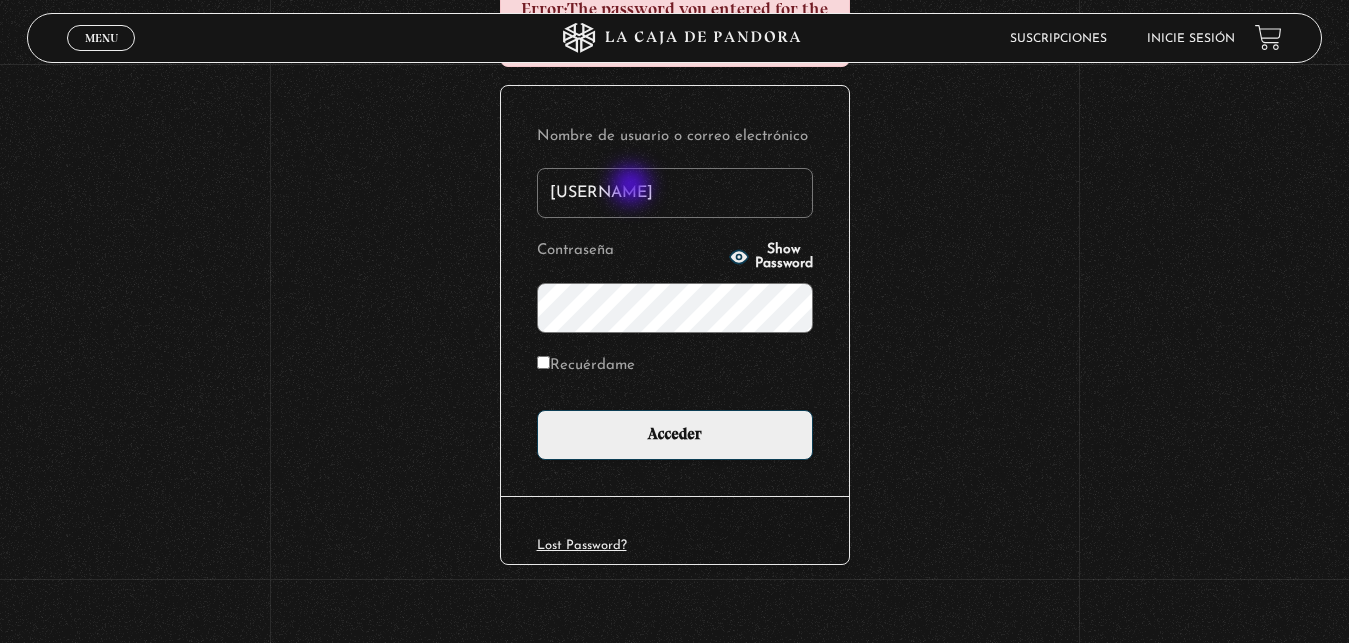 click on "[USERNAME]" at bounding box center (675, 193) 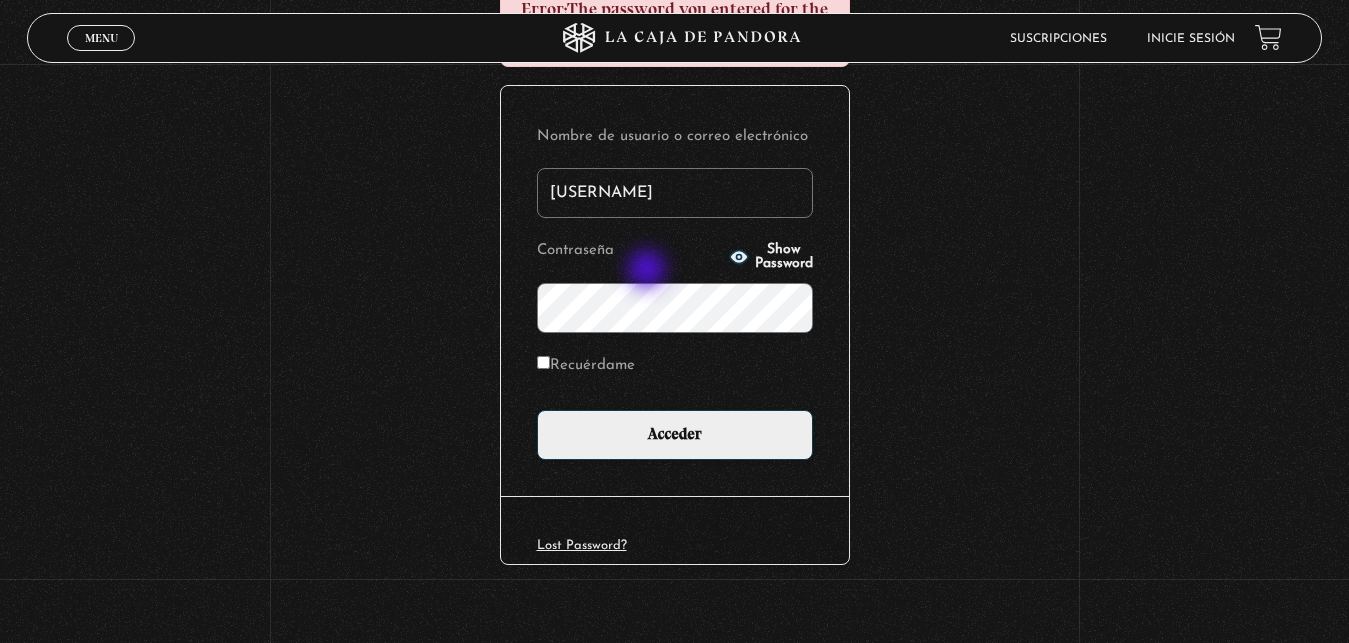 type on "[USERNAME]" 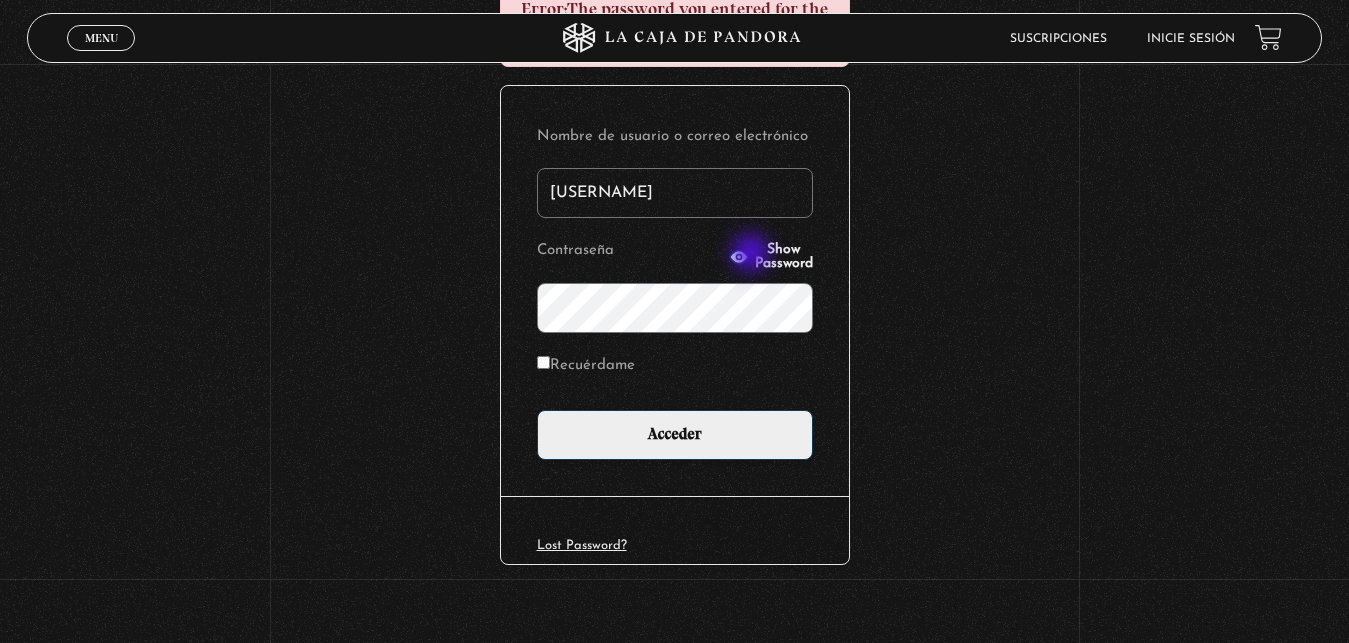 click on "Show Password" at bounding box center (784, 257) 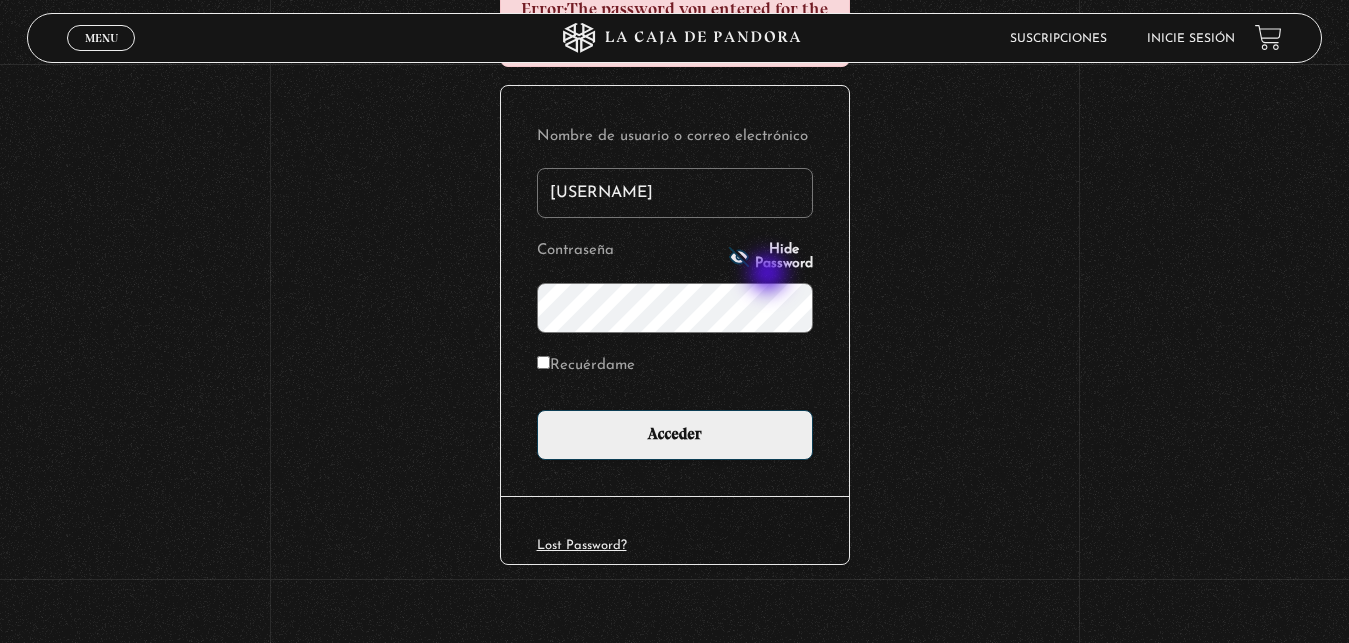 click on "Acceder" at bounding box center (675, 435) 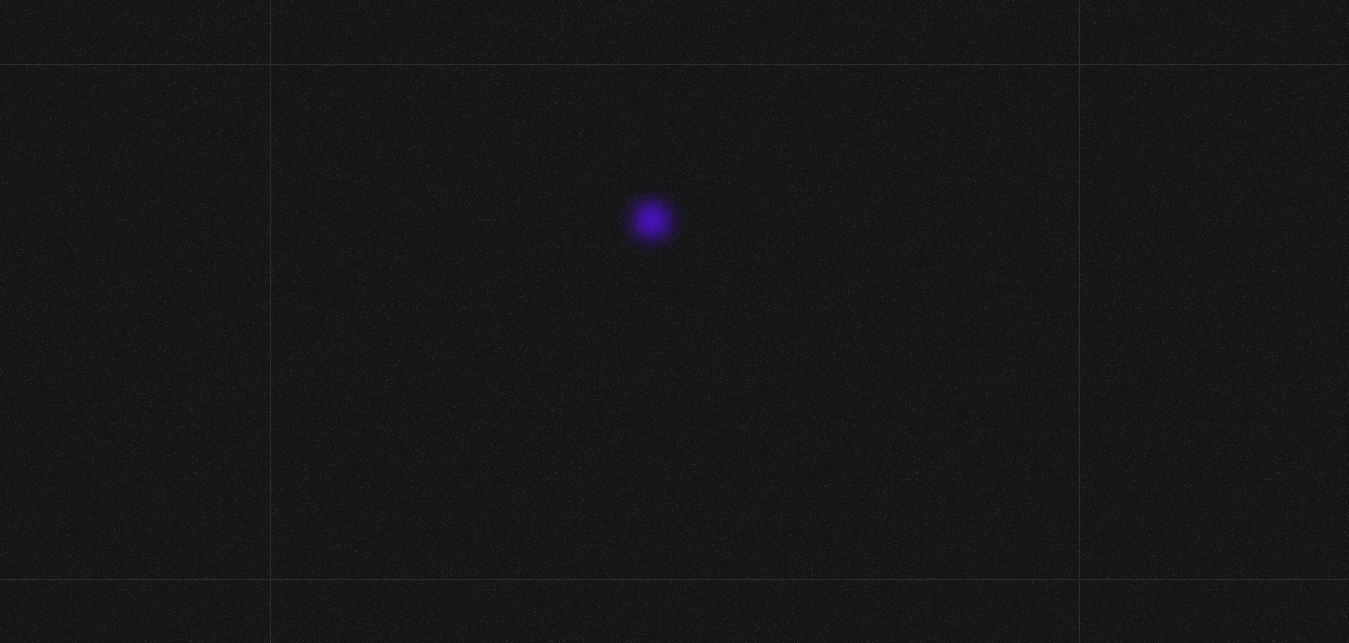 scroll, scrollTop: 0, scrollLeft: 0, axis: both 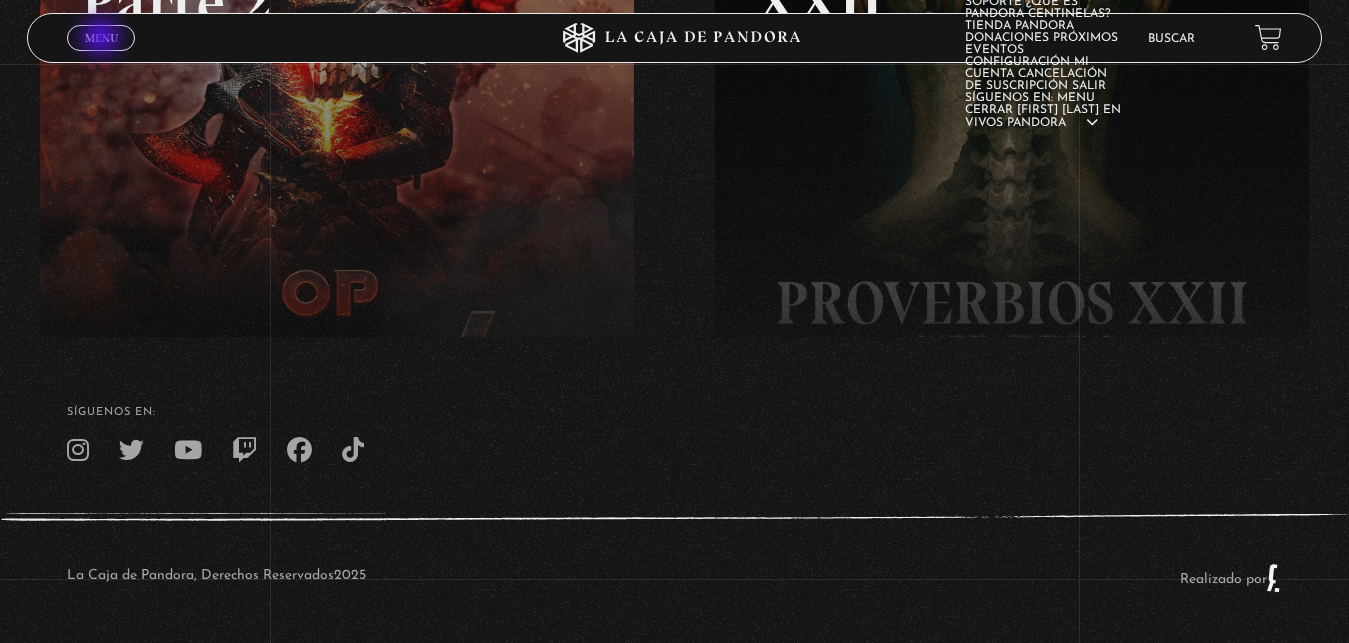 drag, startPoint x: 103, startPoint y: 39, endPoint x: 132, endPoint y: 117, distance: 83.21658 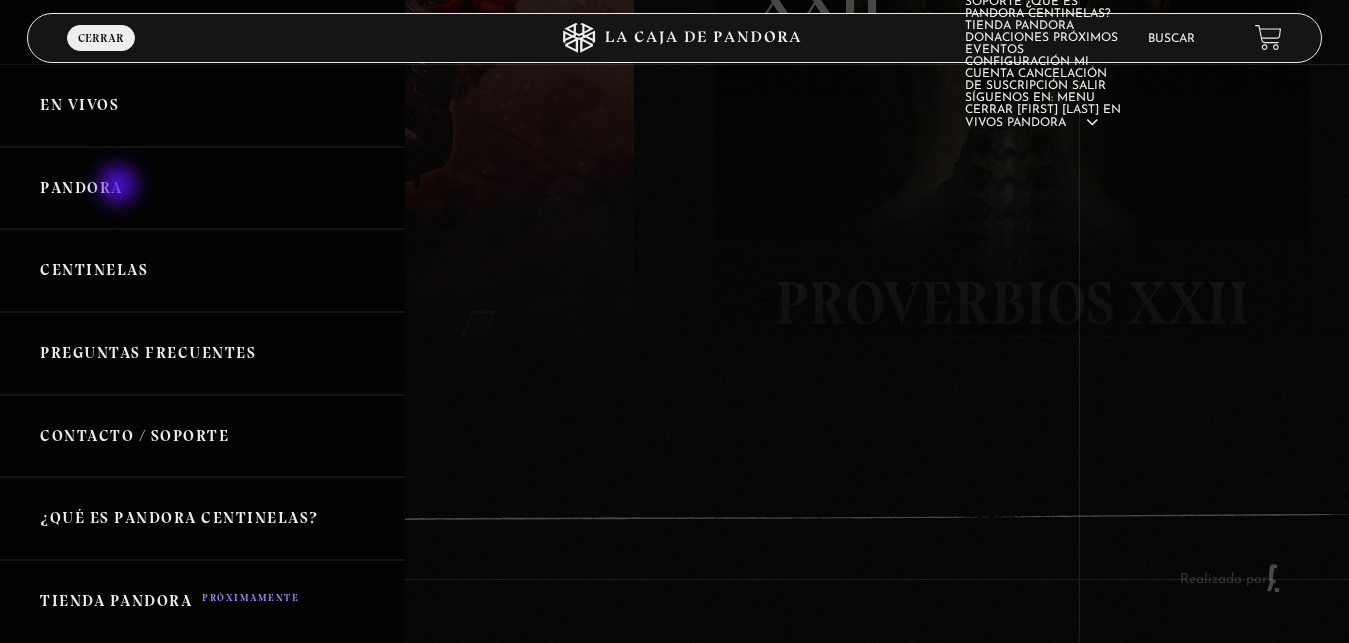 click on "Pandora" at bounding box center (202, 188) 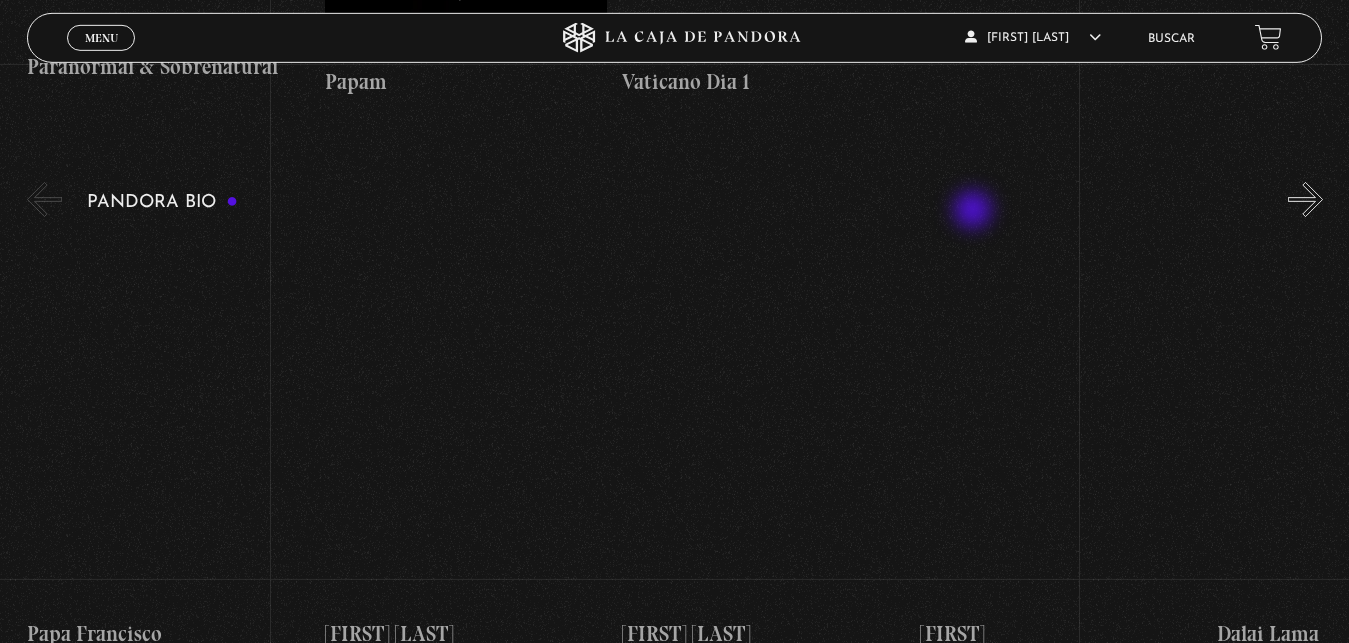 scroll, scrollTop: 3060, scrollLeft: 0, axis: vertical 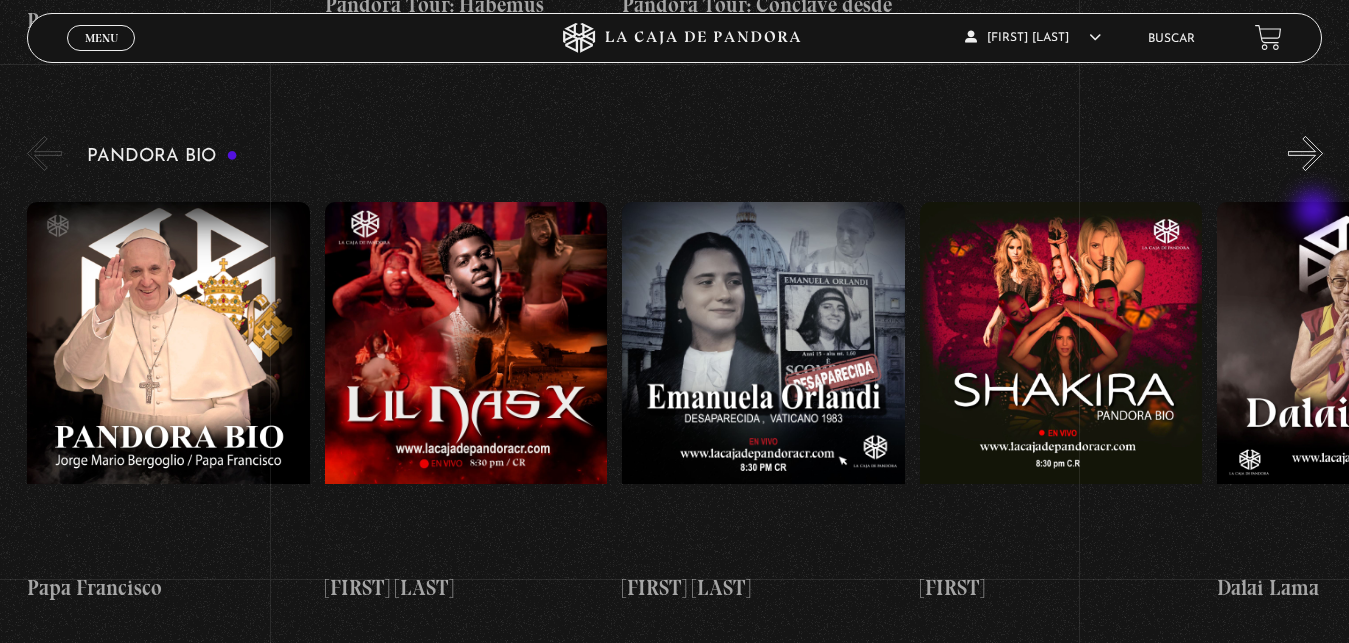 click on "»" at bounding box center [1305, 153] 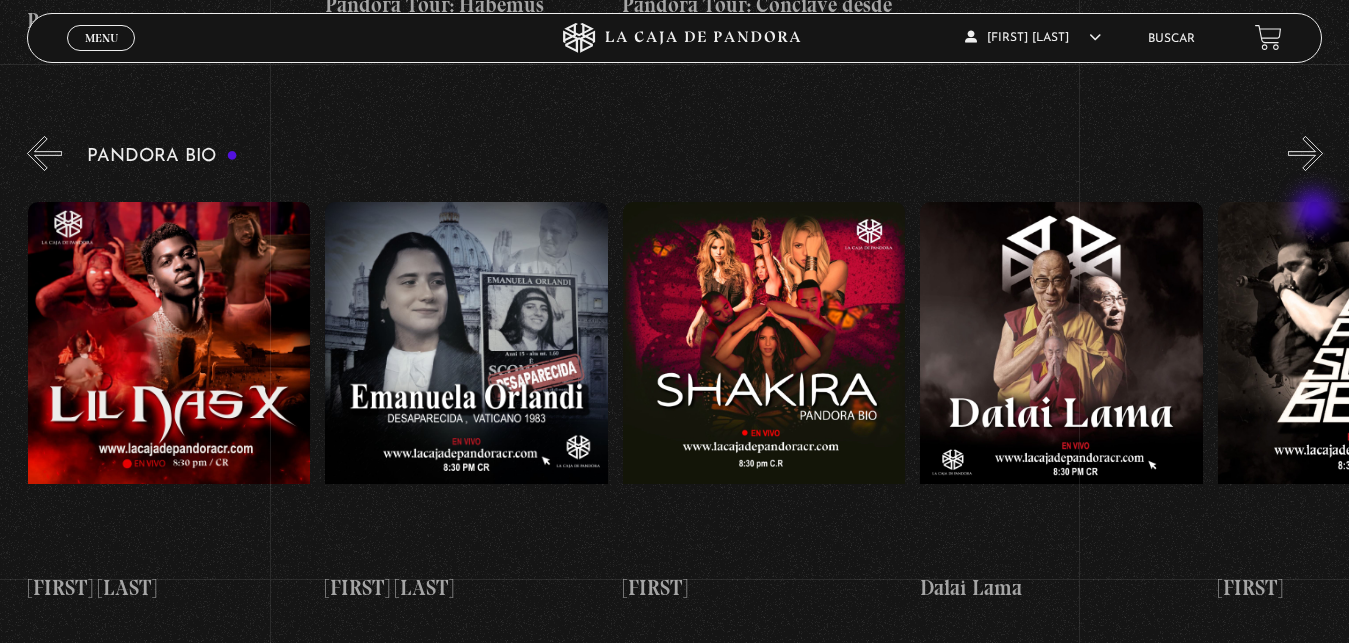 click on "»" at bounding box center (1305, 153) 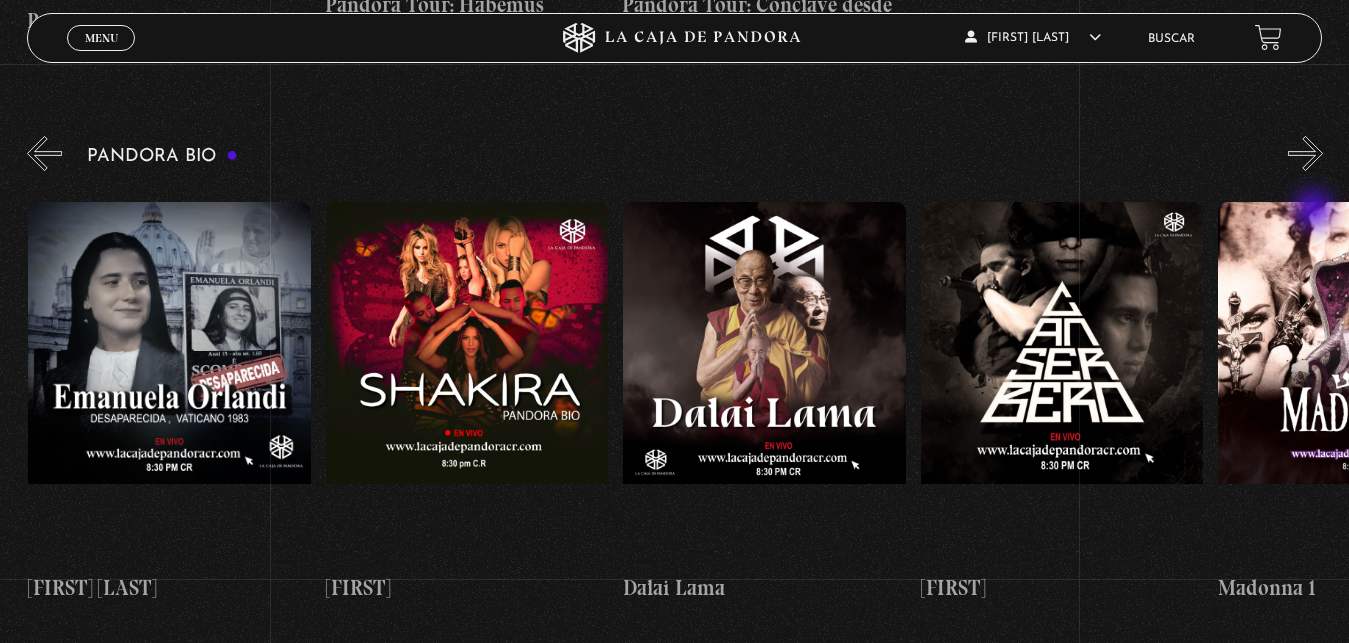 click on "»" at bounding box center [1305, 153] 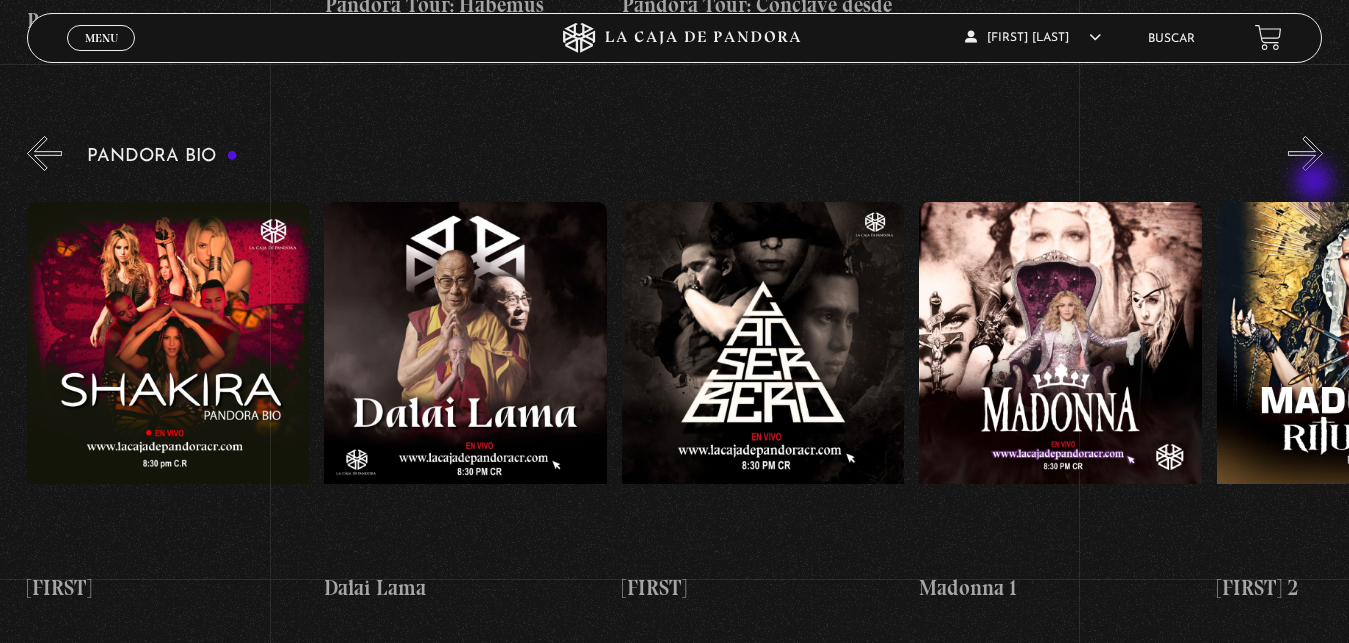 click on "»" at bounding box center (1305, 153) 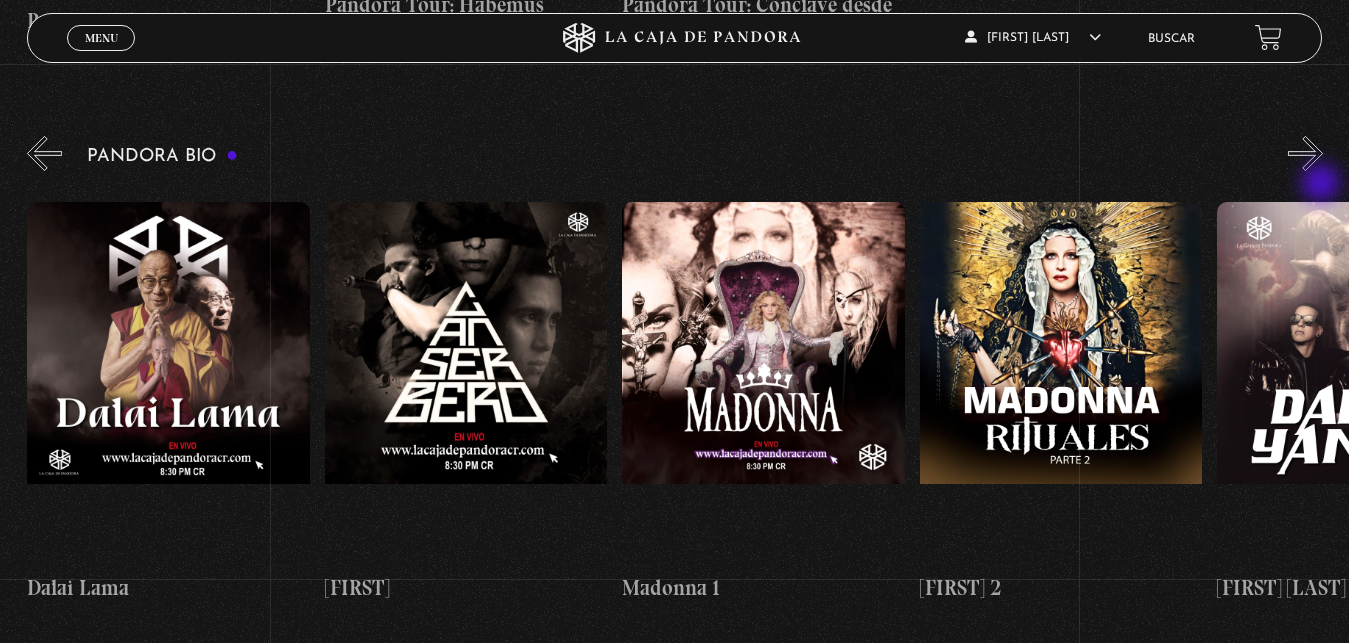 click on "»" at bounding box center [1305, 153] 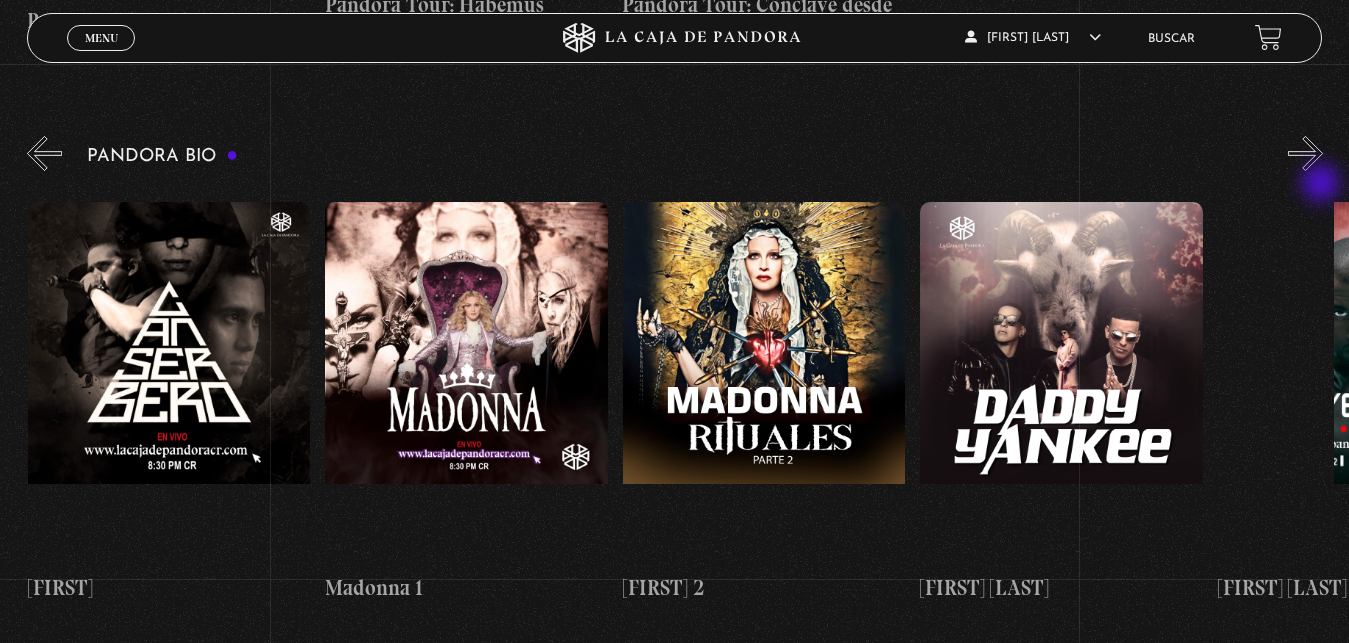 click on "»" at bounding box center [1305, 153] 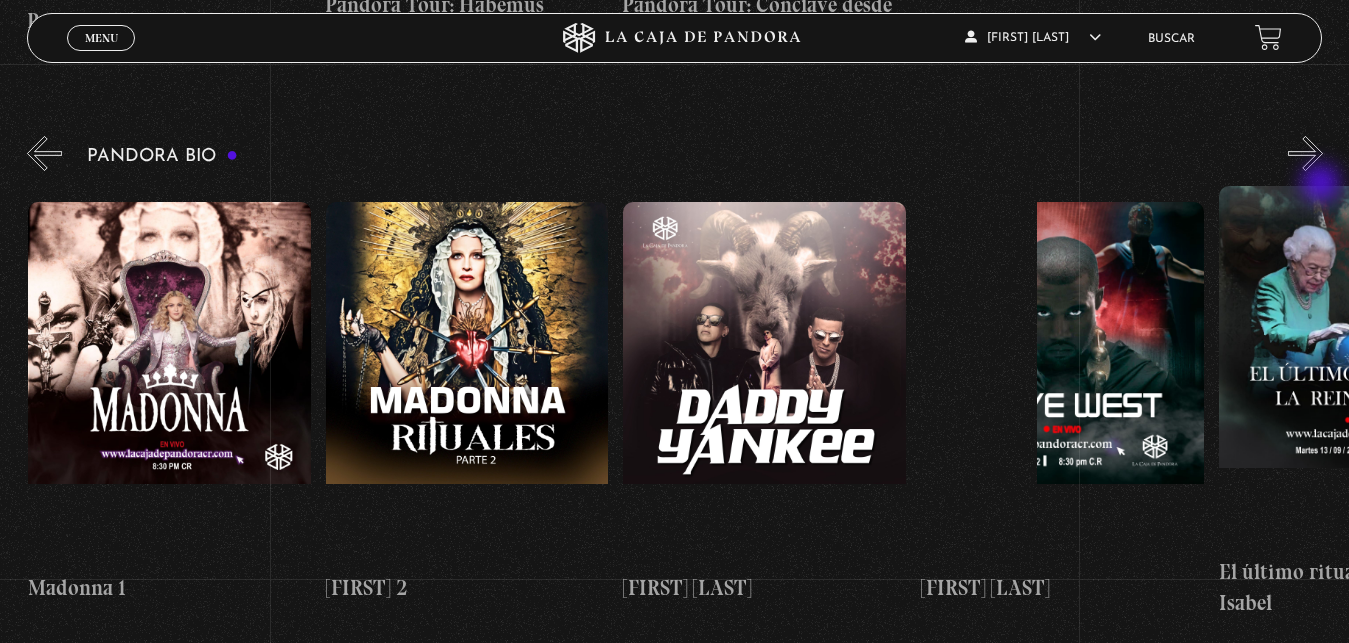 scroll, scrollTop: 0, scrollLeft: 1785, axis: horizontal 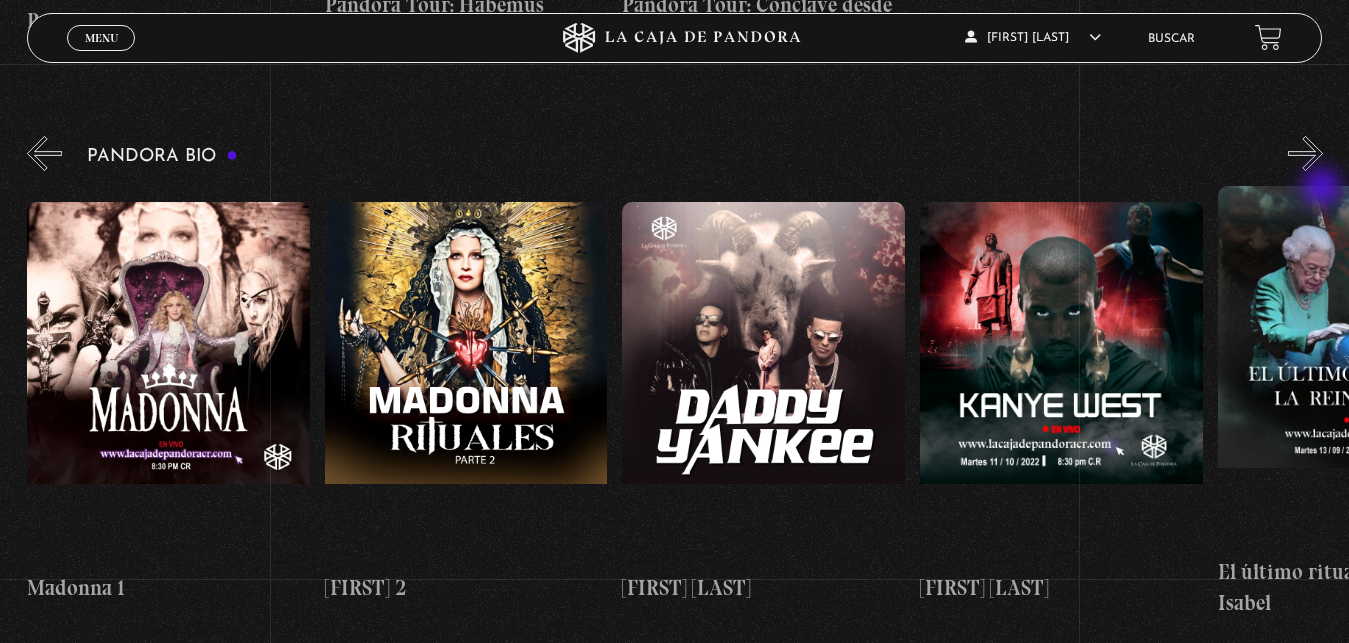 click on "»" at bounding box center [1305, 153] 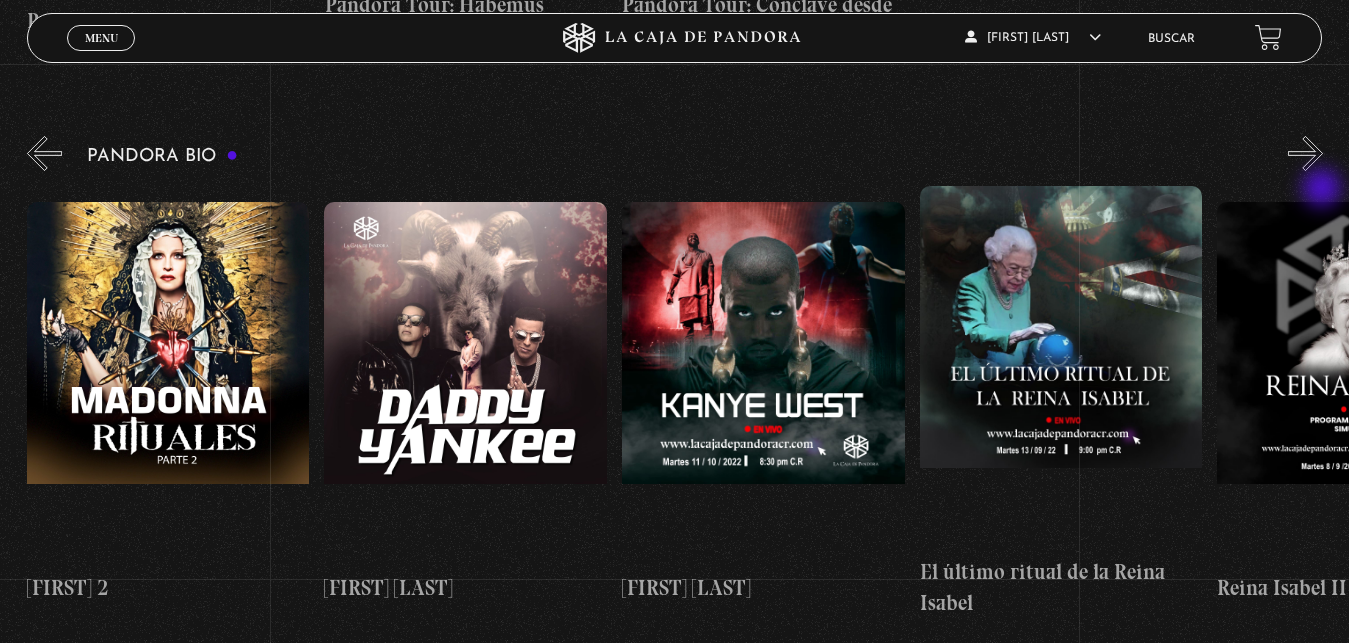 click on "»" at bounding box center (1305, 153) 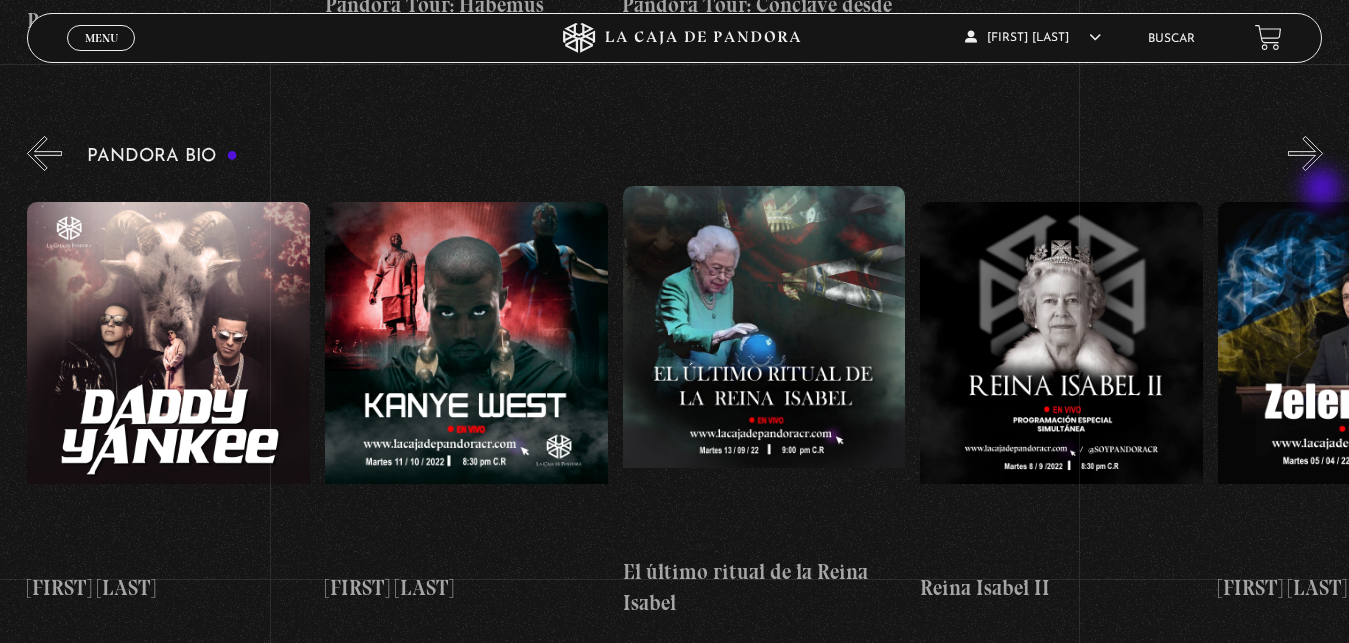 click on "»" at bounding box center (1305, 153) 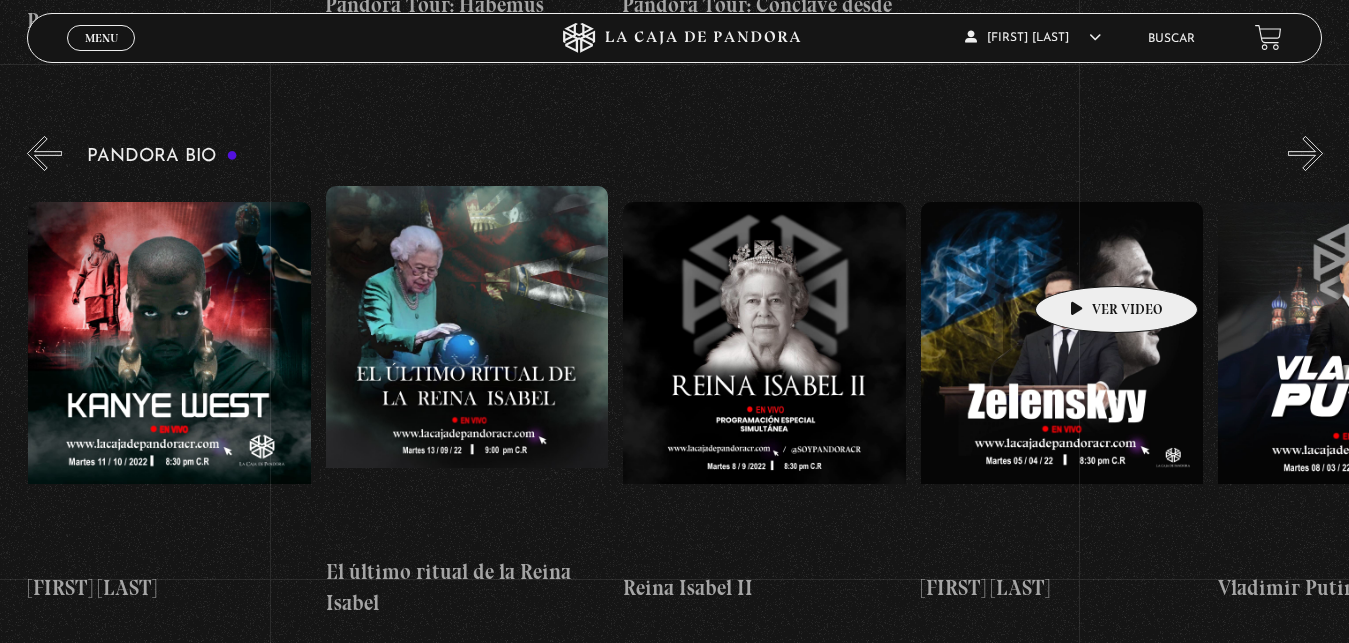 scroll, scrollTop: 0, scrollLeft: 2677, axis: horizontal 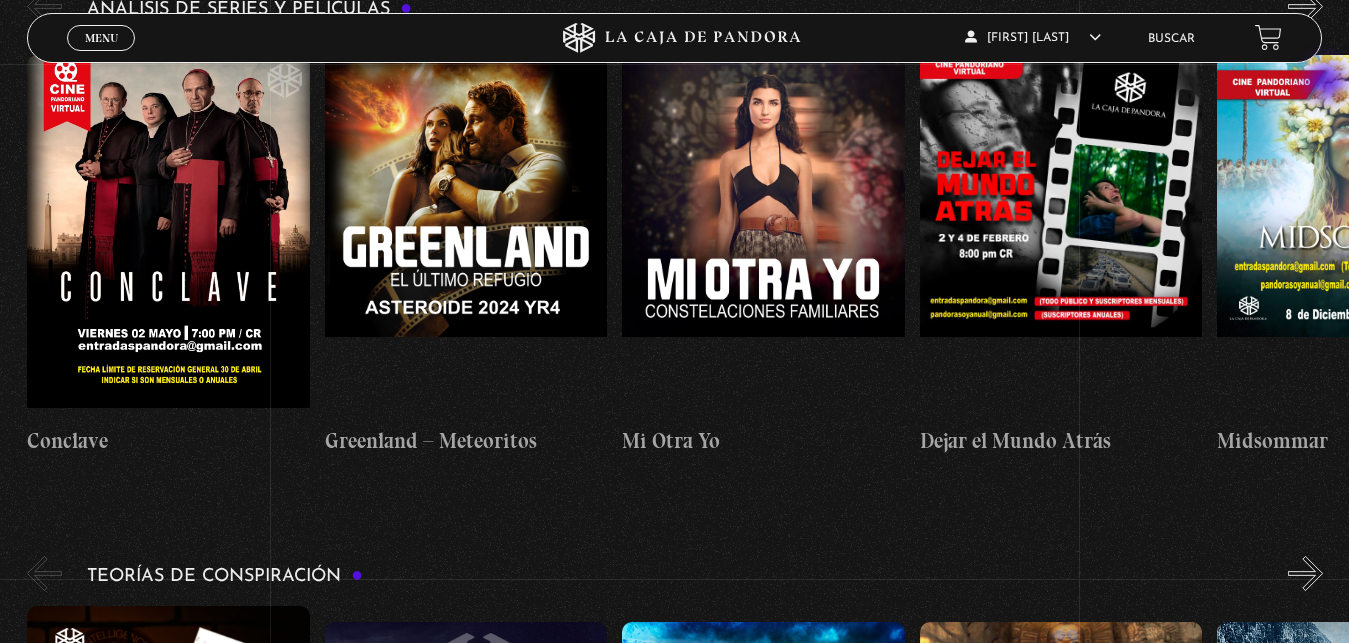 click on "»" at bounding box center [1305, 6] 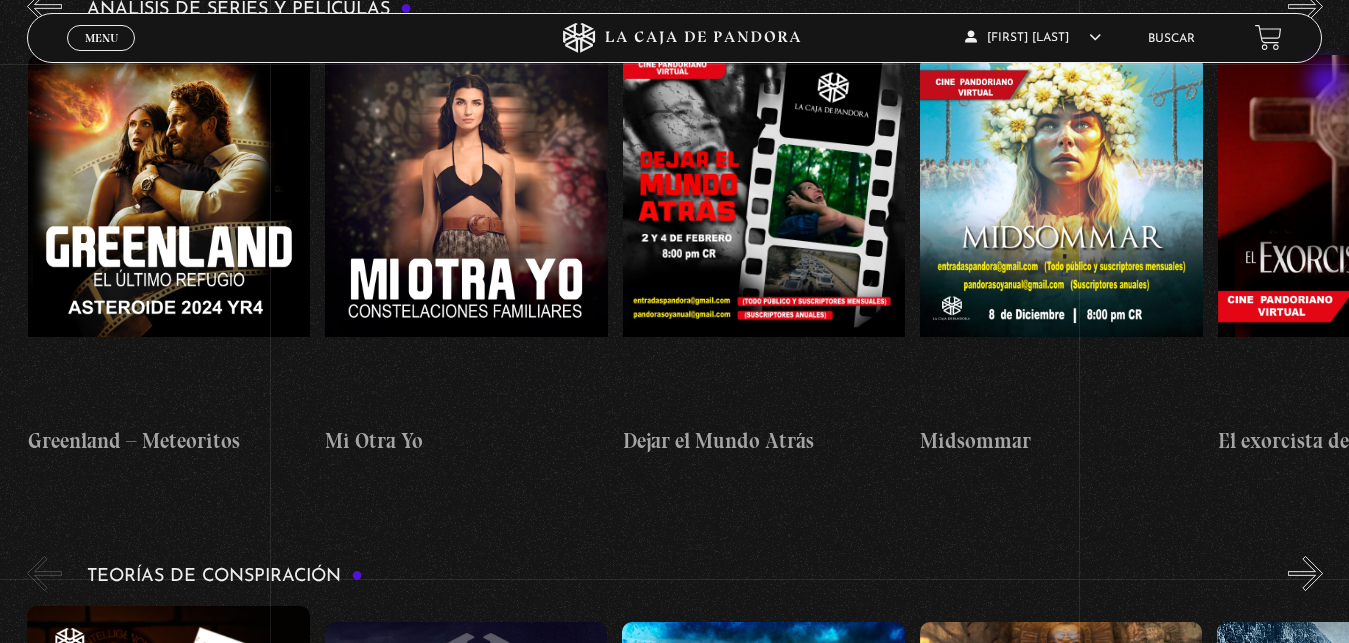 scroll, scrollTop: 0, scrollLeft: 298, axis: horizontal 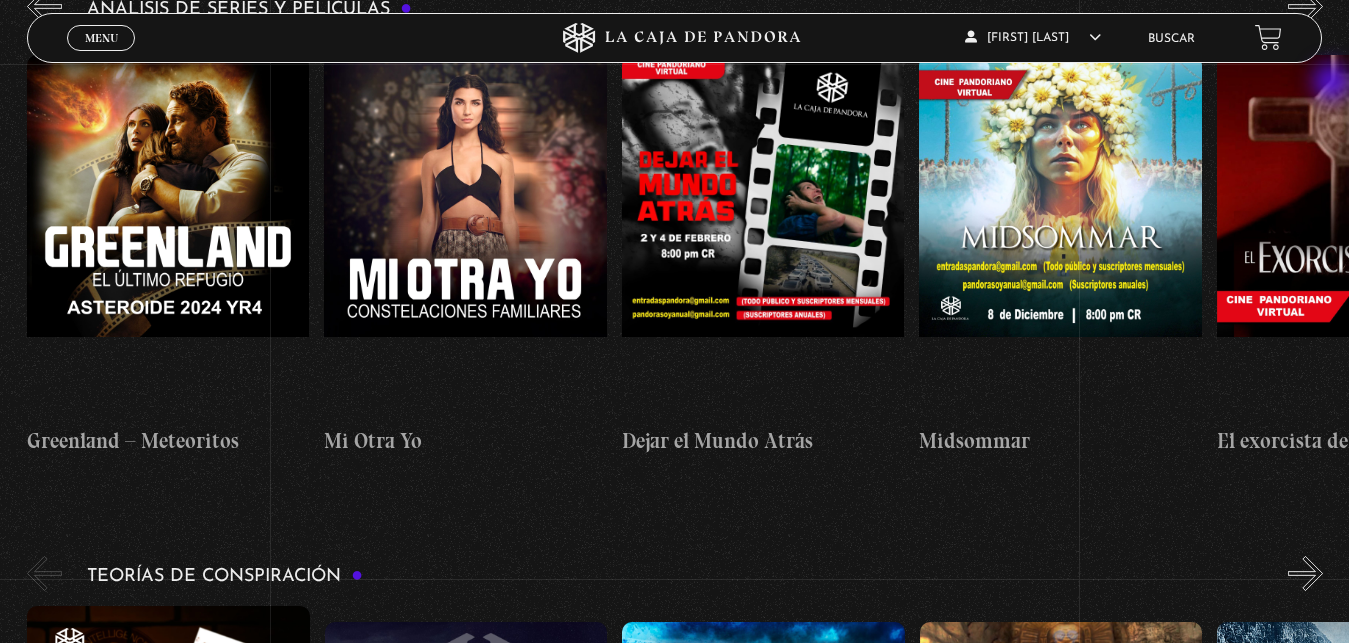 click on "»" at bounding box center [1305, 6] 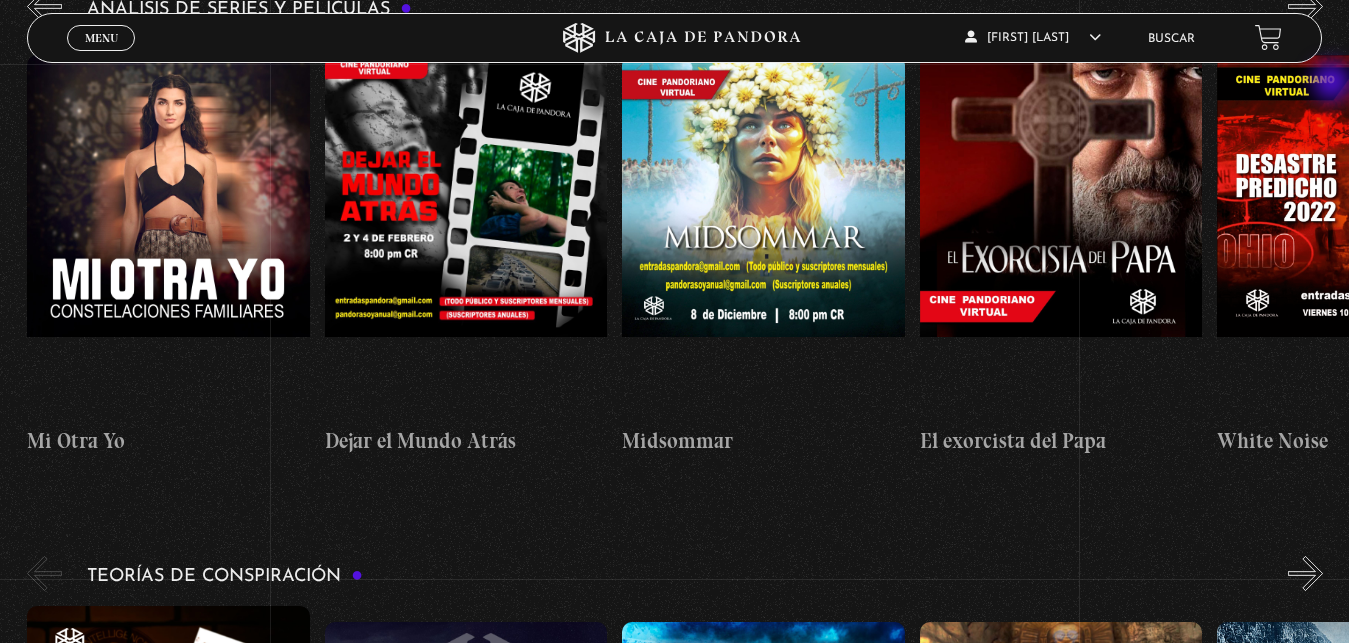 click on "»" at bounding box center [1305, 6] 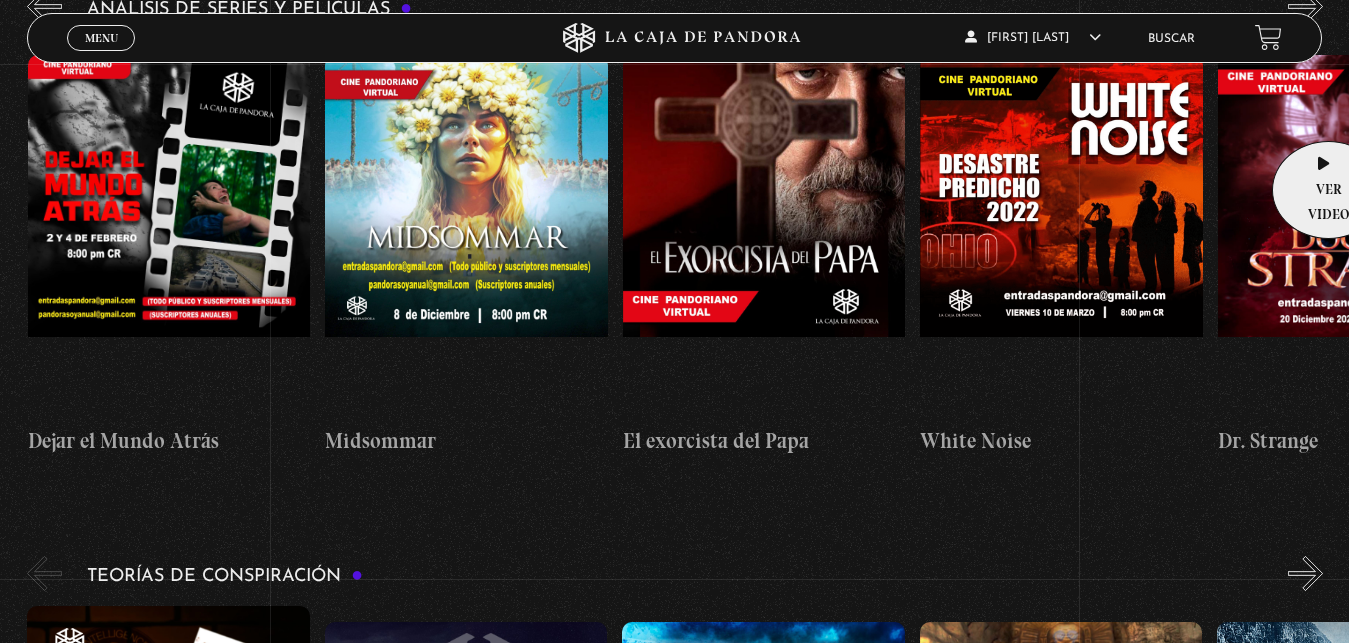 scroll, scrollTop: 0, scrollLeft: 893, axis: horizontal 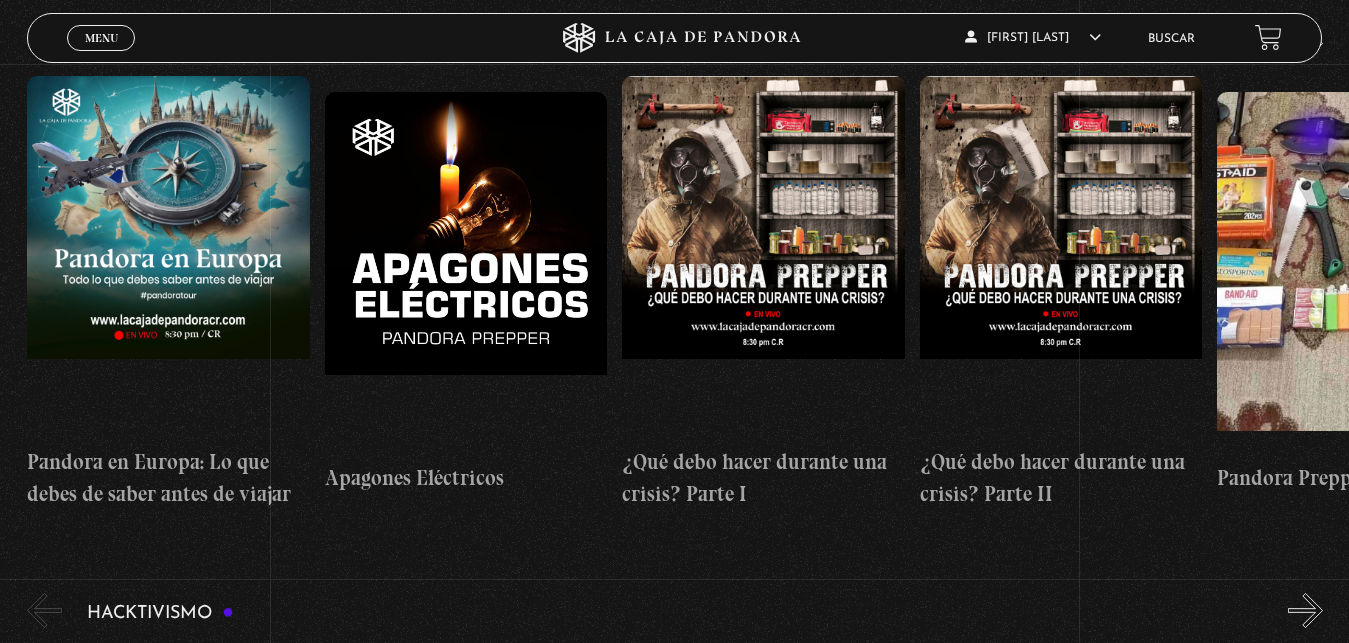 click on "»" at bounding box center [1305, 43] 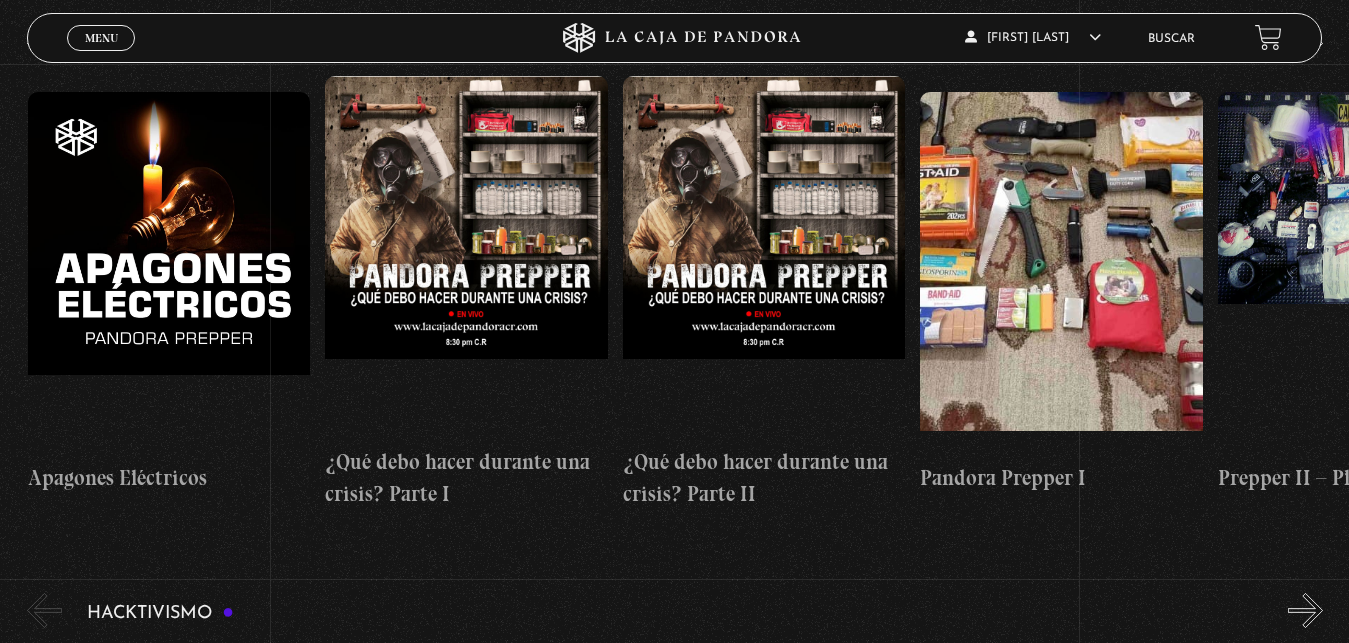 click on "»" at bounding box center (1305, 43) 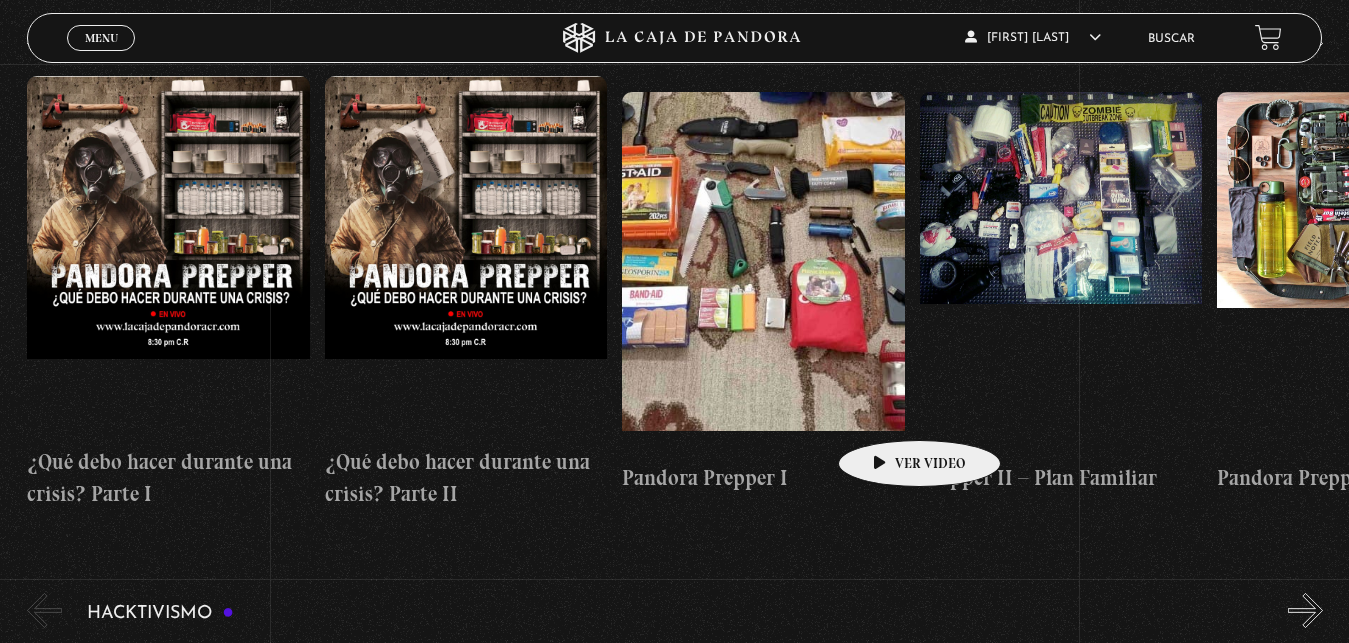 scroll, scrollTop: 0, scrollLeft: 595, axis: horizontal 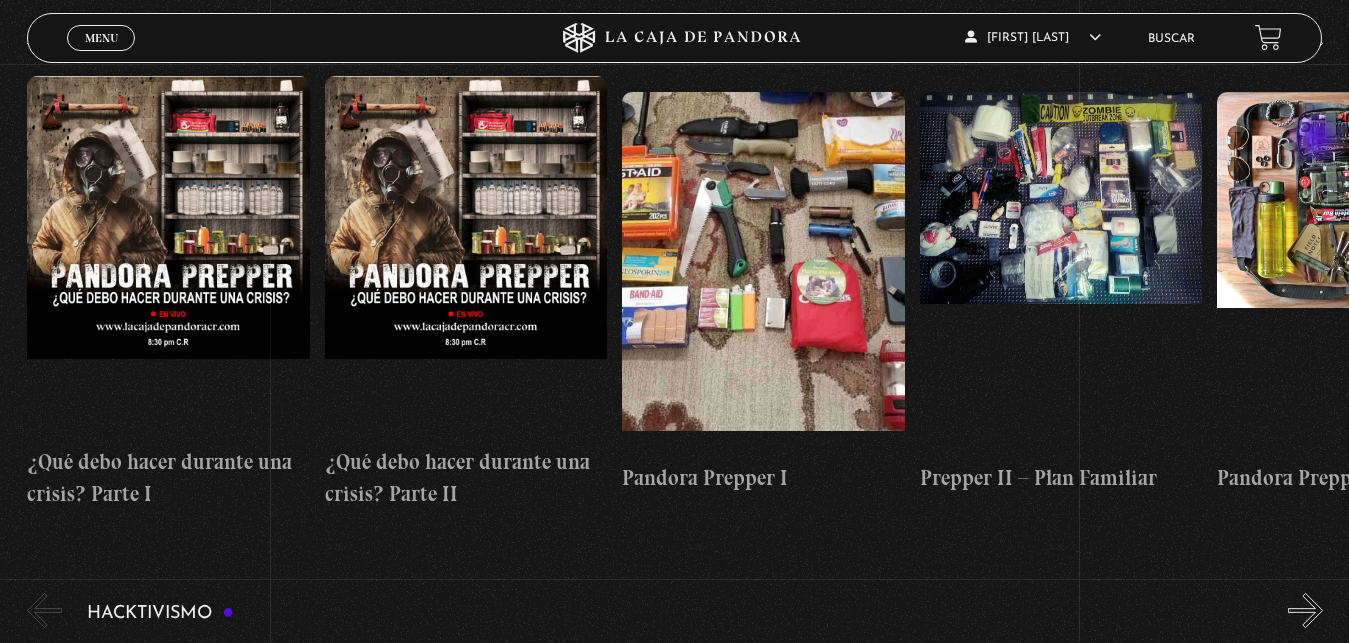 click on "»" at bounding box center [1305, 43] 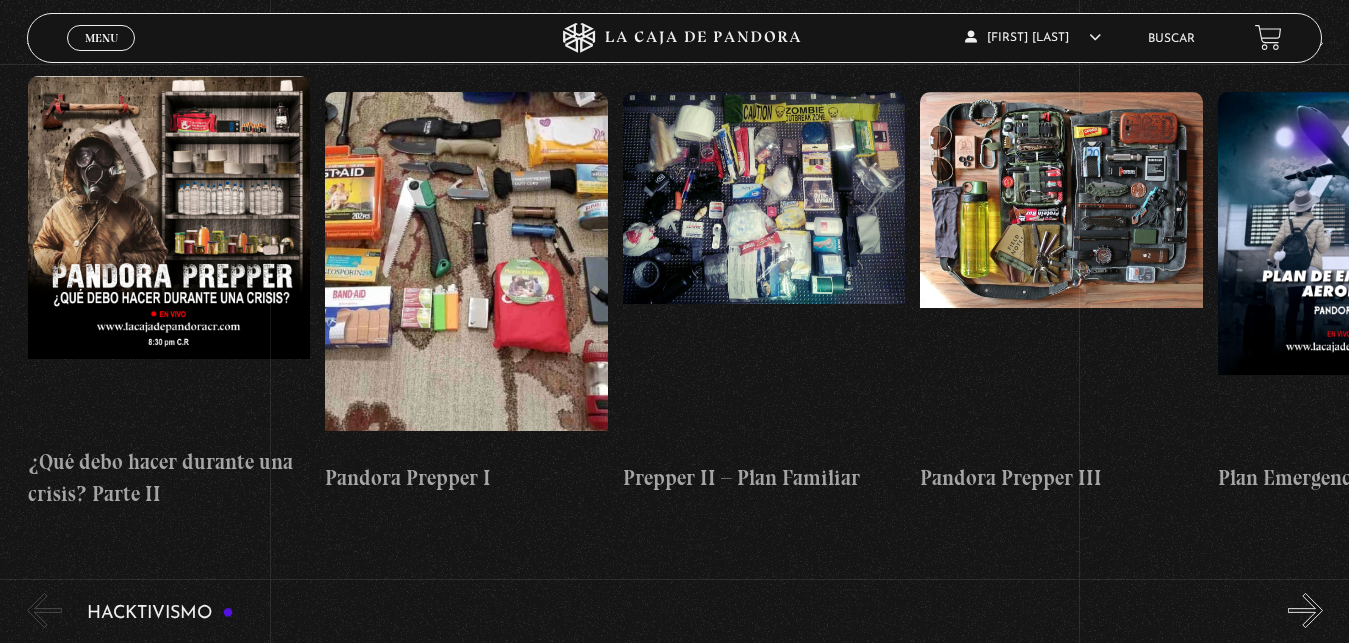scroll, scrollTop: 0, scrollLeft: 893, axis: horizontal 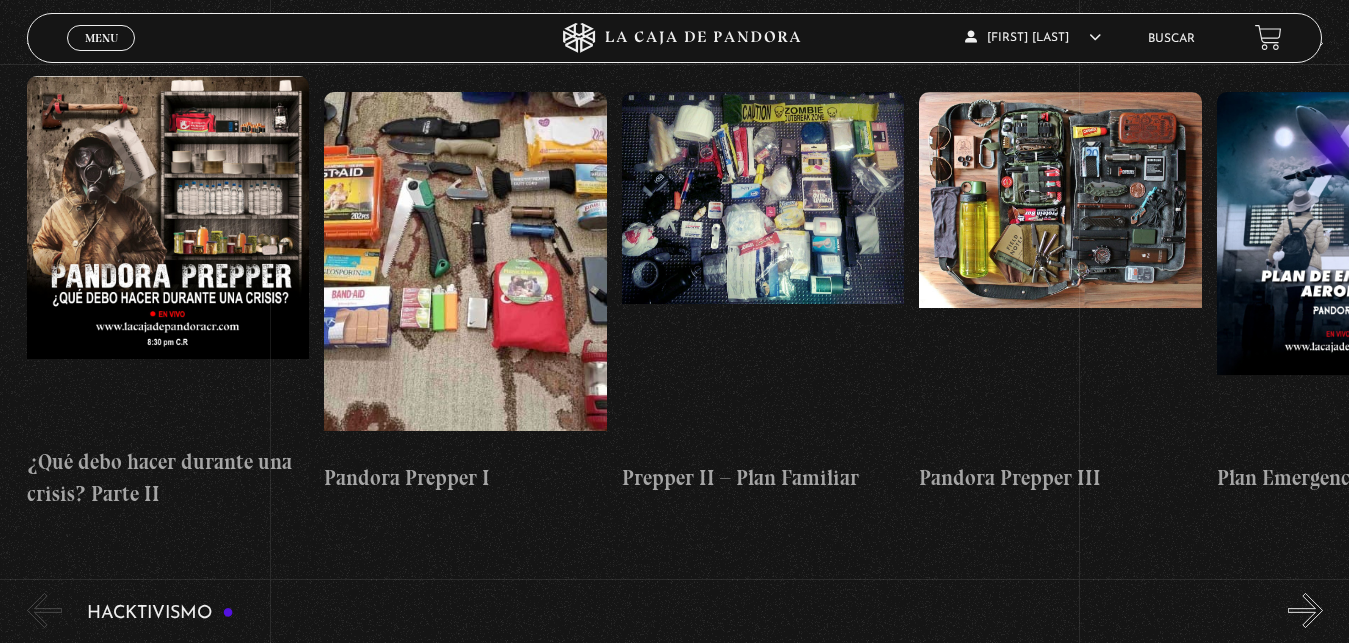 click on "»" at bounding box center (1305, 43) 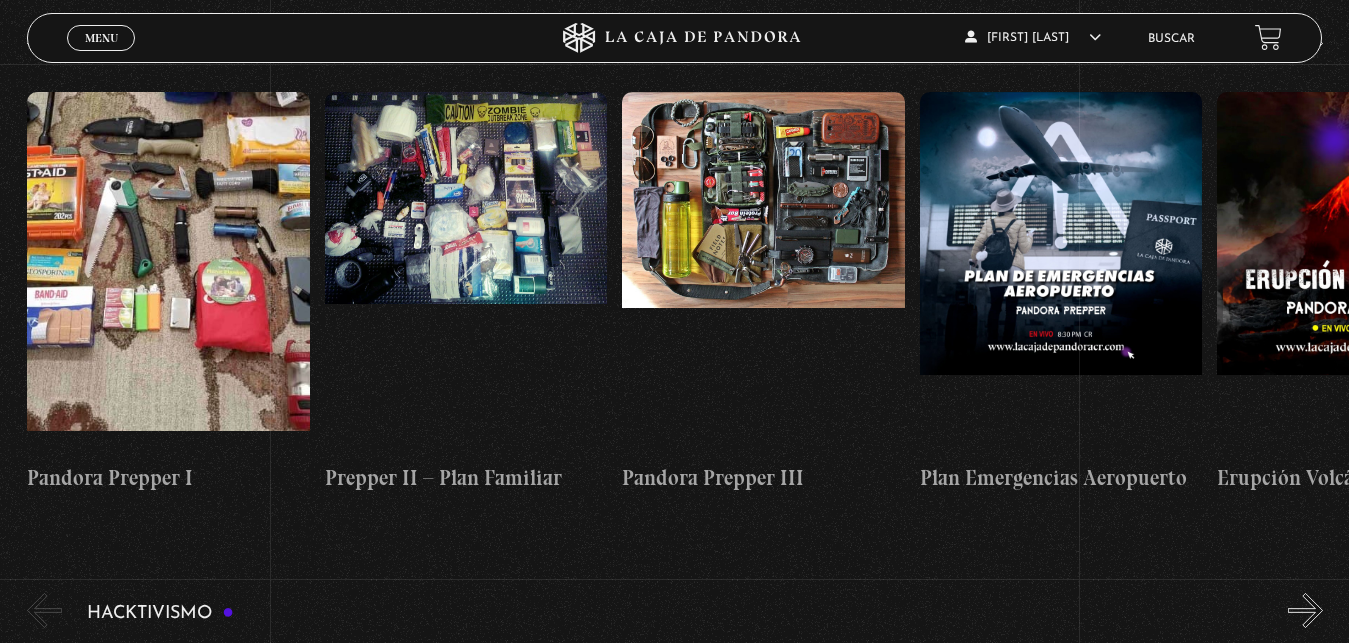 click on "»" at bounding box center [1305, 43] 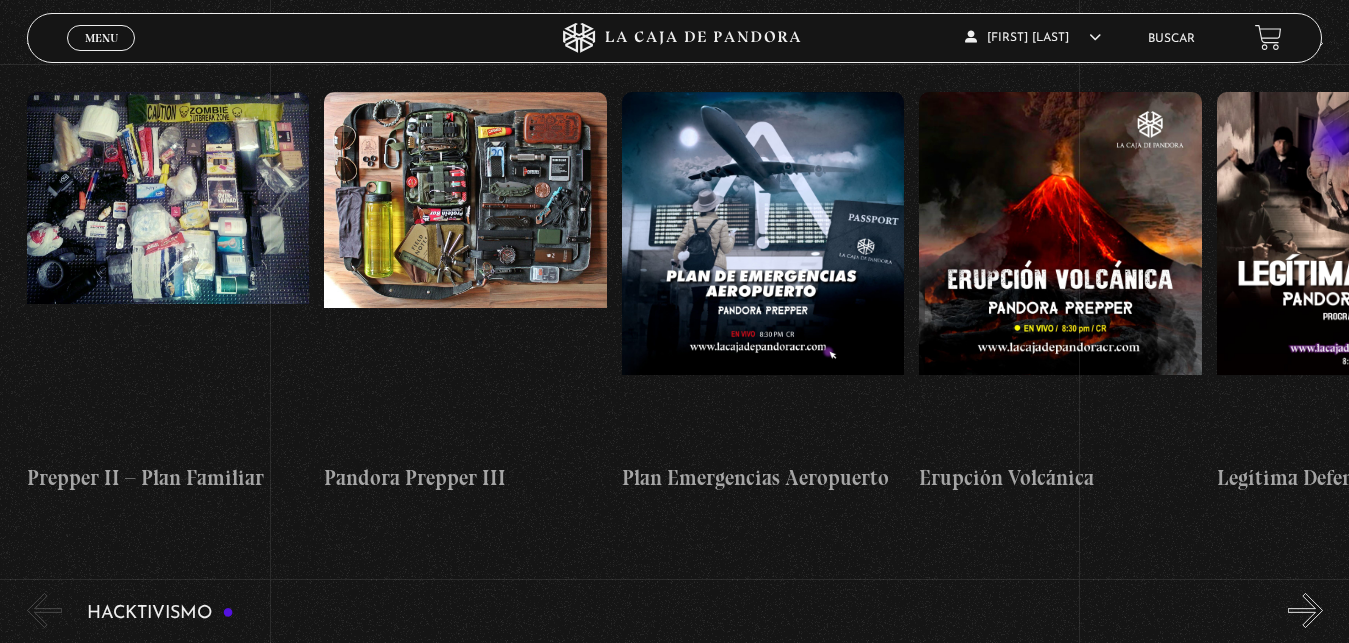 click on "»" at bounding box center [1305, 43] 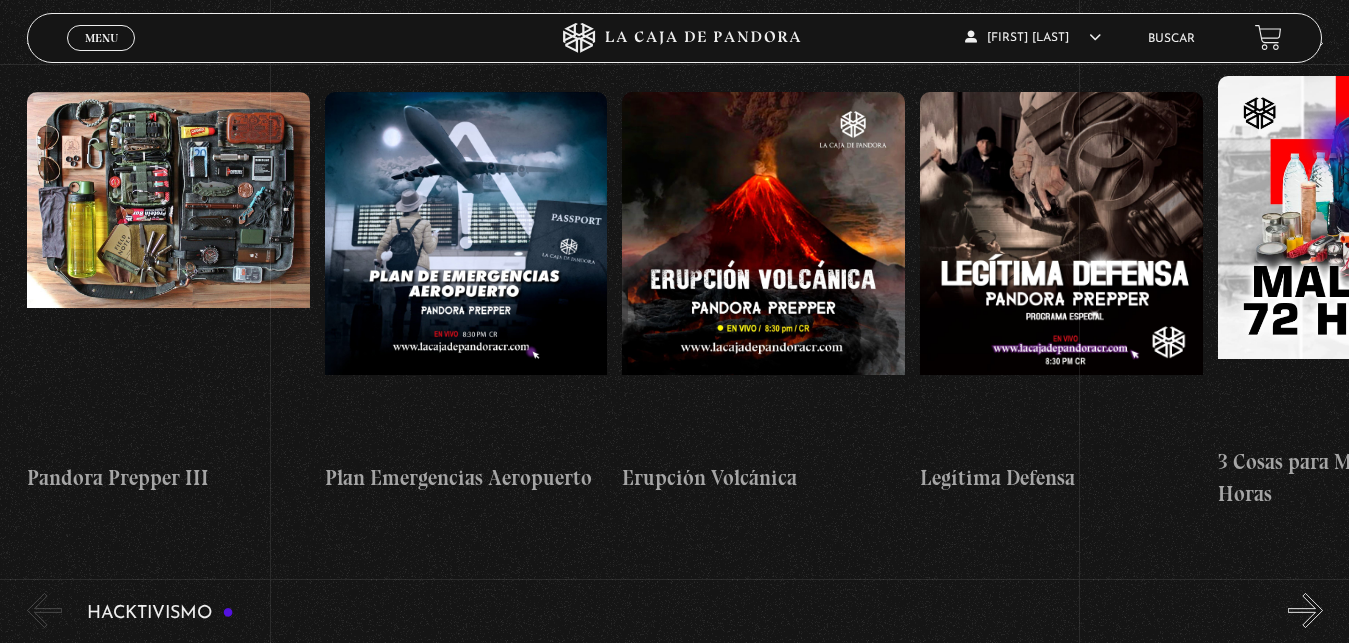 click on "»" at bounding box center [1305, 43] 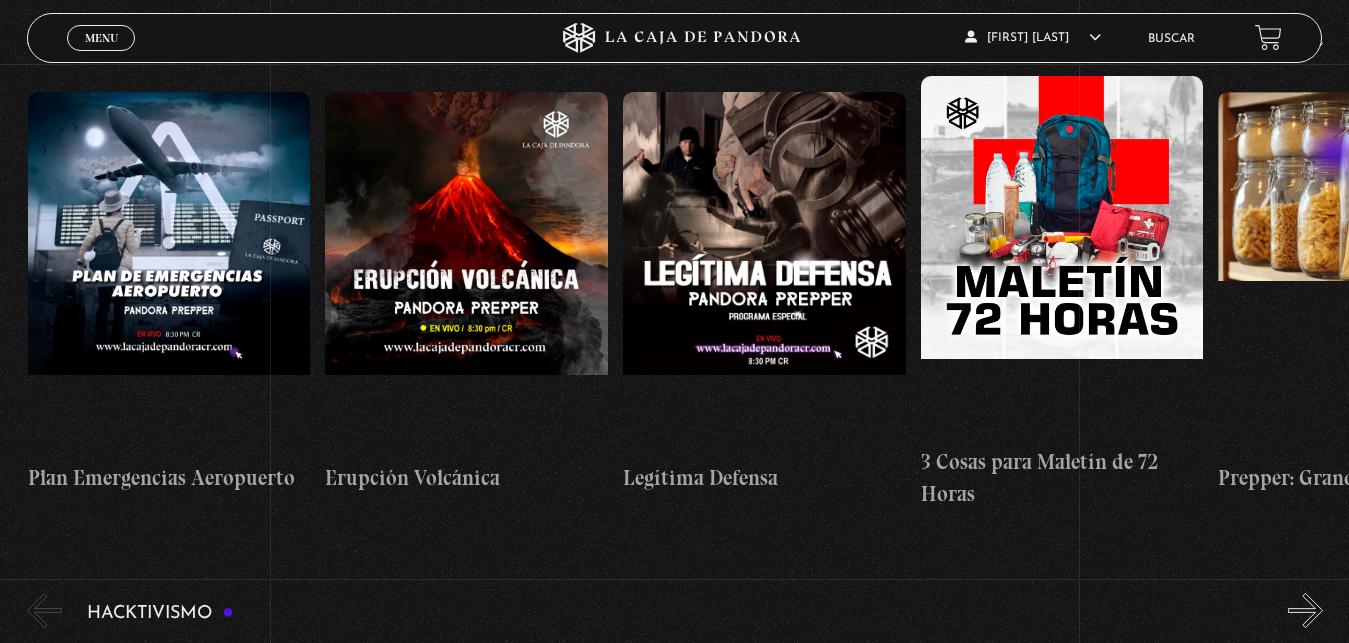 scroll, scrollTop: 0, scrollLeft: 2083, axis: horizontal 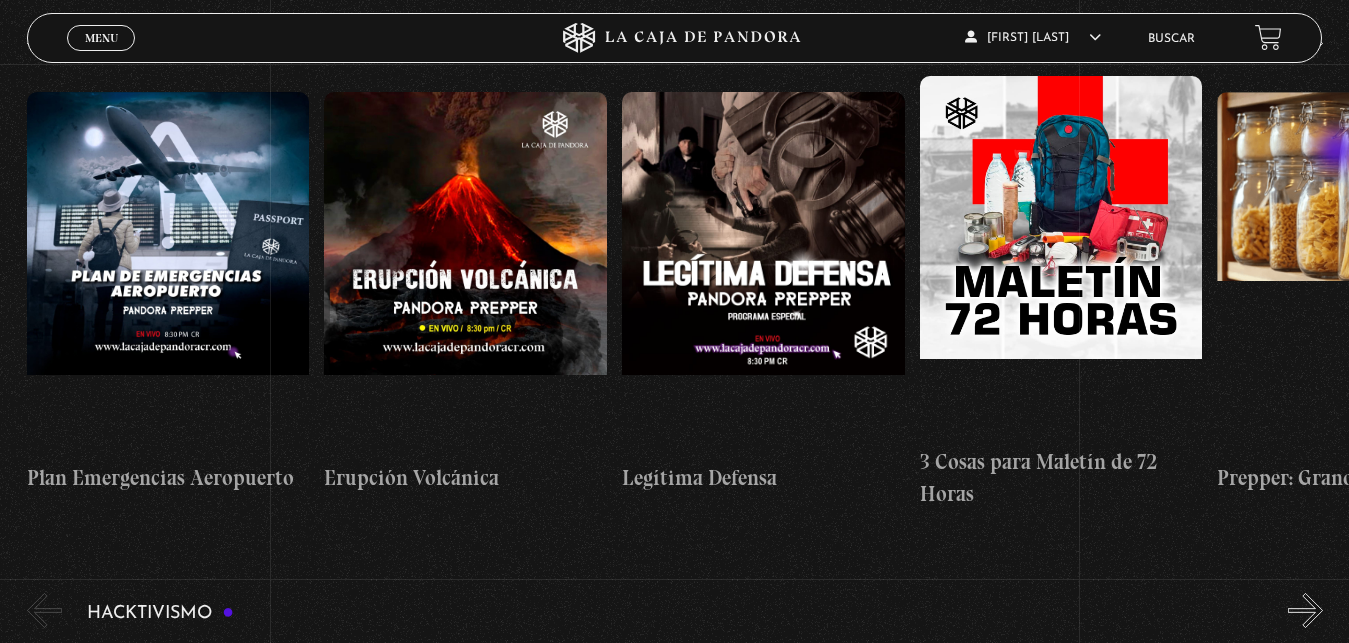 click on "Pandora Prepper
«" at bounding box center [688, 265] 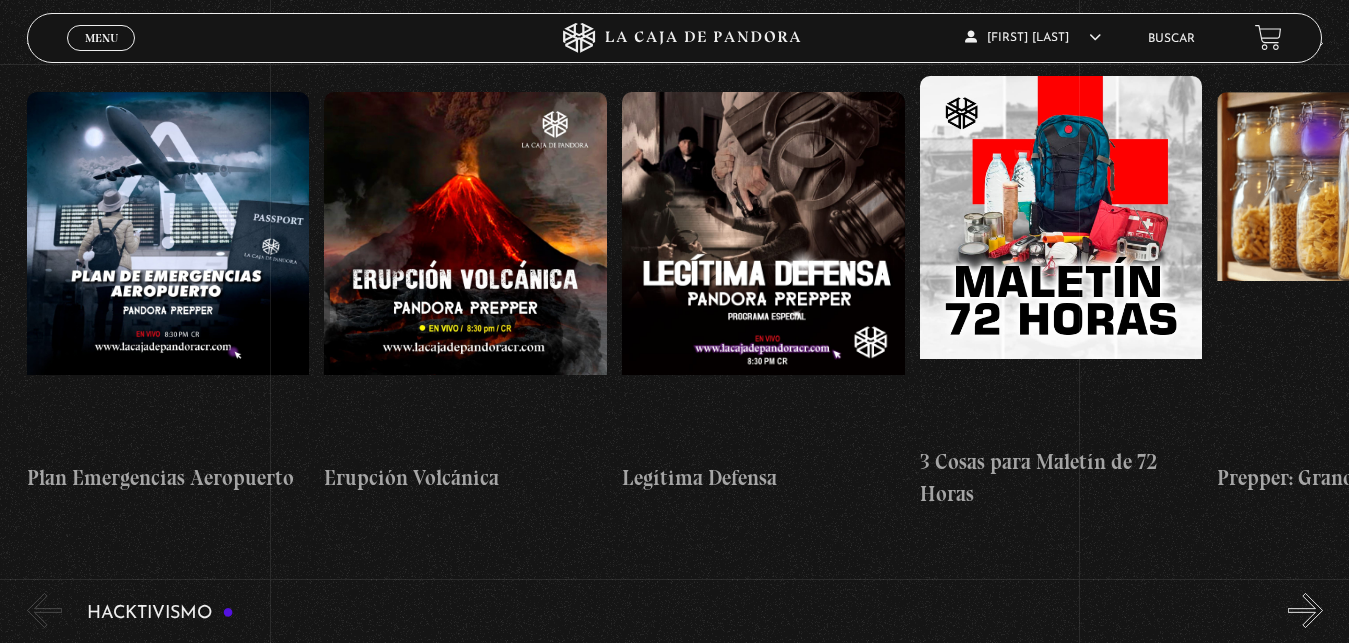 click on "»" at bounding box center (1305, 43) 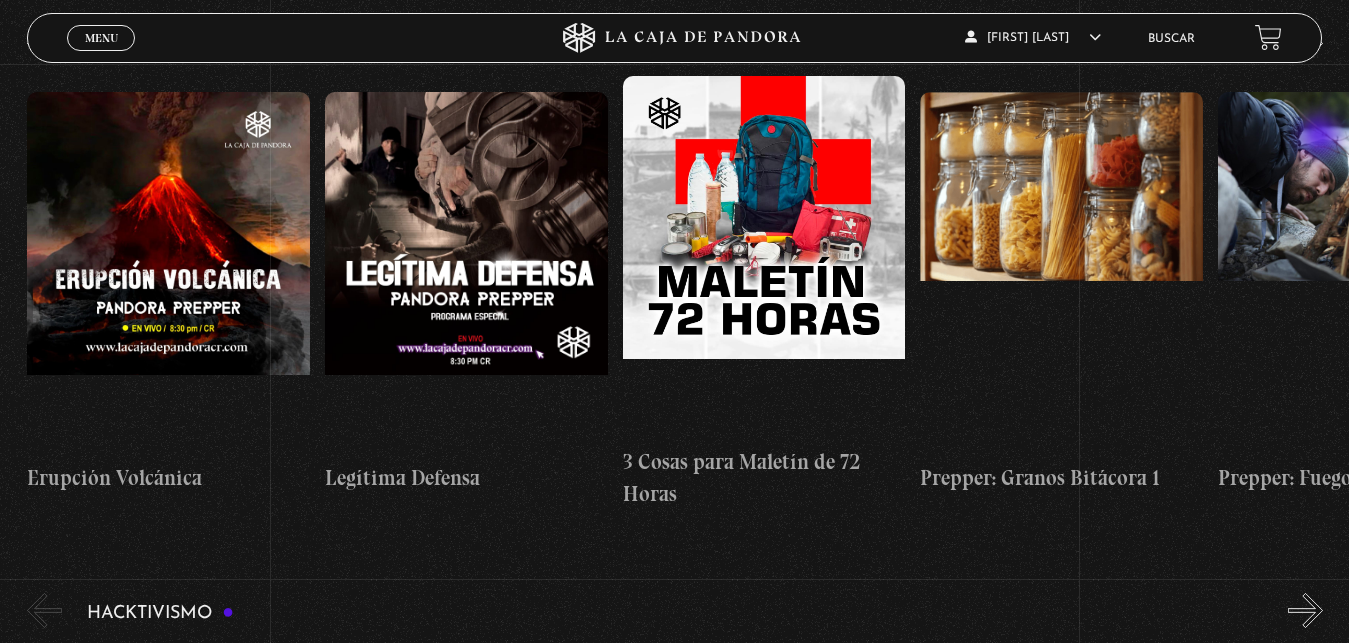 click on "»" at bounding box center (1305, 43) 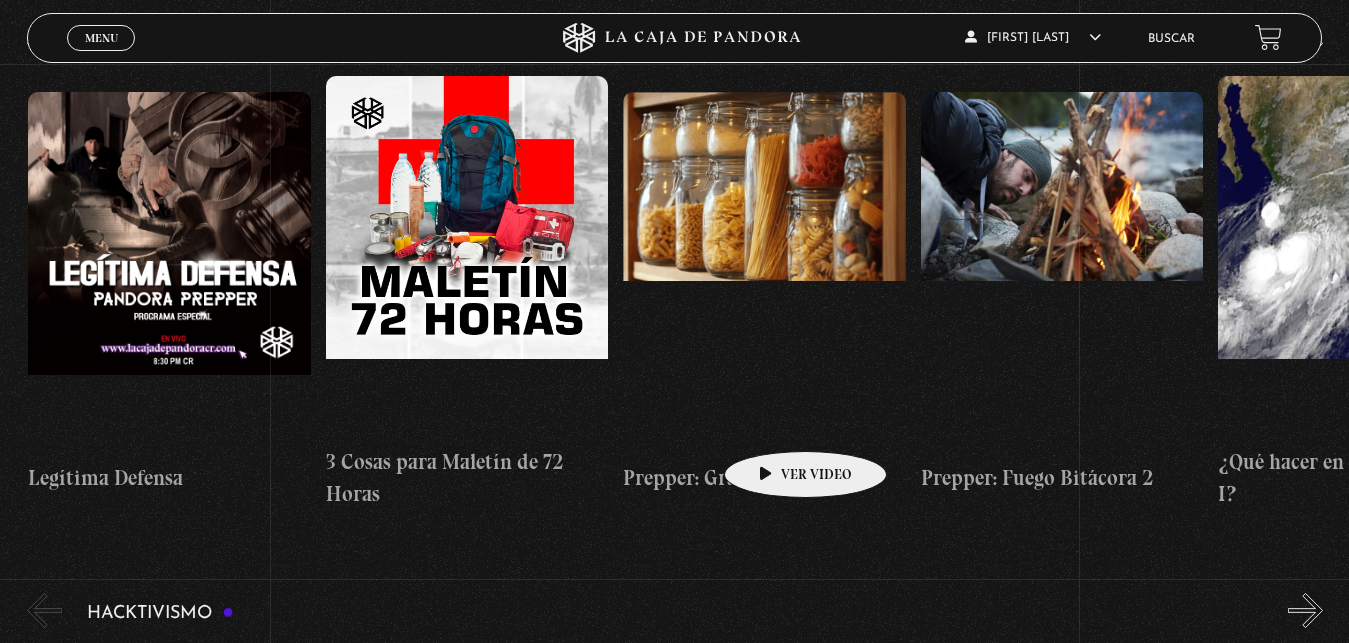 scroll, scrollTop: 0, scrollLeft: 2678, axis: horizontal 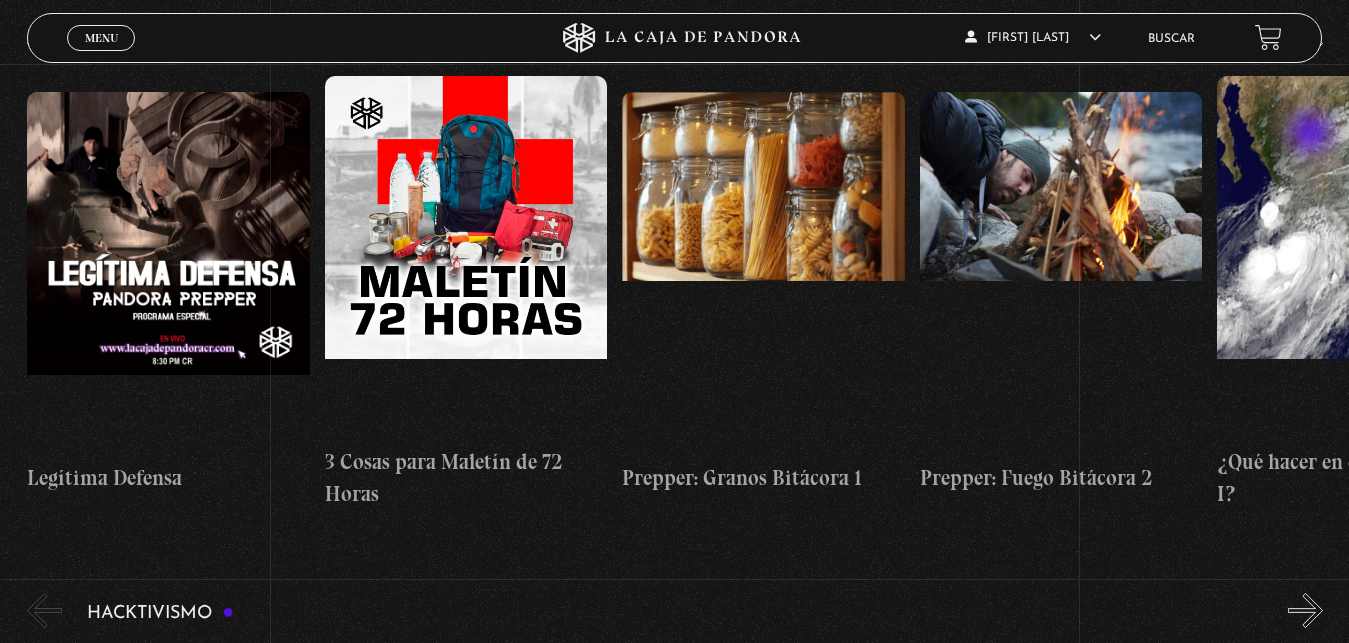 click on "»" at bounding box center [1305, 43] 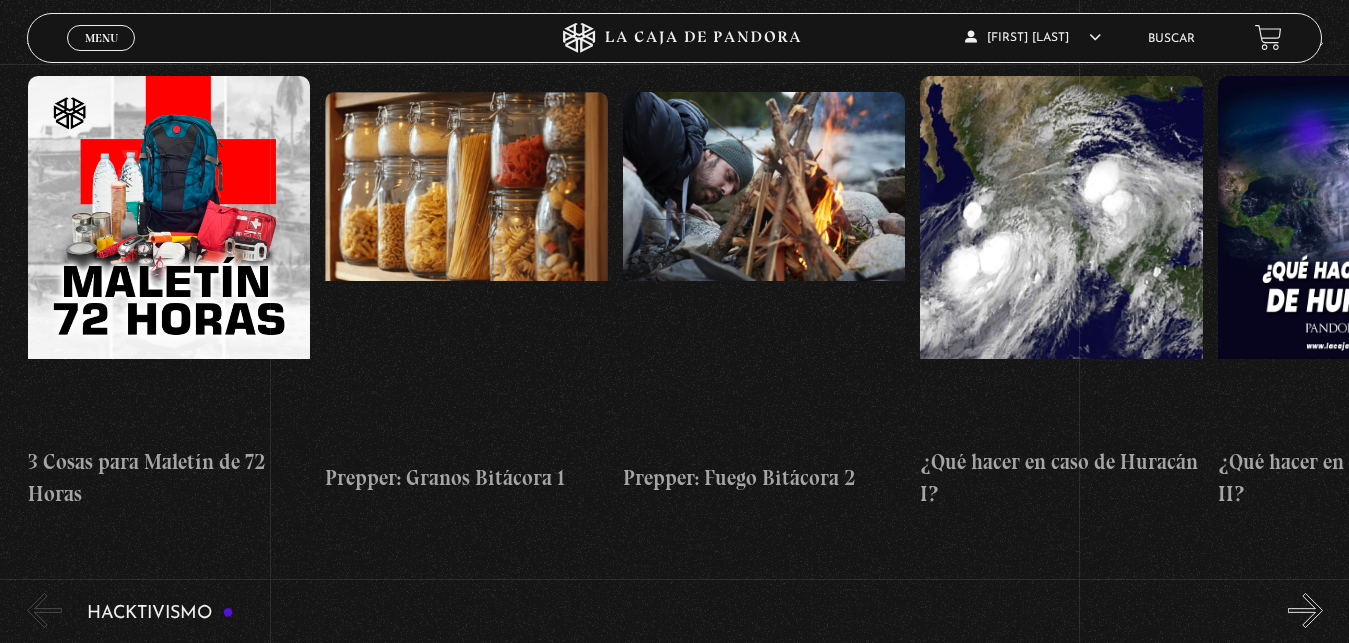 scroll, scrollTop: 0, scrollLeft: 2976, axis: horizontal 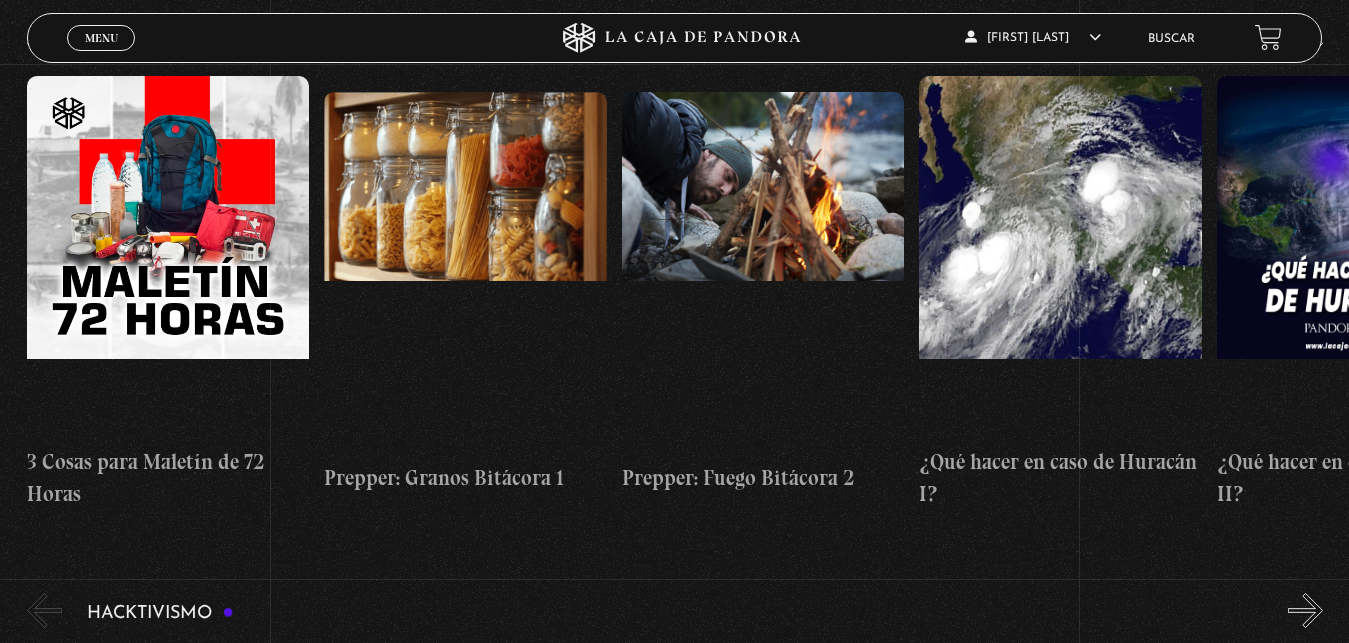 click on "Pandora Prepper
«" at bounding box center (688, 265) 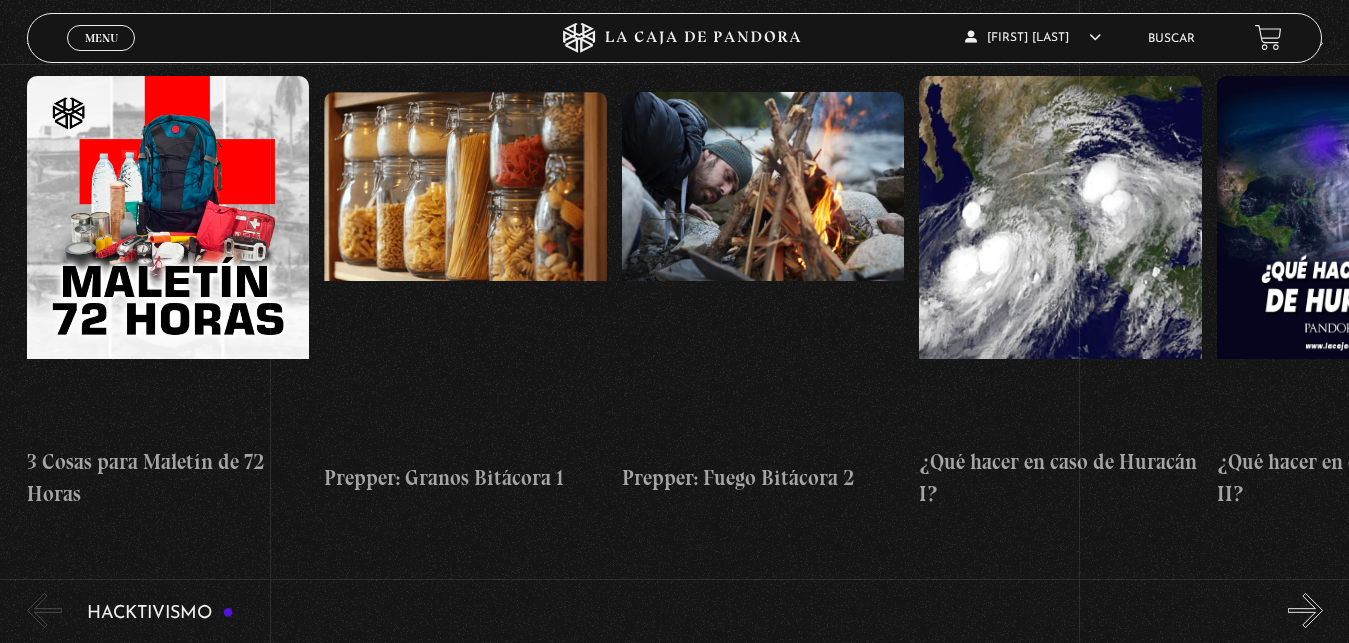 click on "»" at bounding box center (1305, 43) 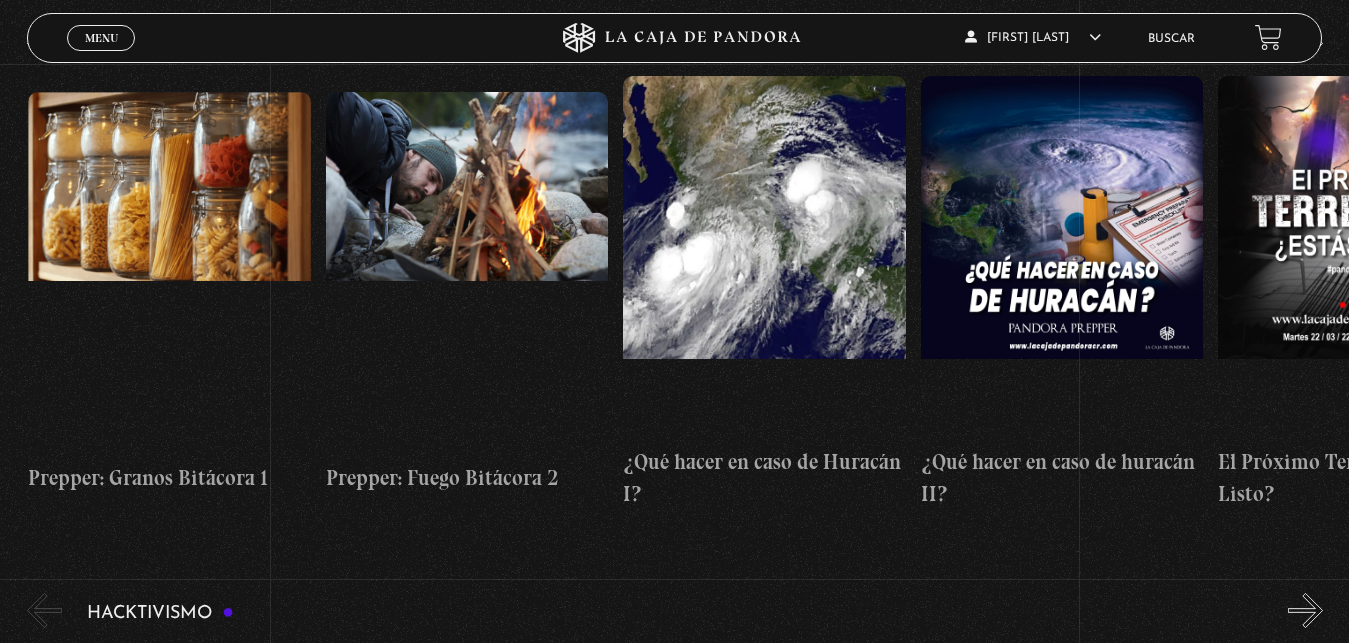 scroll, scrollTop: 0, scrollLeft: 3273, axis: horizontal 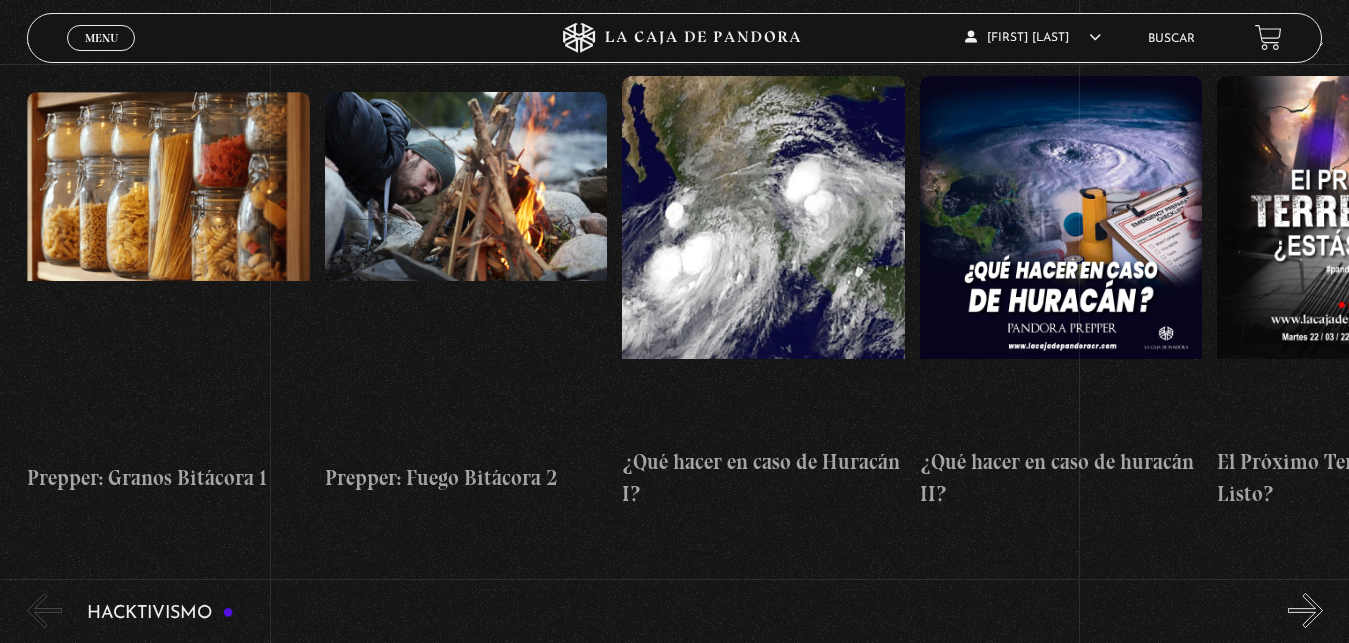 click on "»" at bounding box center (1305, 43) 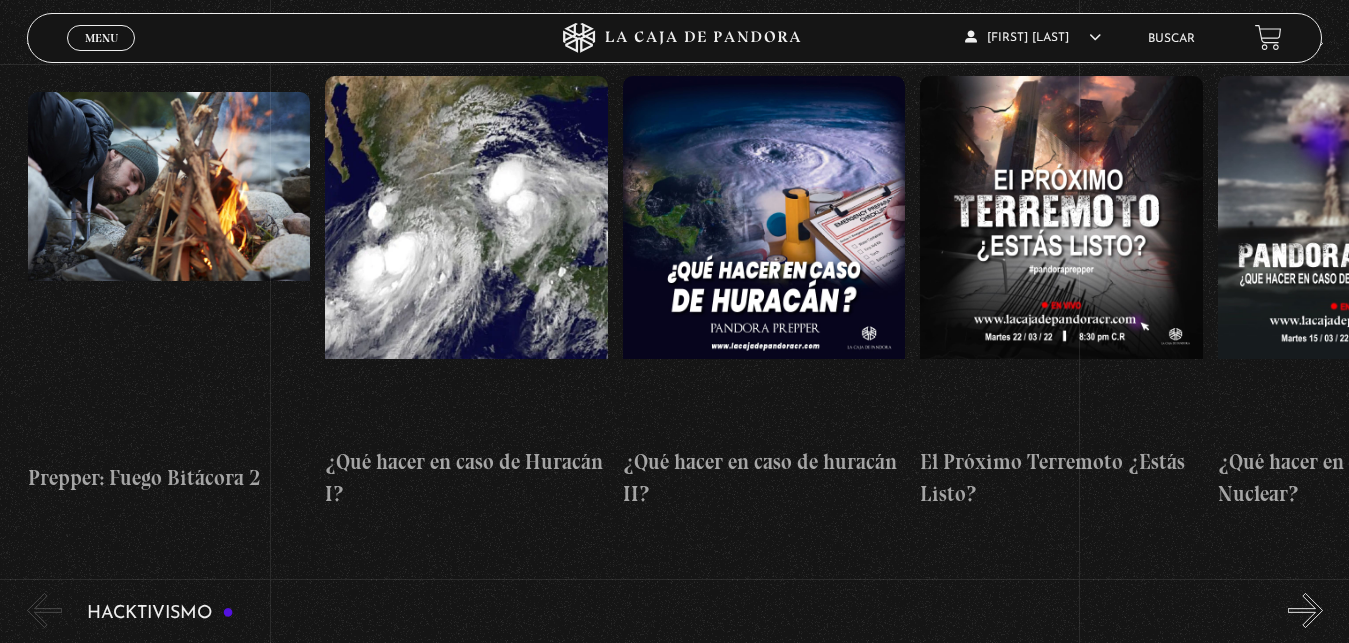 click on "»" at bounding box center [1305, 43] 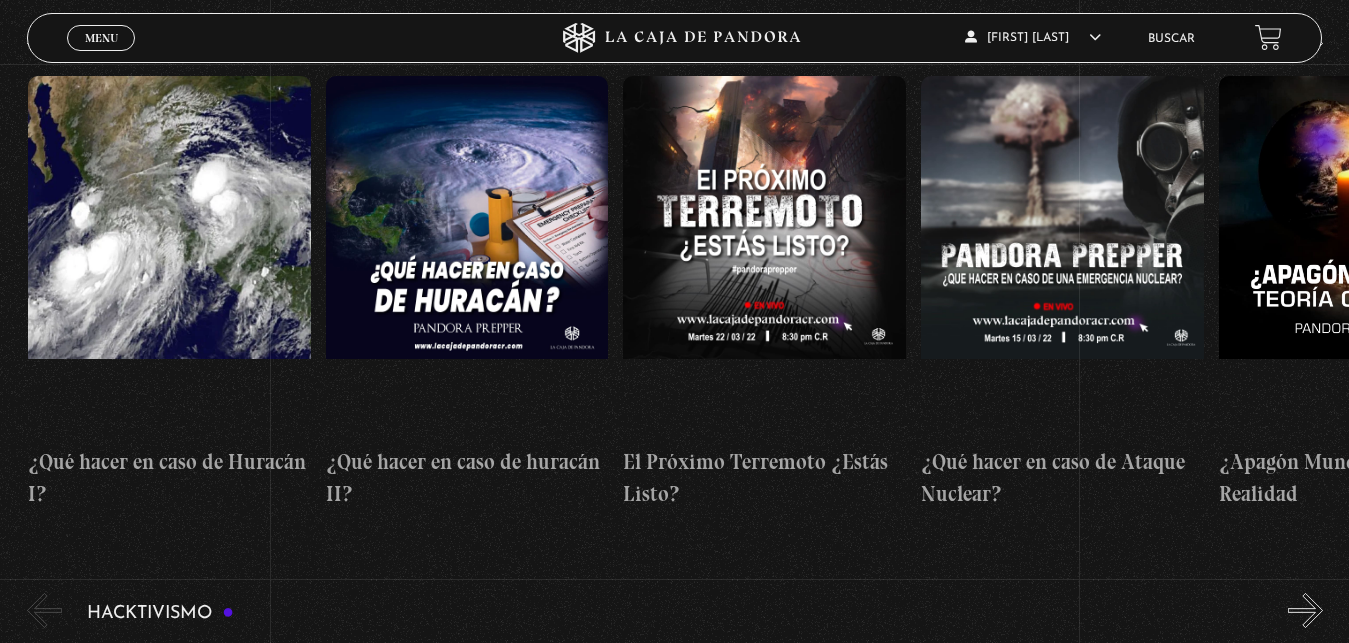 scroll, scrollTop: 0, scrollLeft: 3868, axis: horizontal 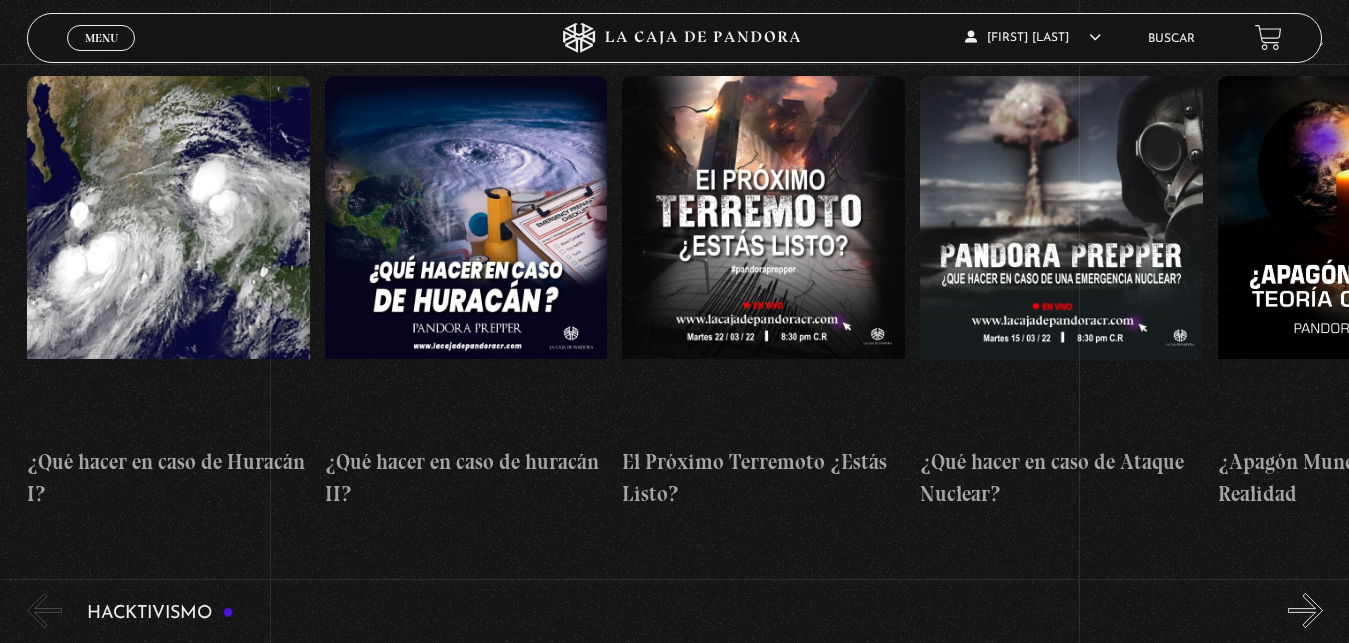 click on "»" at bounding box center (1305, 43) 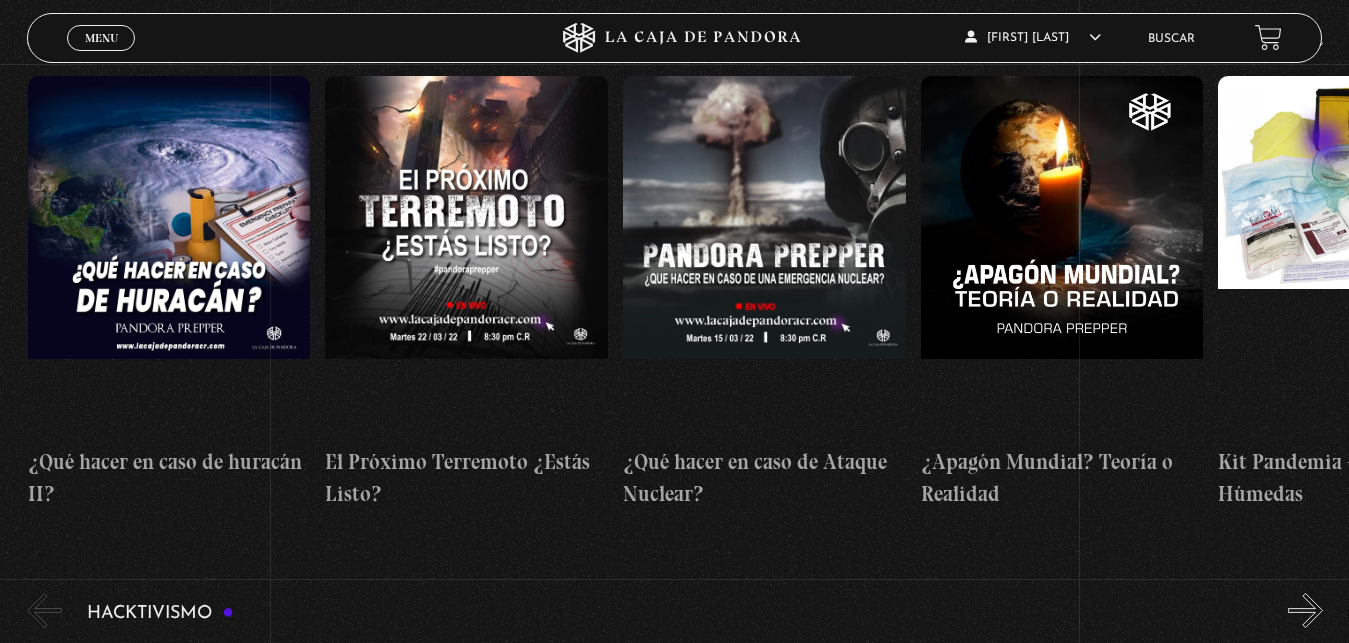 scroll, scrollTop: 0, scrollLeft: 4166, axis: horizontal 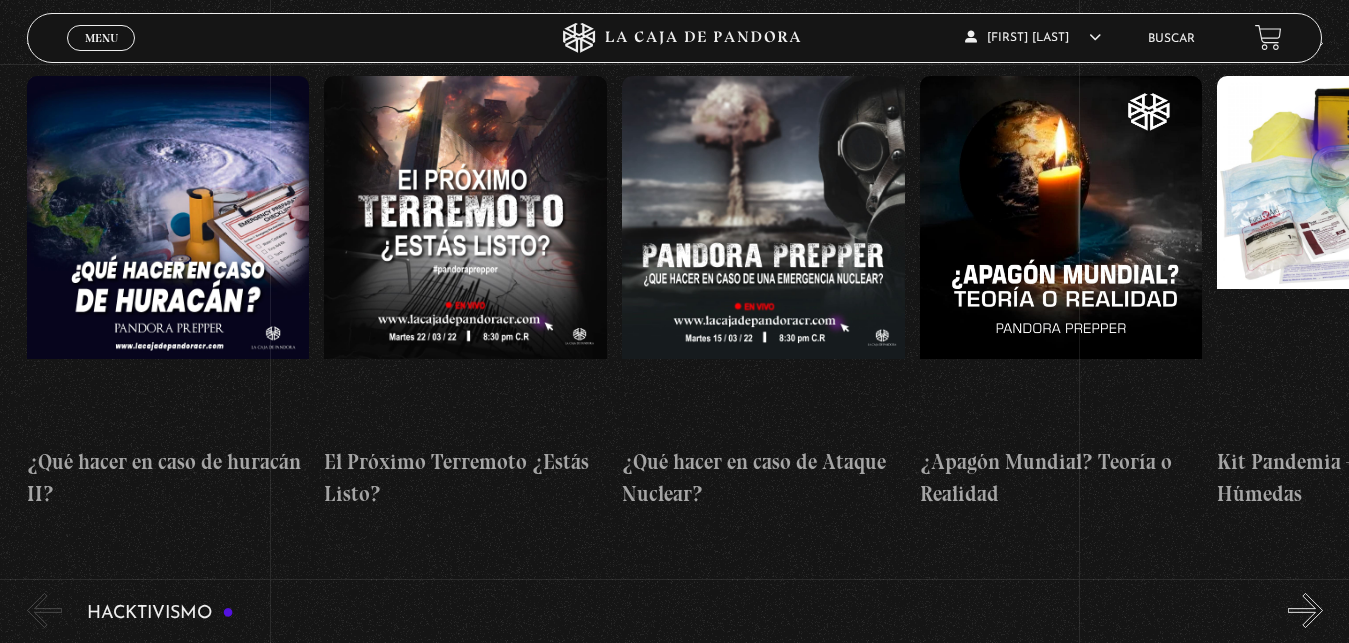 click on "»" at bounding box center [1305, 43] 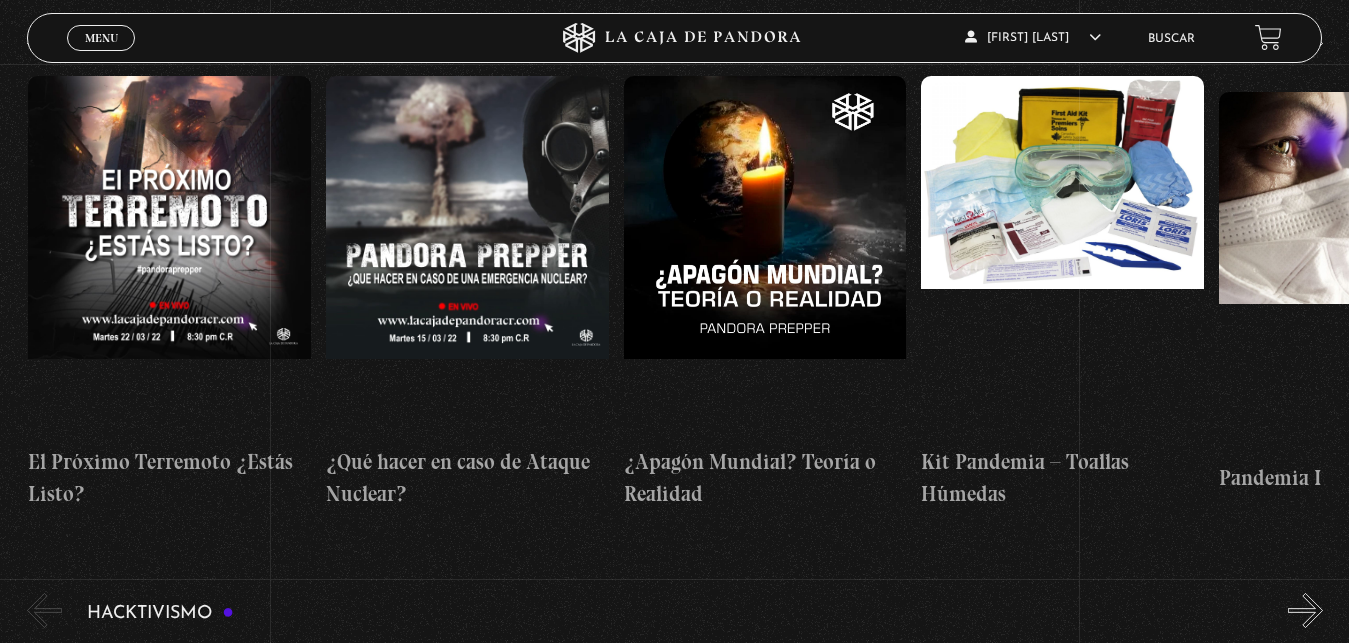 scroll, scrollTop: 0, scrollLeft: 4463, axis: horizontal 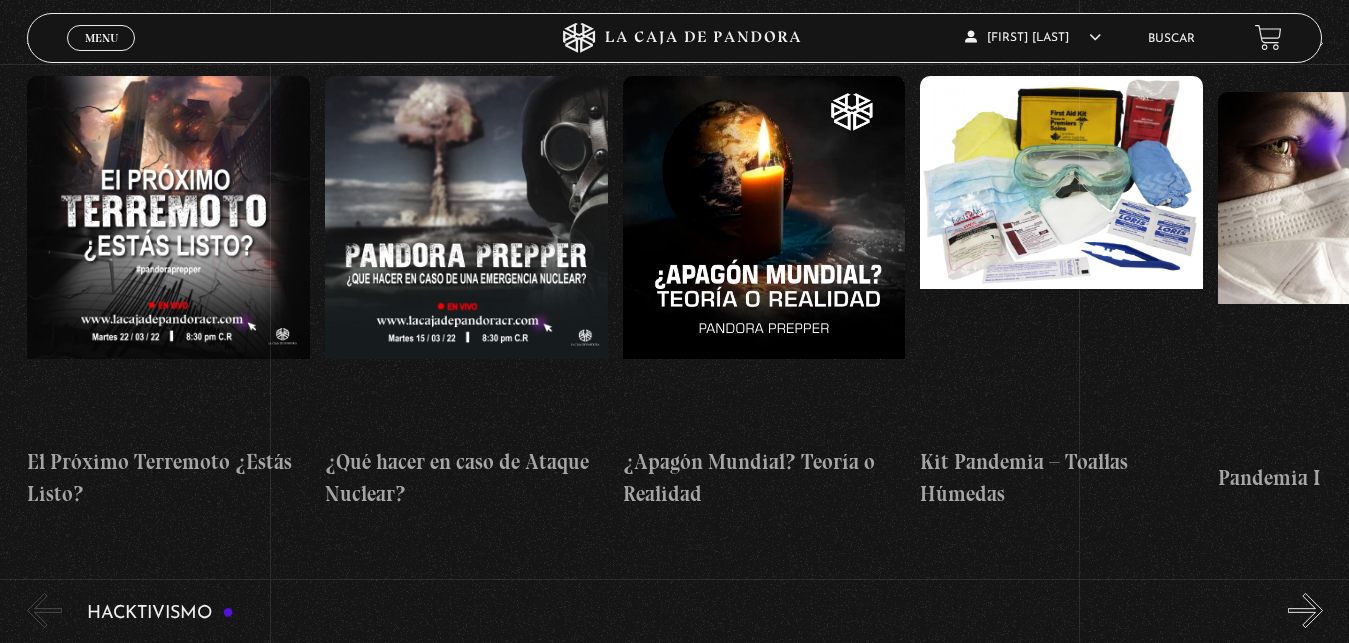 click on "»" at bounding box center (1305, 43) 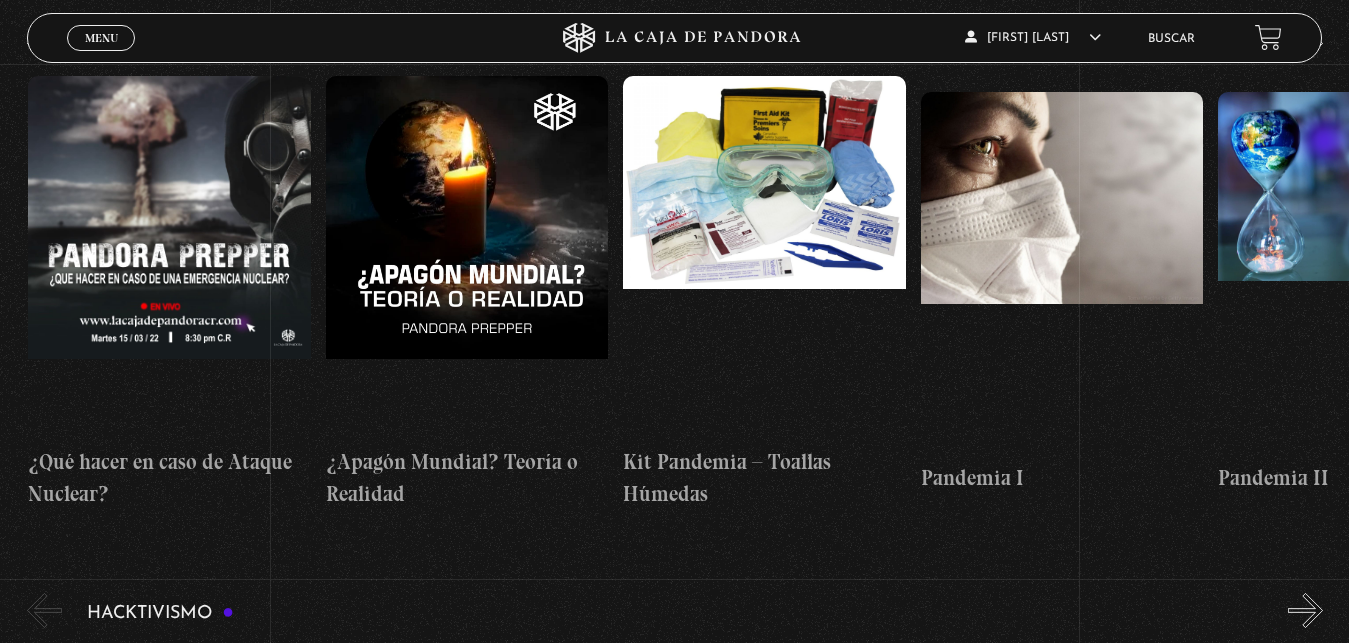 scroll, scrollTop: 0, scrollLeft: 4761, axis: horizontal 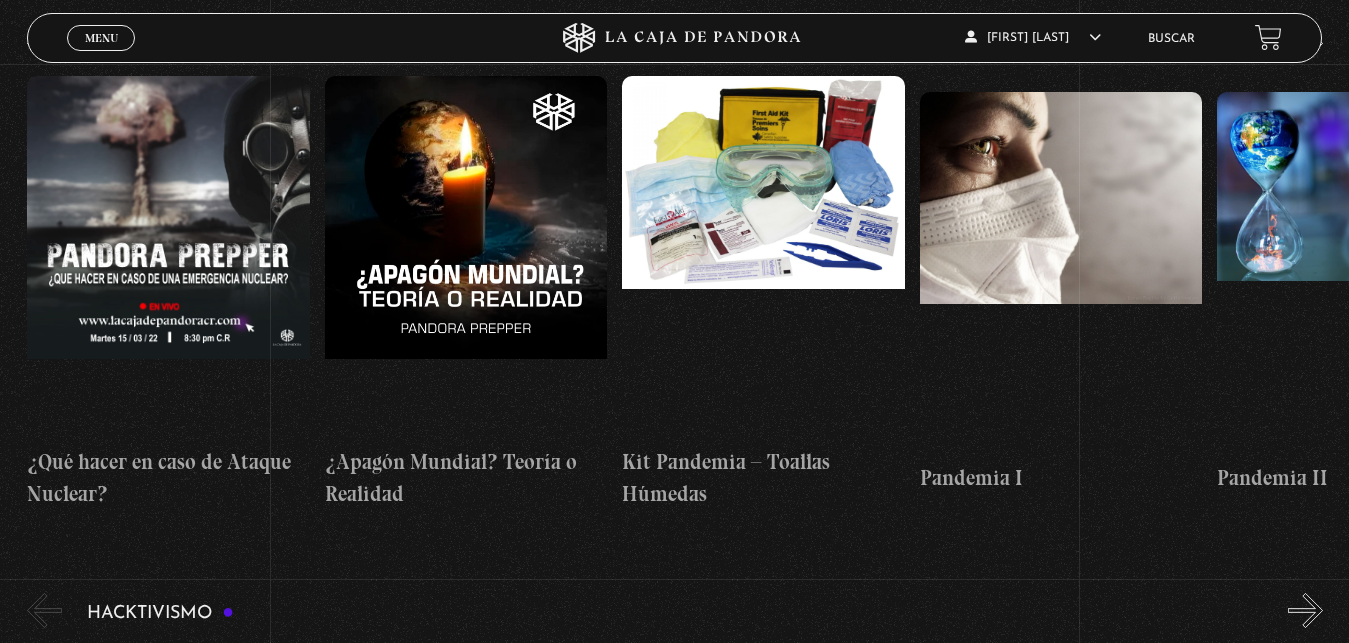 click on "»" at bounding box center (1305, 43) 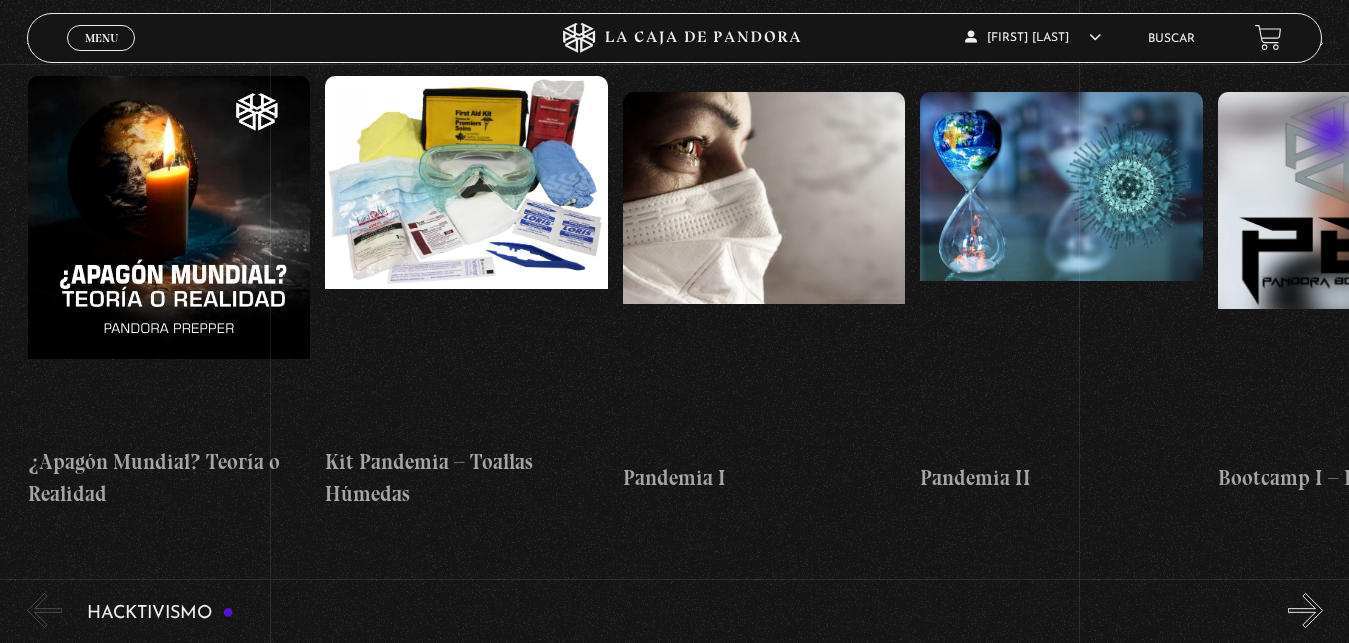 click on "»" at bounding box center [1305, 43] 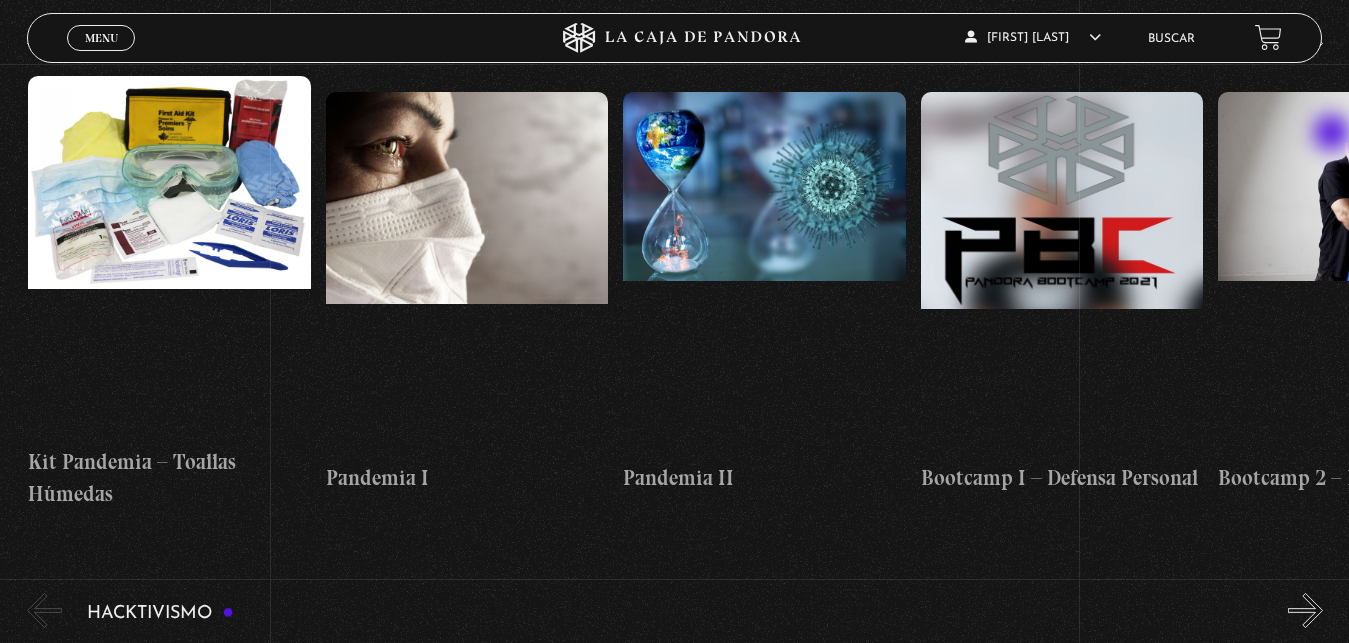 scroll, scrollTop: 0, scrollLeft: 5356, axis: horizontal 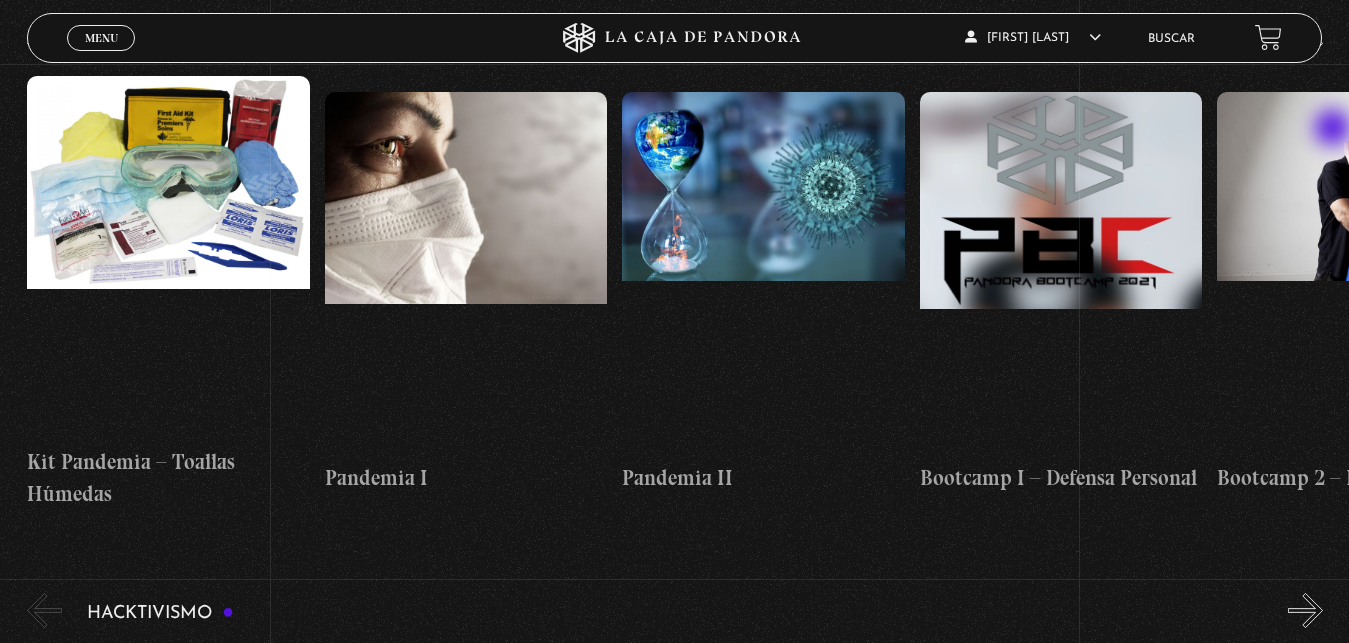 click on "»" at bounding box center (1305, 43) 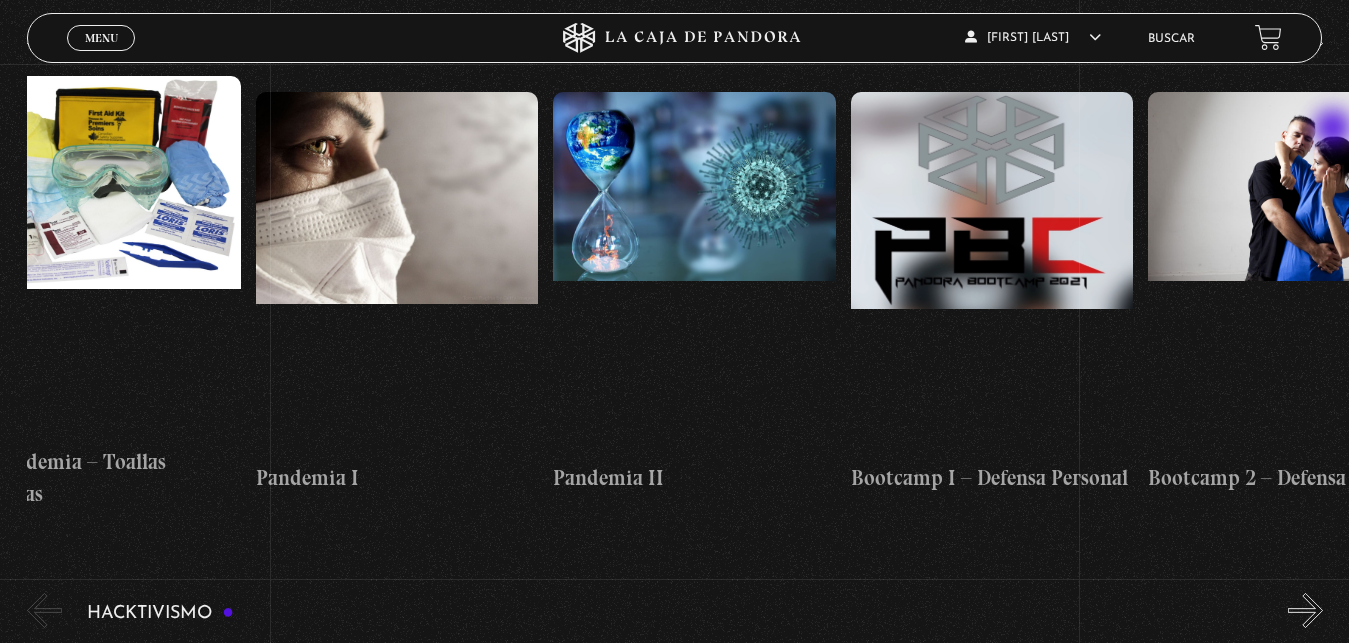 scroll, scrollTop: 0, scrollLeft: 5505, axis: horizontal 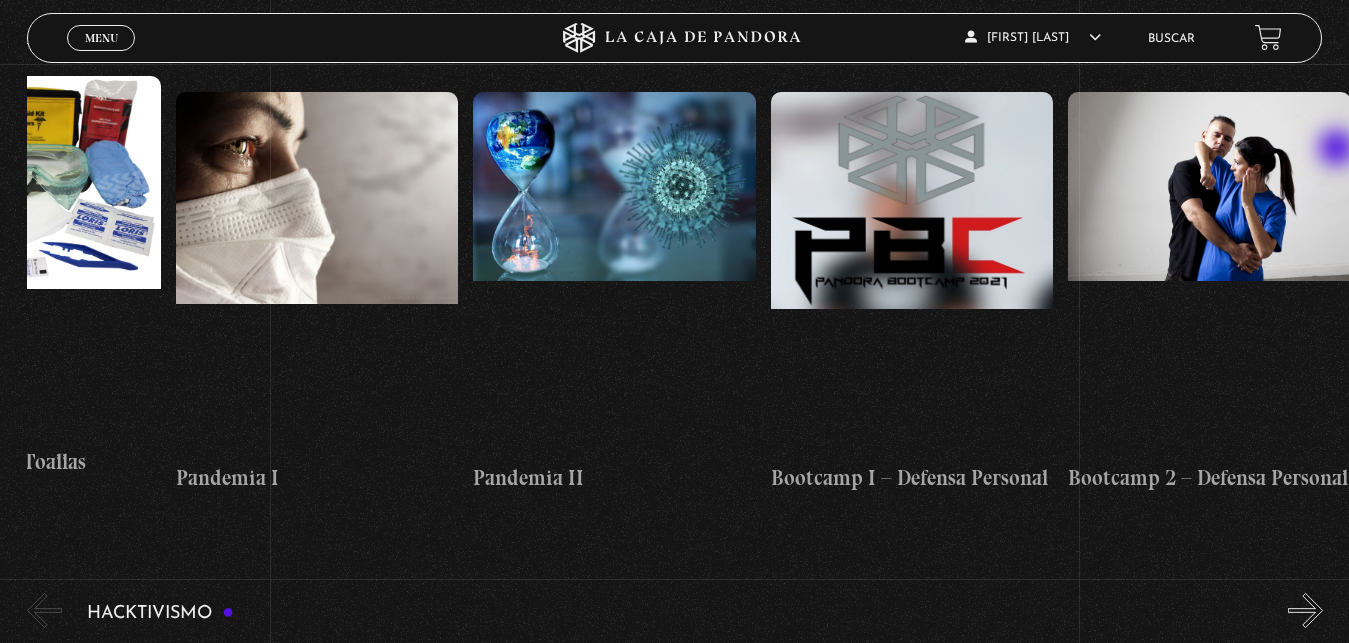 click on "Pandora Prepper
«" at bounding box center (688, 265) 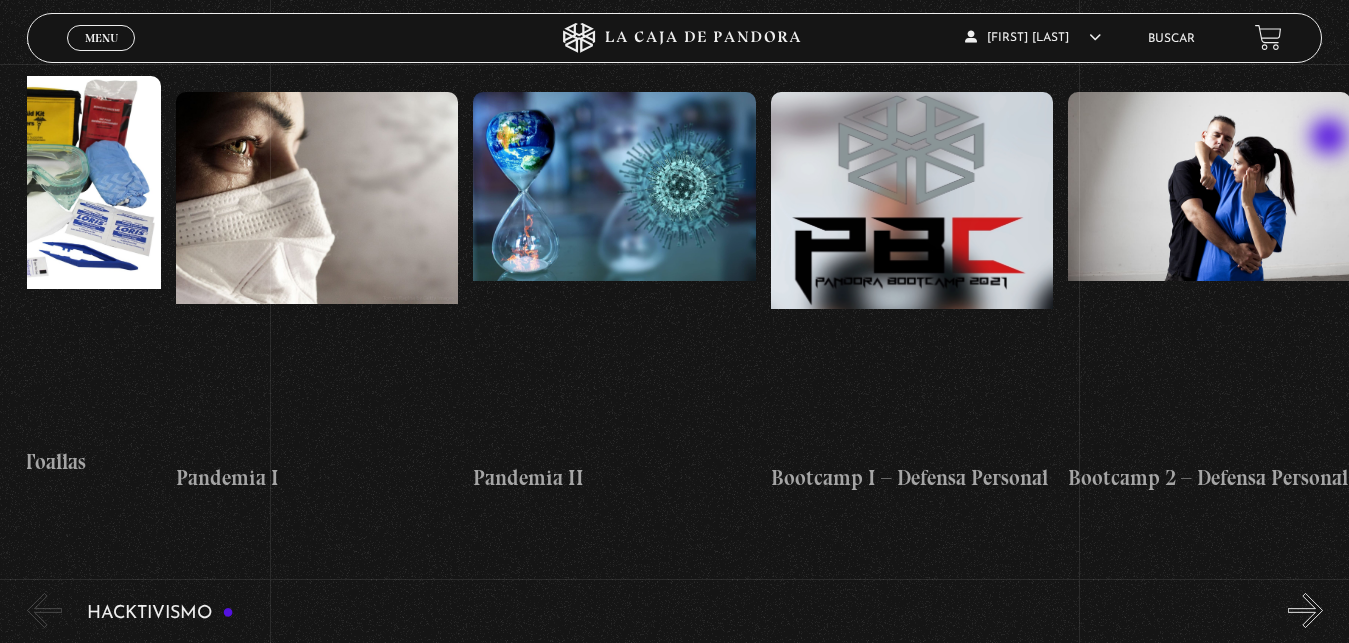 click on "»" at bounding box center [1305, 43] 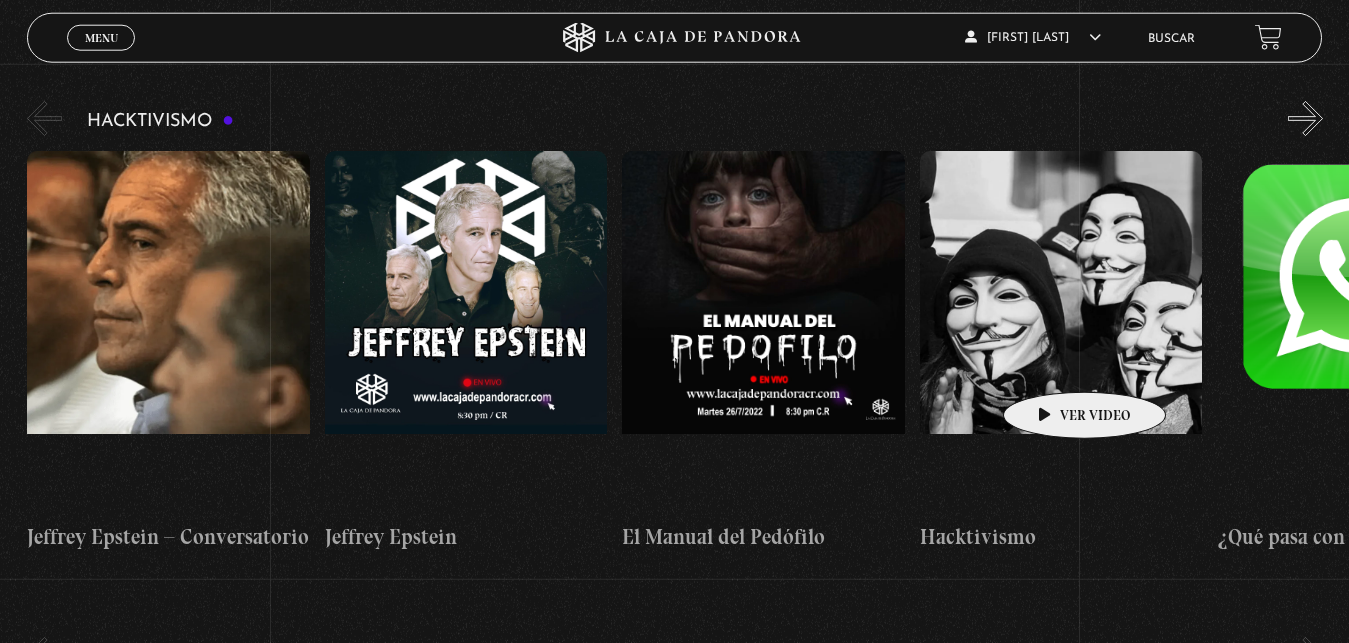 scroll, scrollTop: 5916, scrollLeft: 0, axis: vertical 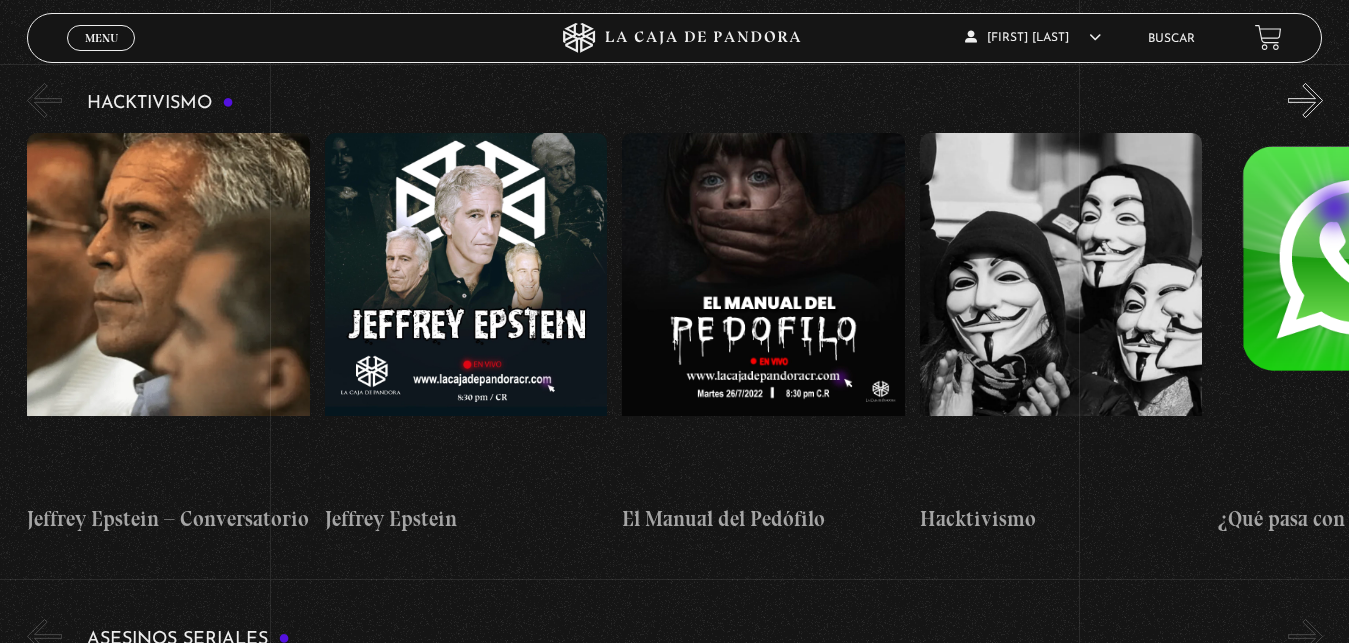 click on "»" at bounding box center [1305, 100] 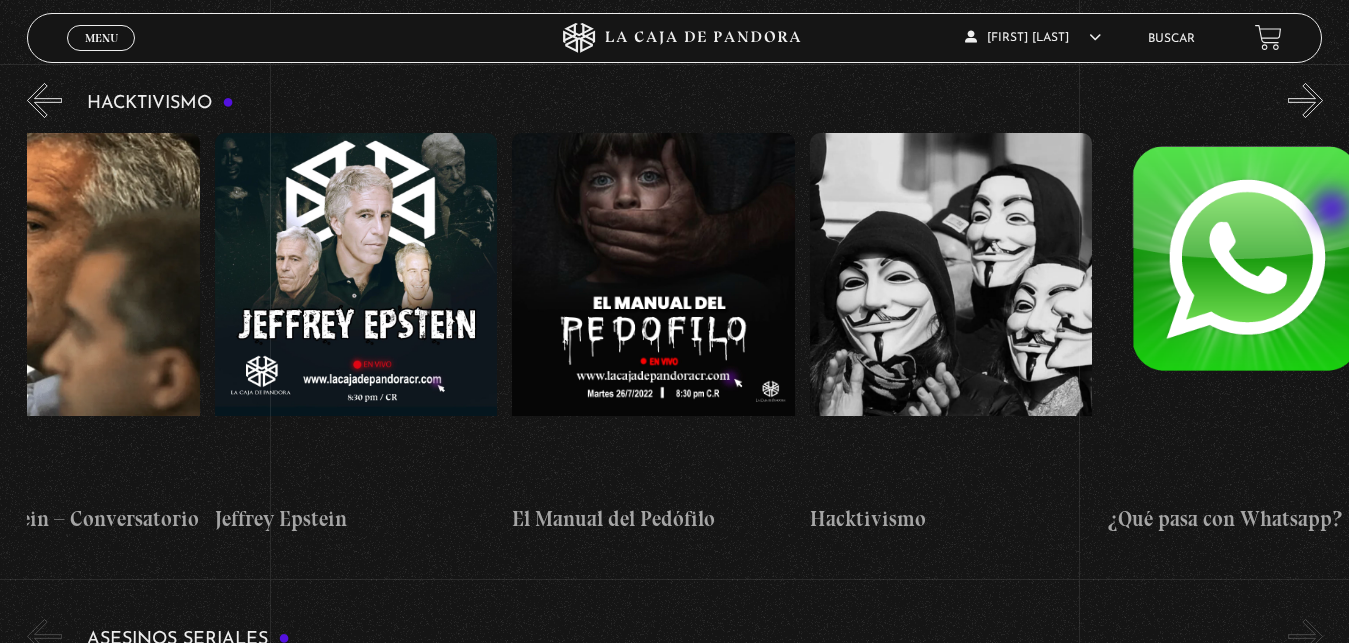 scroll, scrollTop: 0, scrollLeft: 149, axis: horizontal 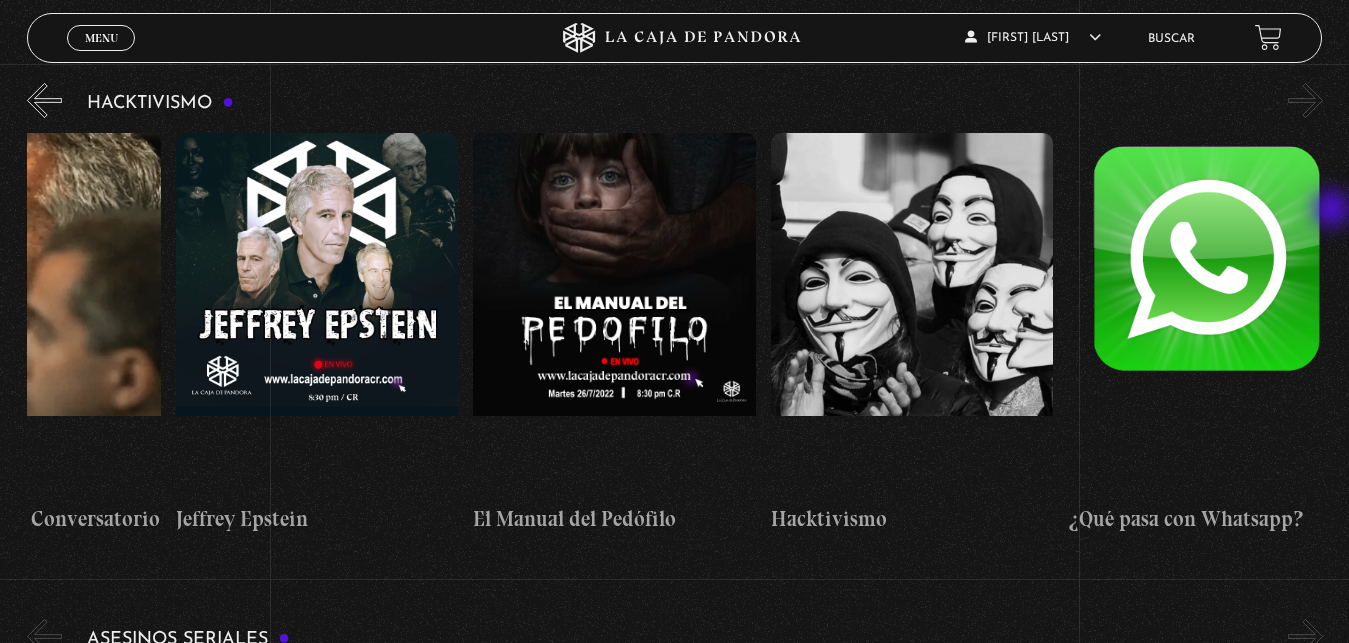 click on "»" at bounding box center (1305, 100) 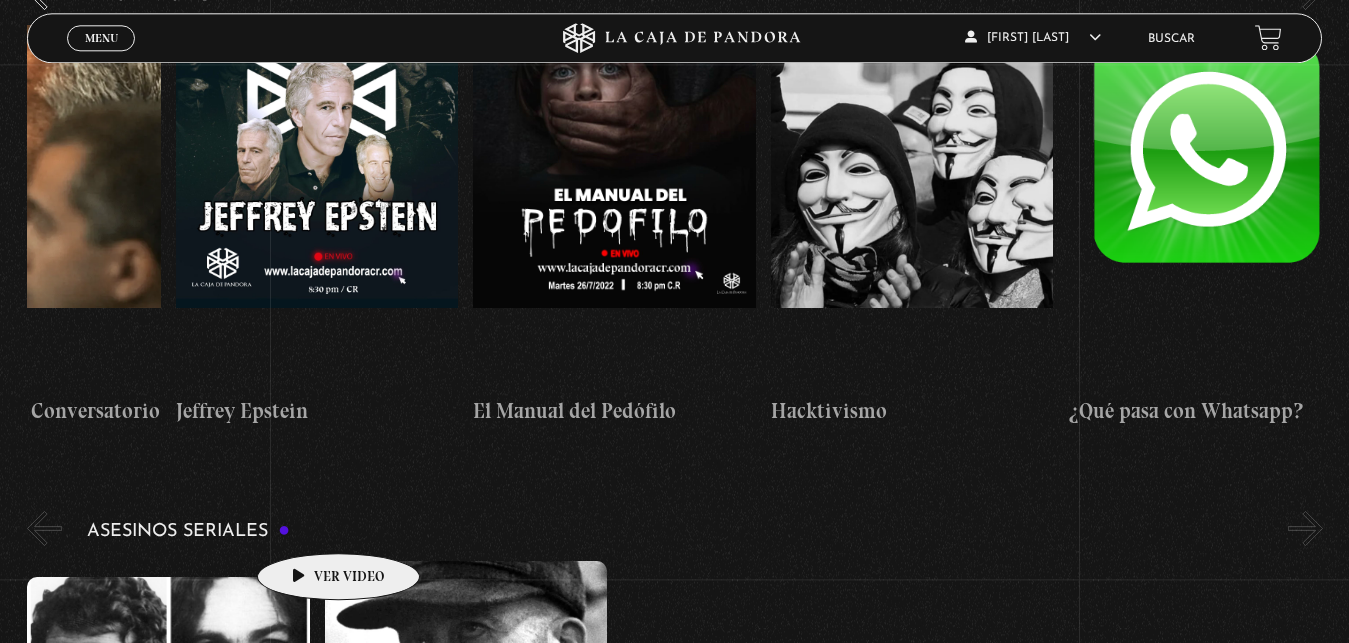 scroll, scrollTop: 6018, scrollLeft: 0, axis: vertical 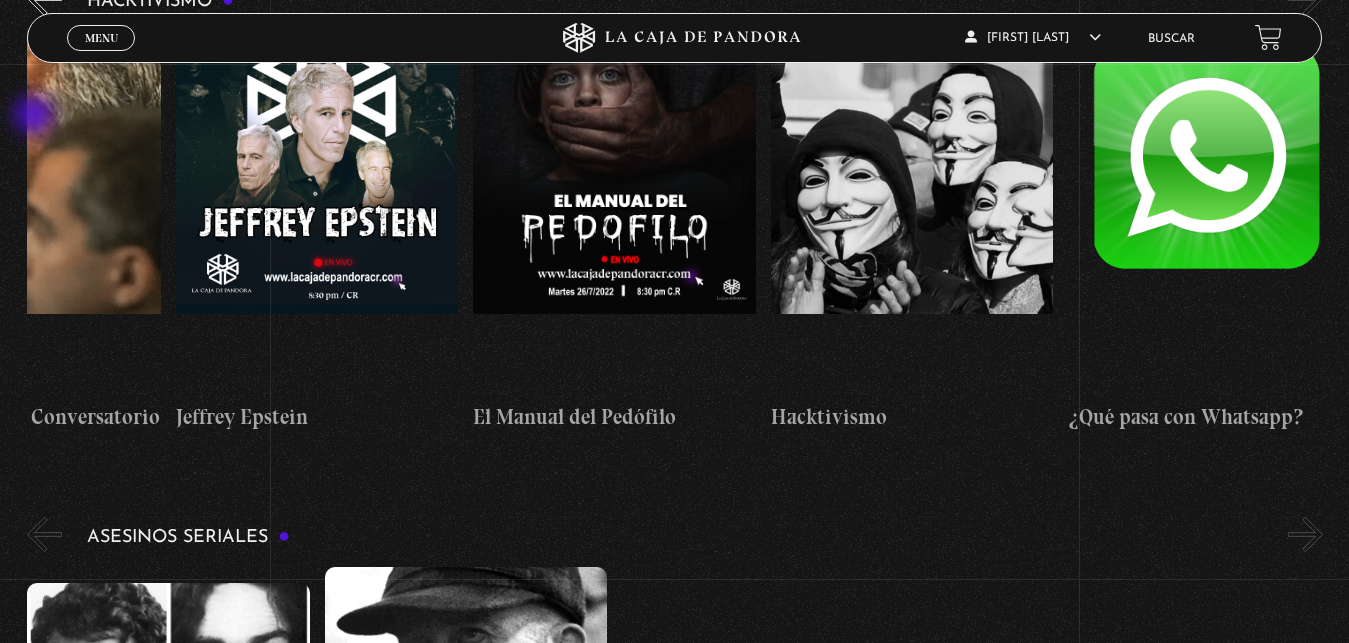 click on "«" at bounding box center (44, -2) 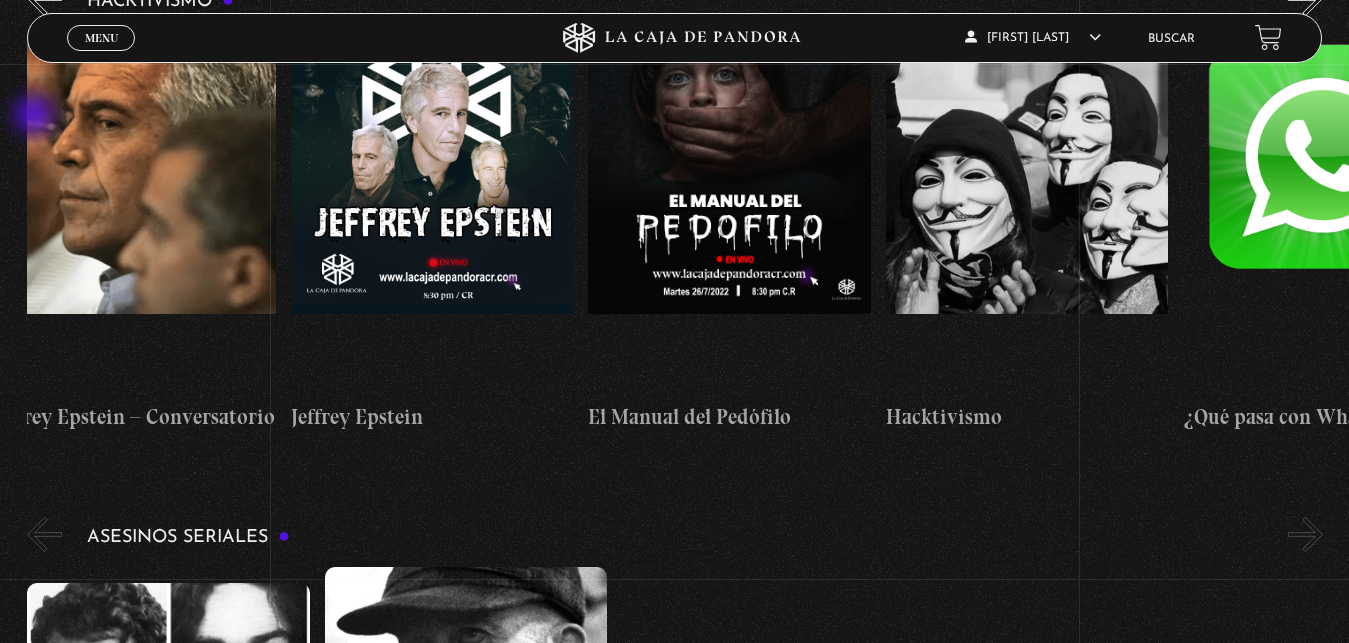 scroll, scrollTop: 0, scrollLeft: 0, axis: both 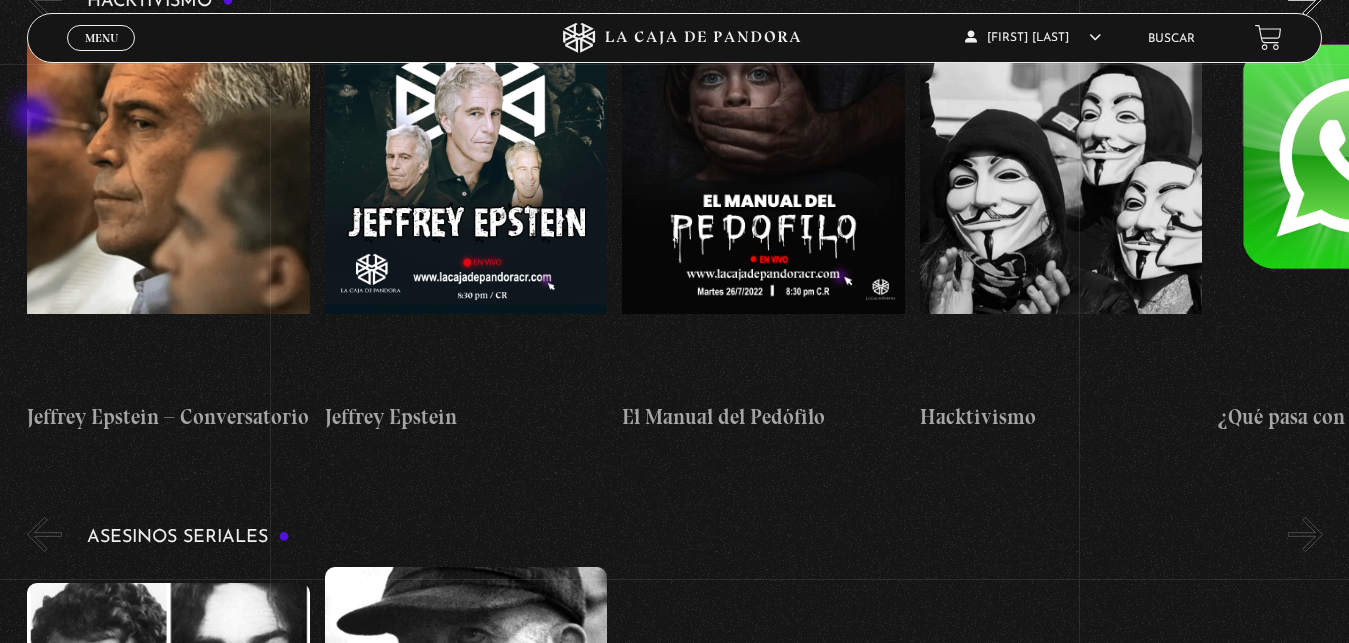click on "«" at bounding box center [44, -2] 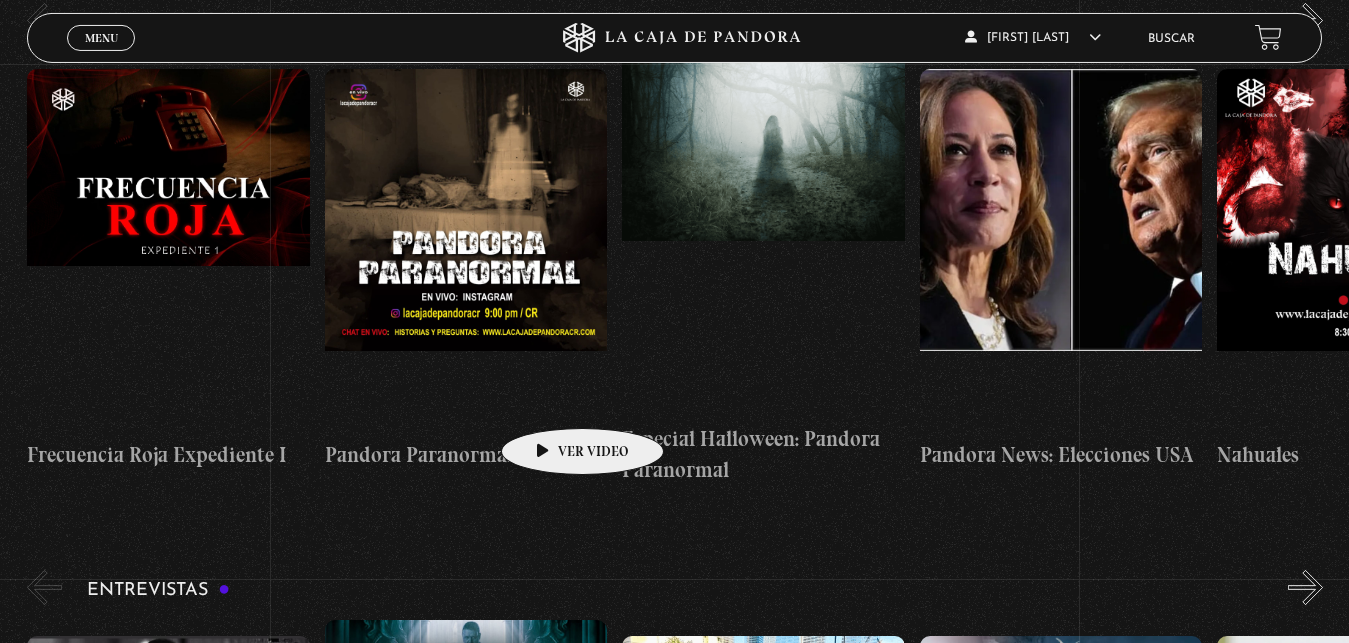 scroll, scrollTop: 7140, scrollLeft: 0, axis: vertical 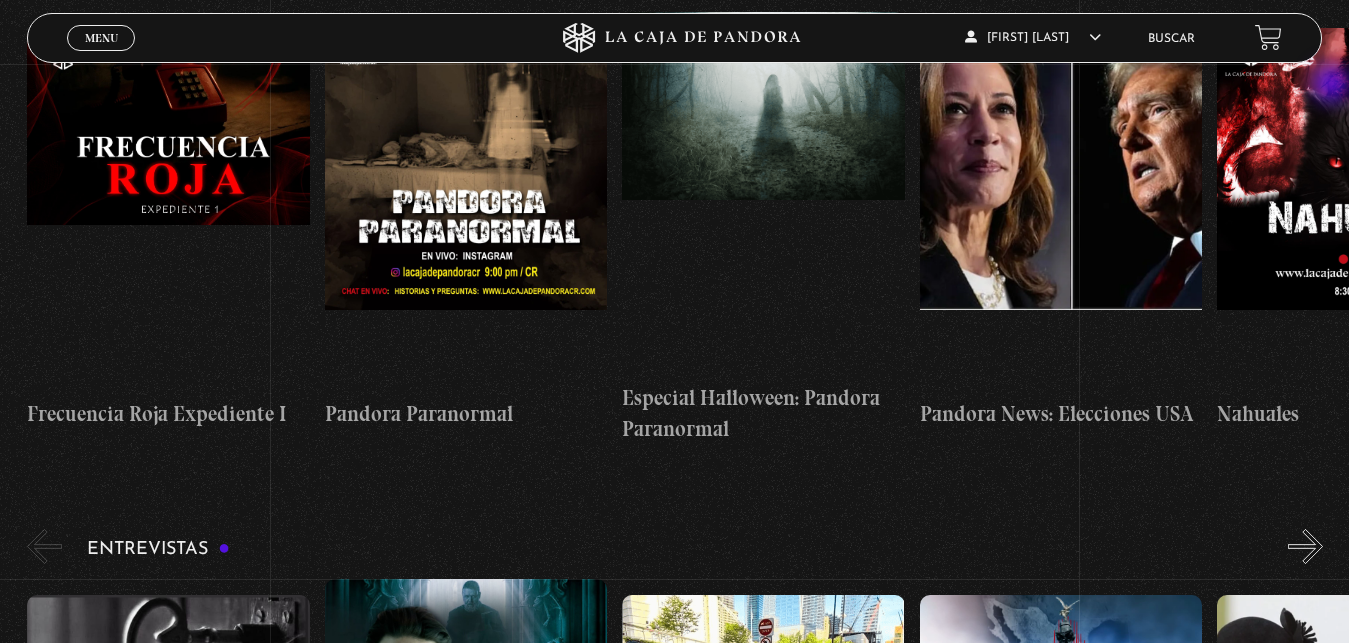 click on "»" at bounding box center [1305, -21] 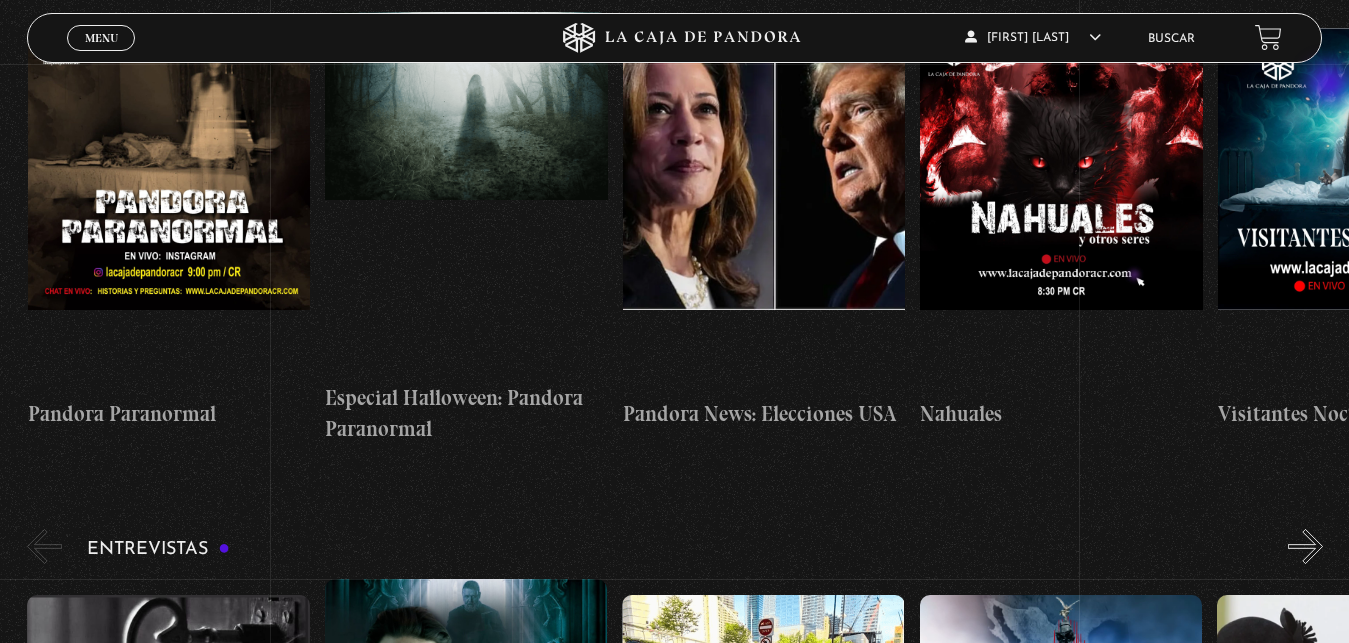 scroll, scrollTop: 0, scrollLeft: 298, axis: horizontal 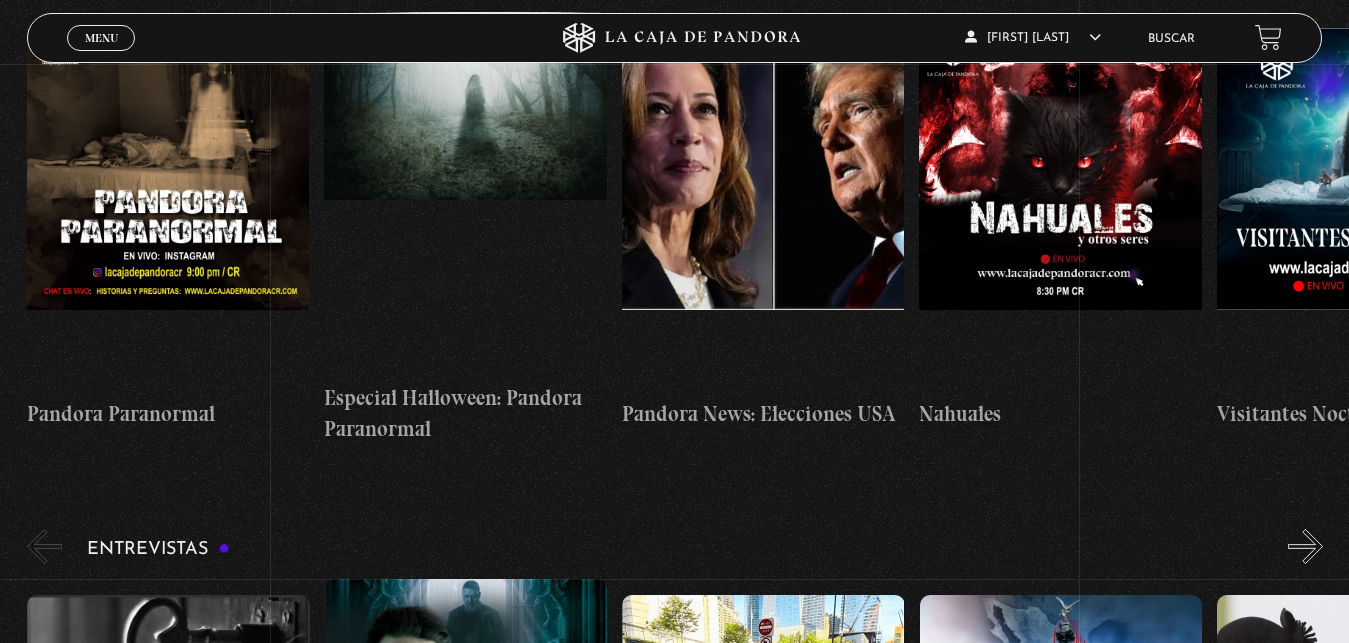 click on "»" at bounding box center [1305, -21] 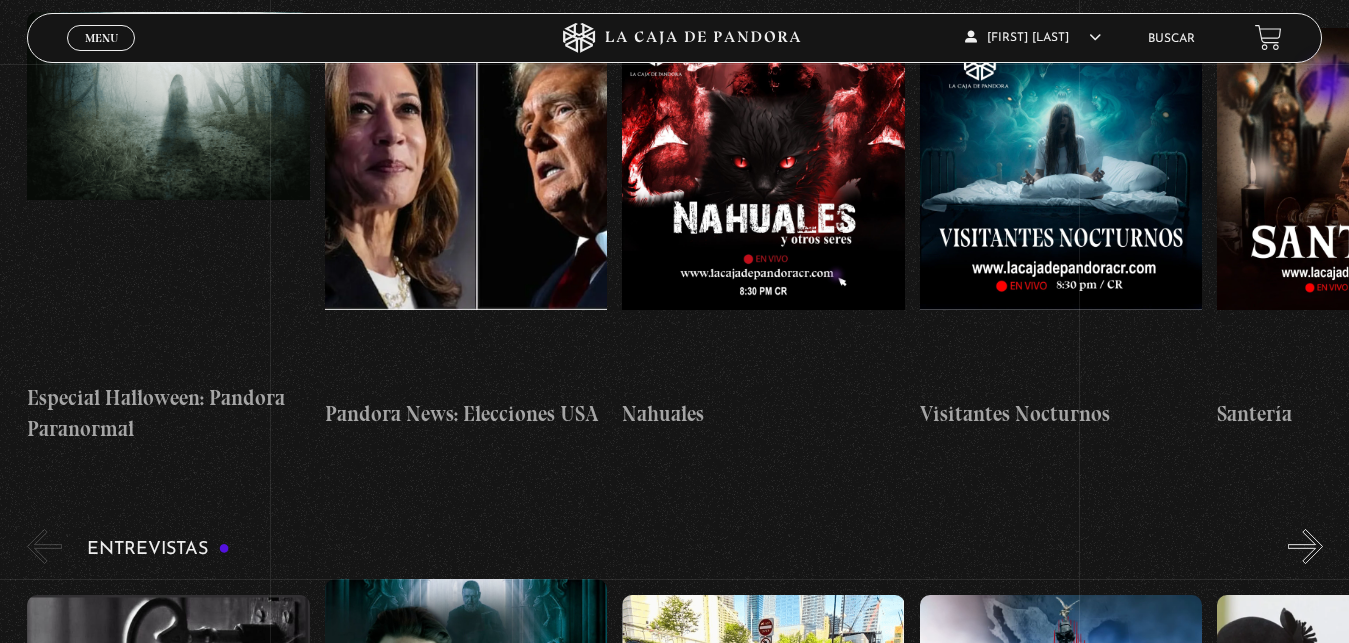 click on "»" at bounding box center [1305, -21] 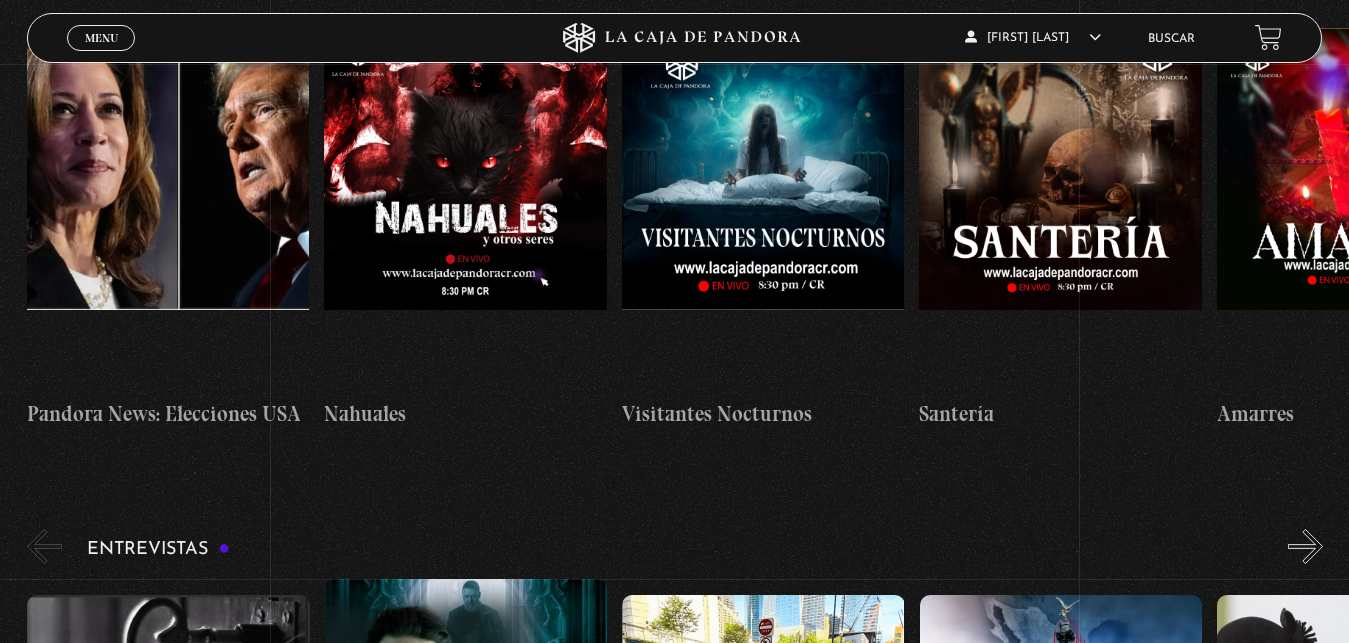 click on "»" at bounding box center (1305, -21) 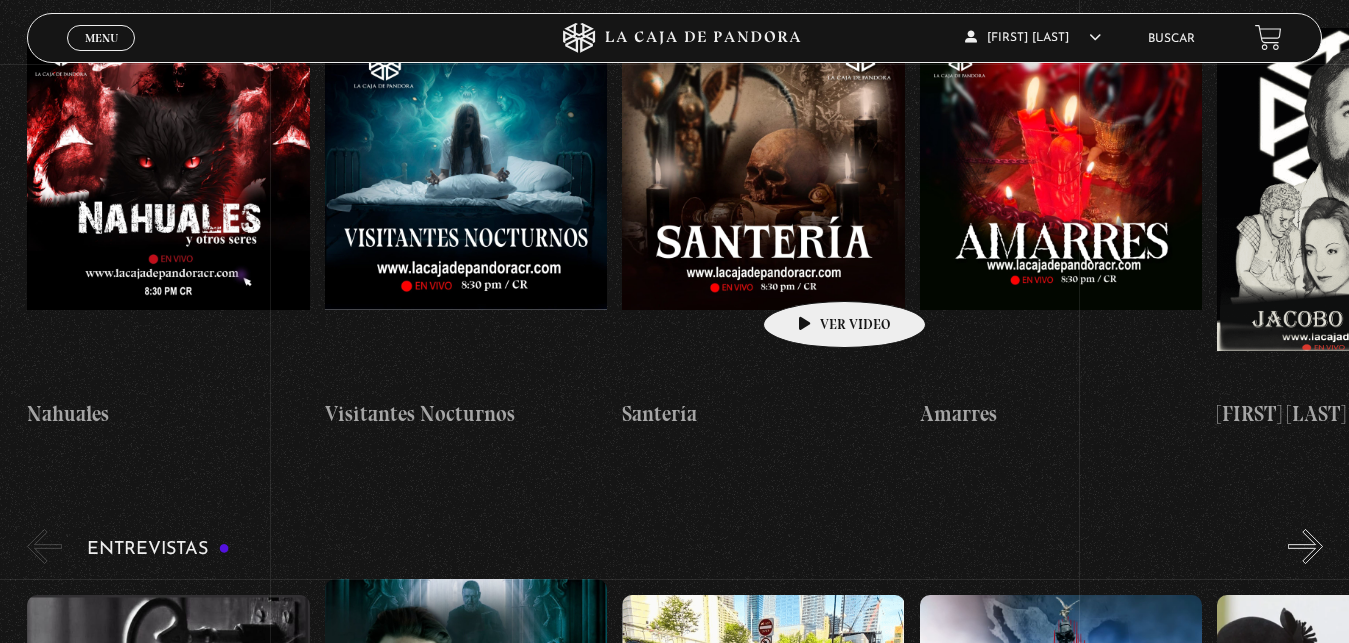 scroll, scrollTop: 0, scrollLeft: 1190, axis: horizontal 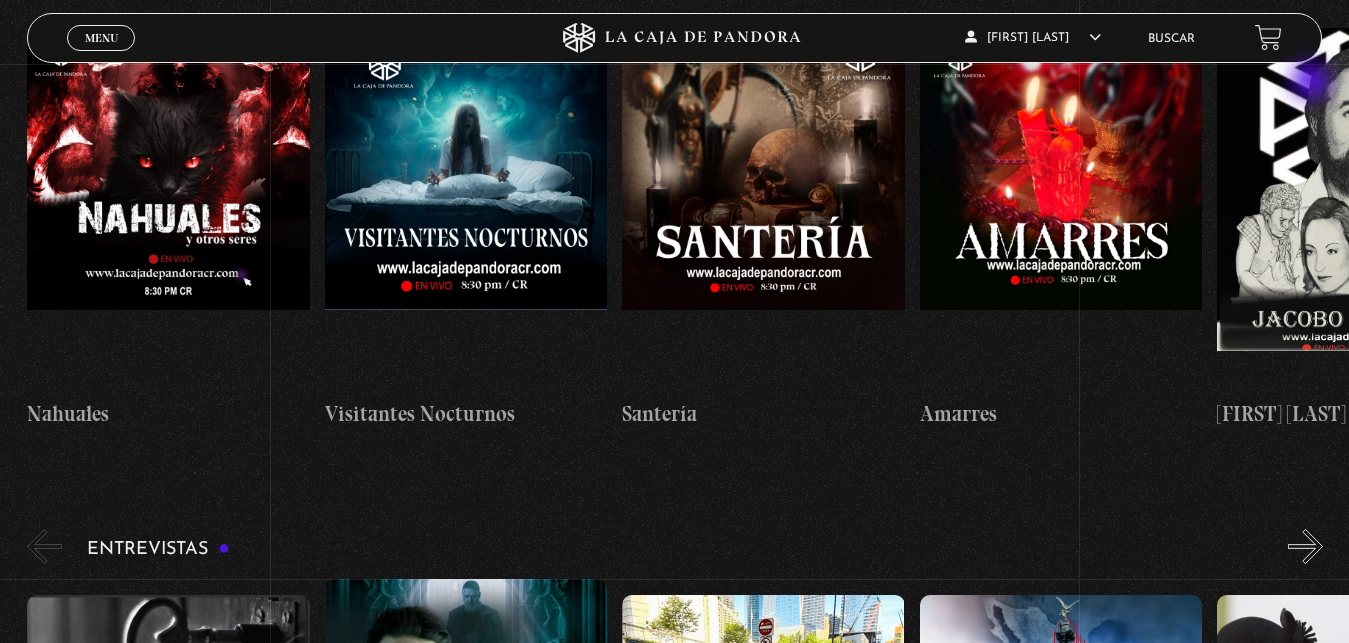 click on "»" at bounding box center [1305, -21] 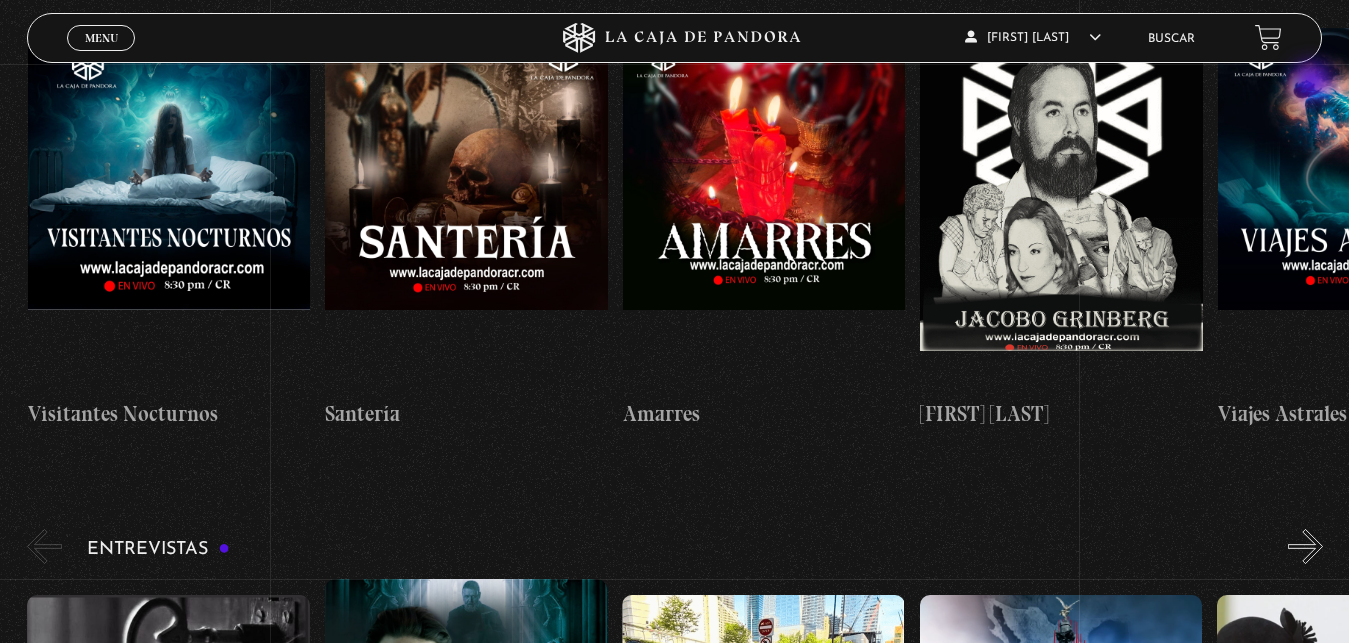 scroll, scrollTop: 0, scrollLeft: 1488, axis: horizontal 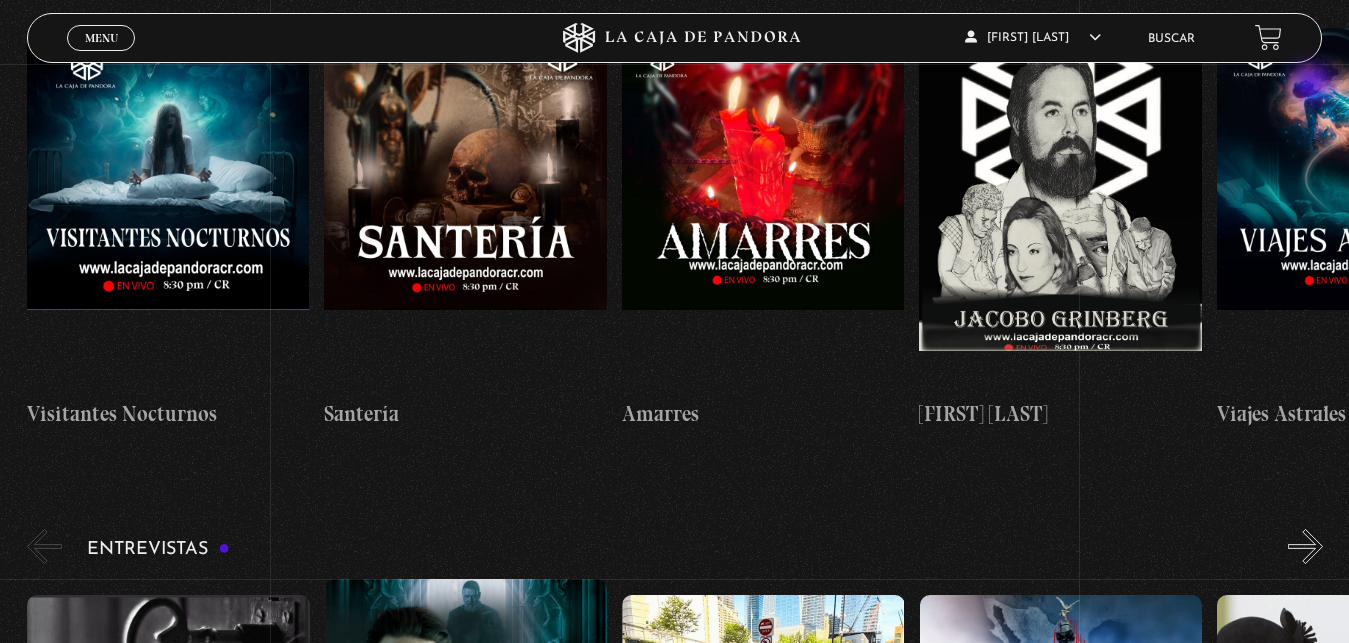 click on "»" at bounding box center (1305, -21) 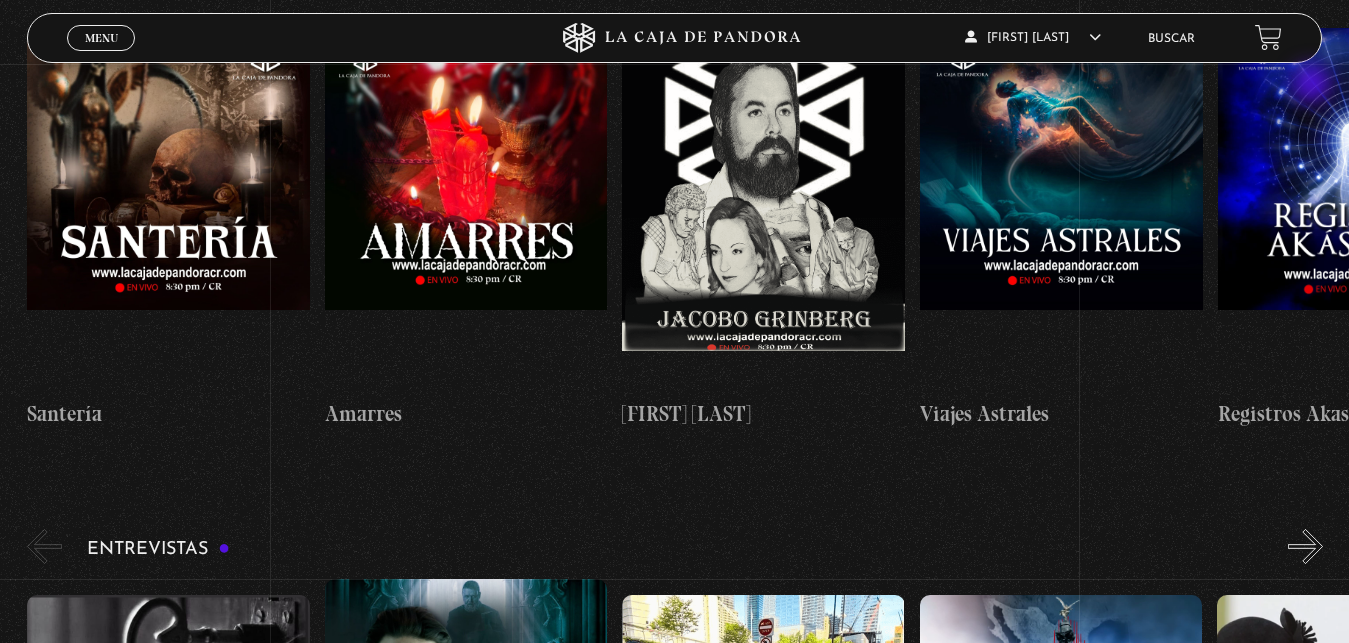 scroll, scrollTop: 0, scrollLeft: 1785, axis: horizontal 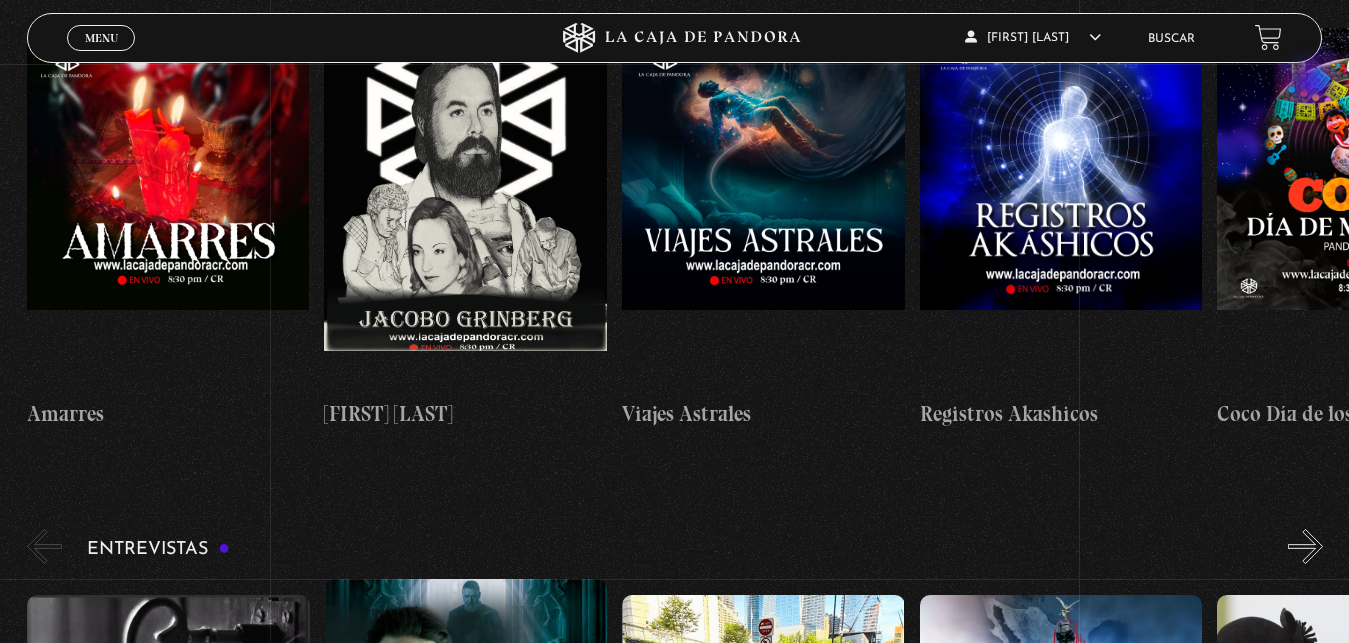 click on "»" at bounding box center (1305, -21) 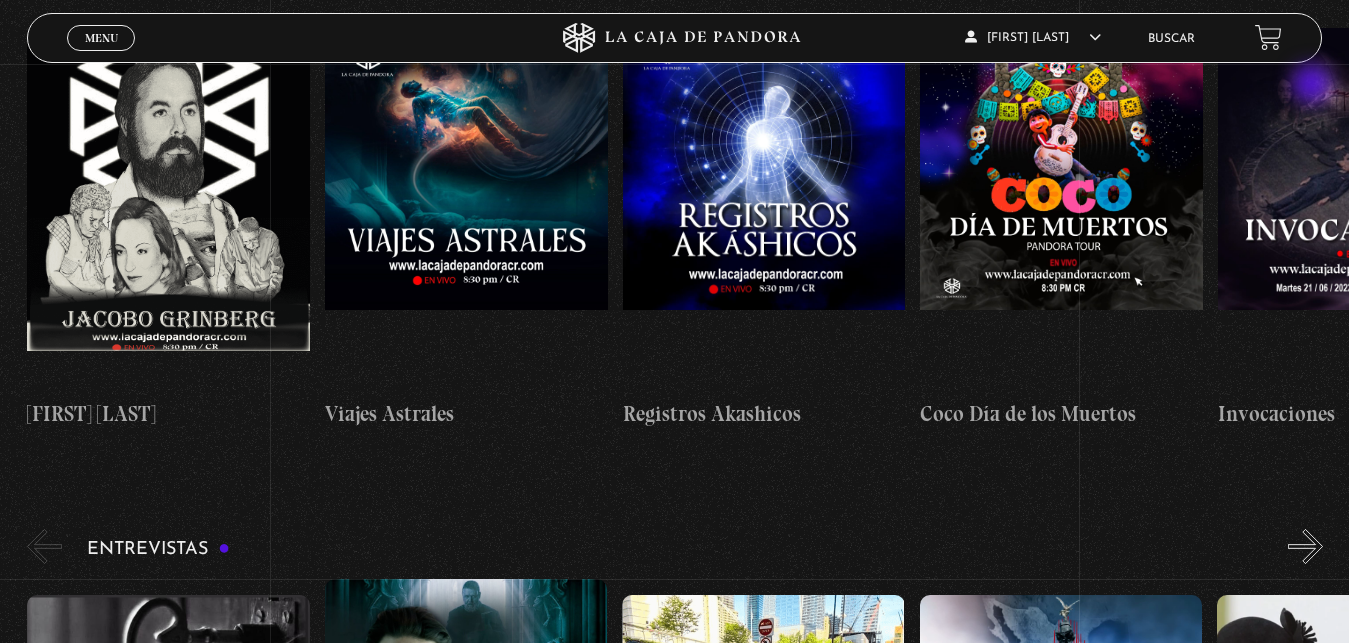 click on "»" at bounding box center (1305, -21) 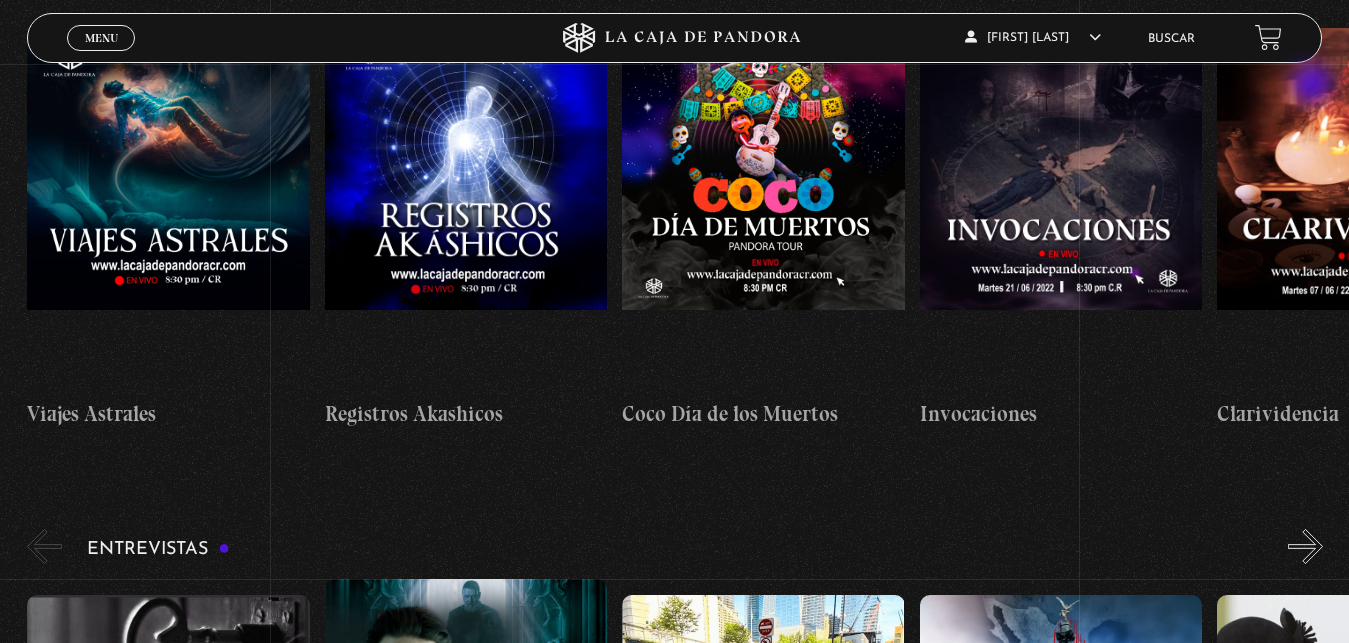click on "»" at bounding box center (1305, -21) 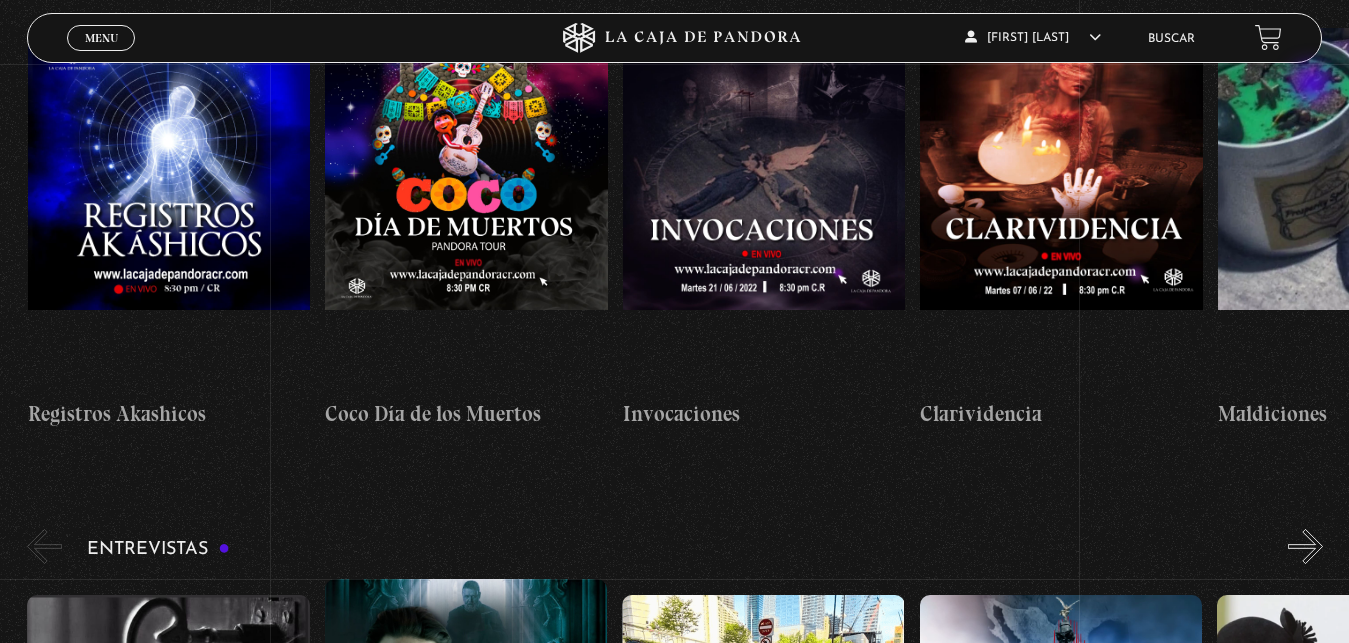 click on "»" at bounding box center [1305, -21] 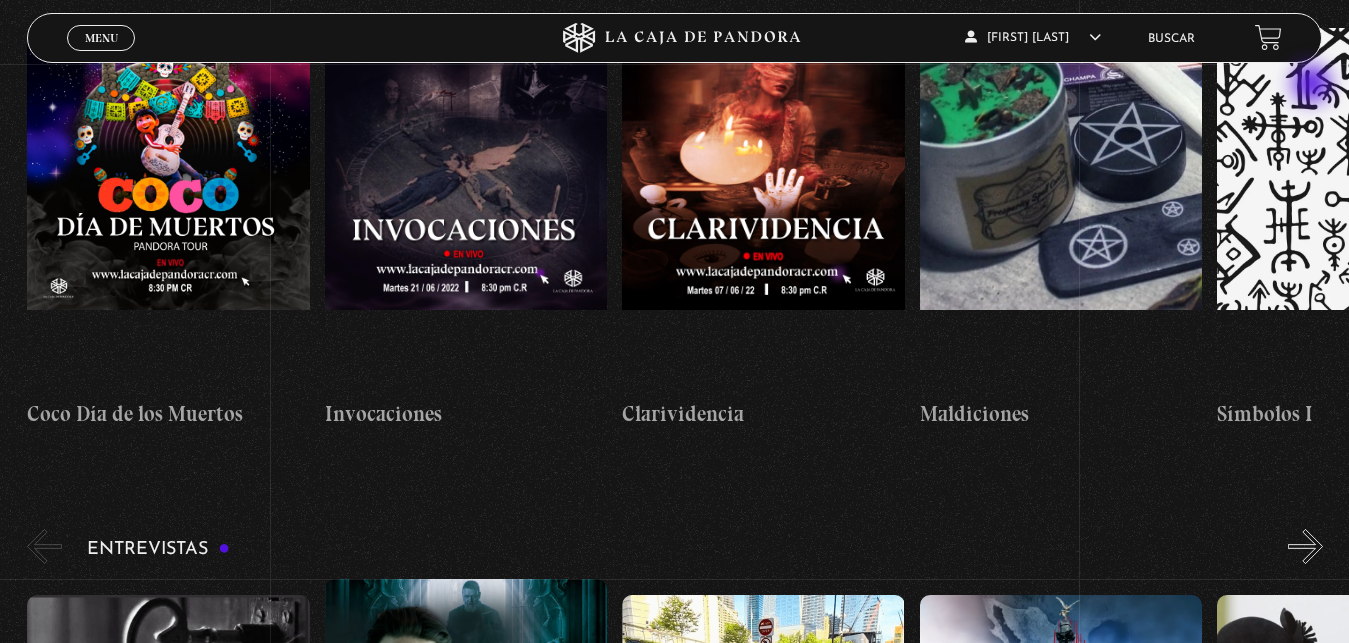 click on "»" at bounding box center (1305, -21) 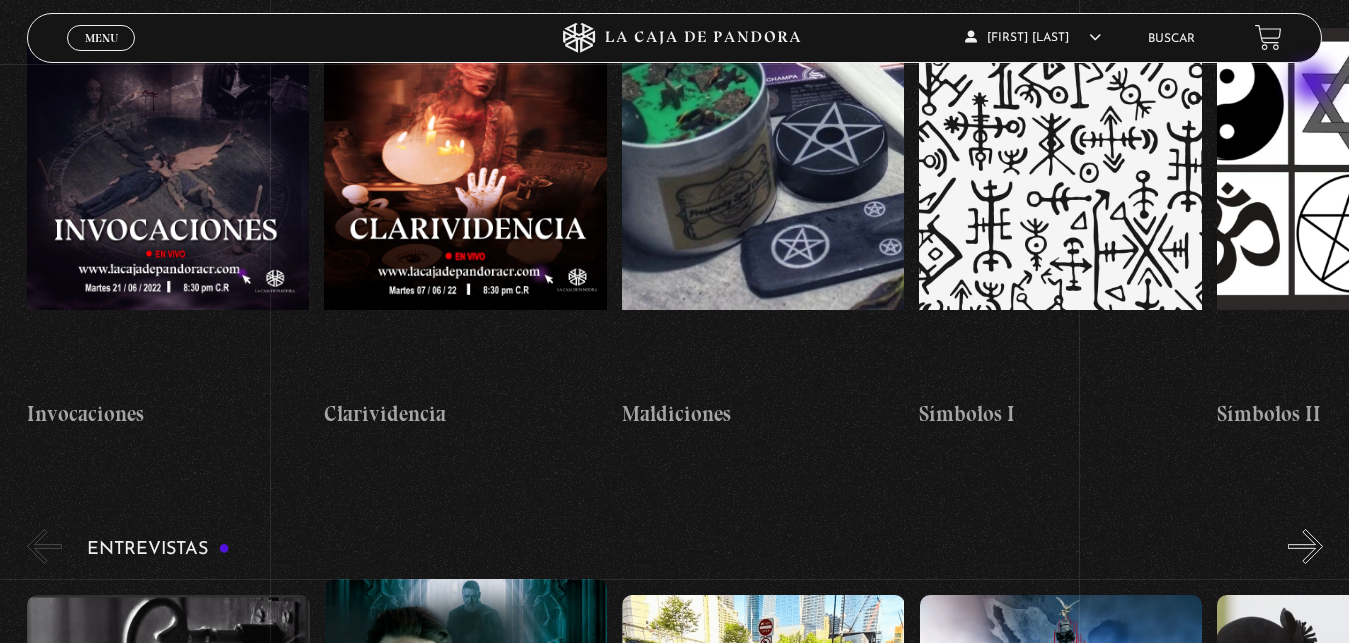 click on "»" at bounding box center (1305, -21) 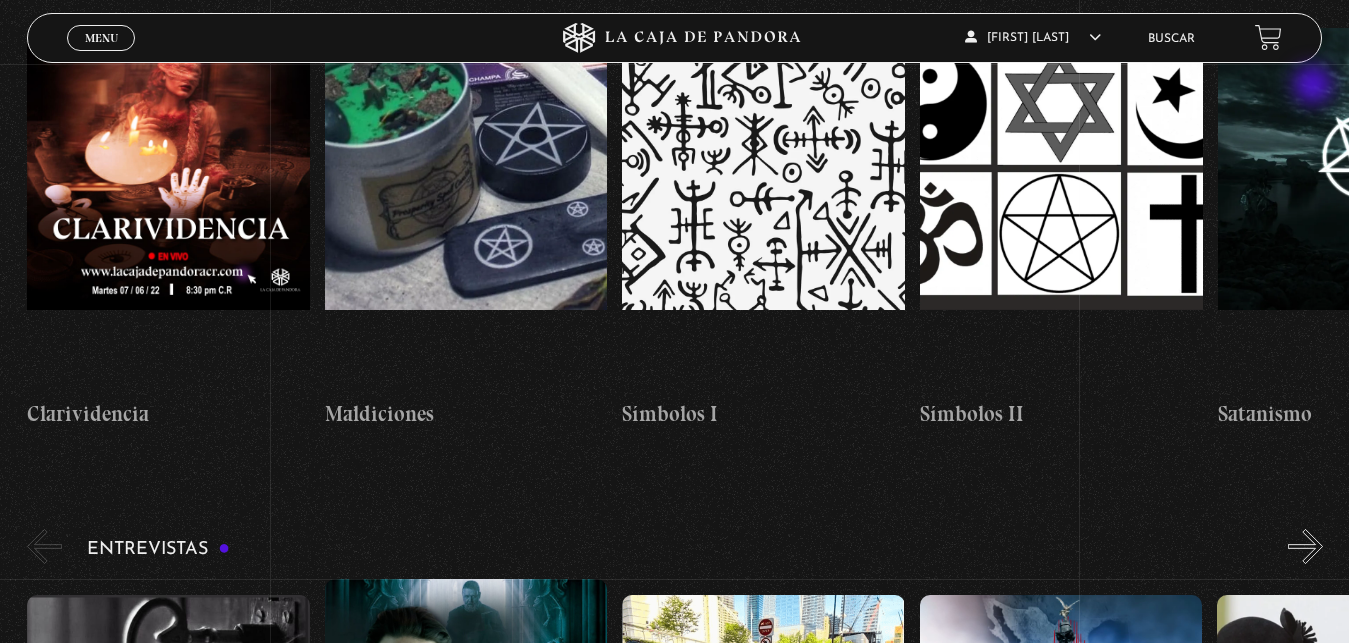 click on "»" at bounding box center [1305, -21] 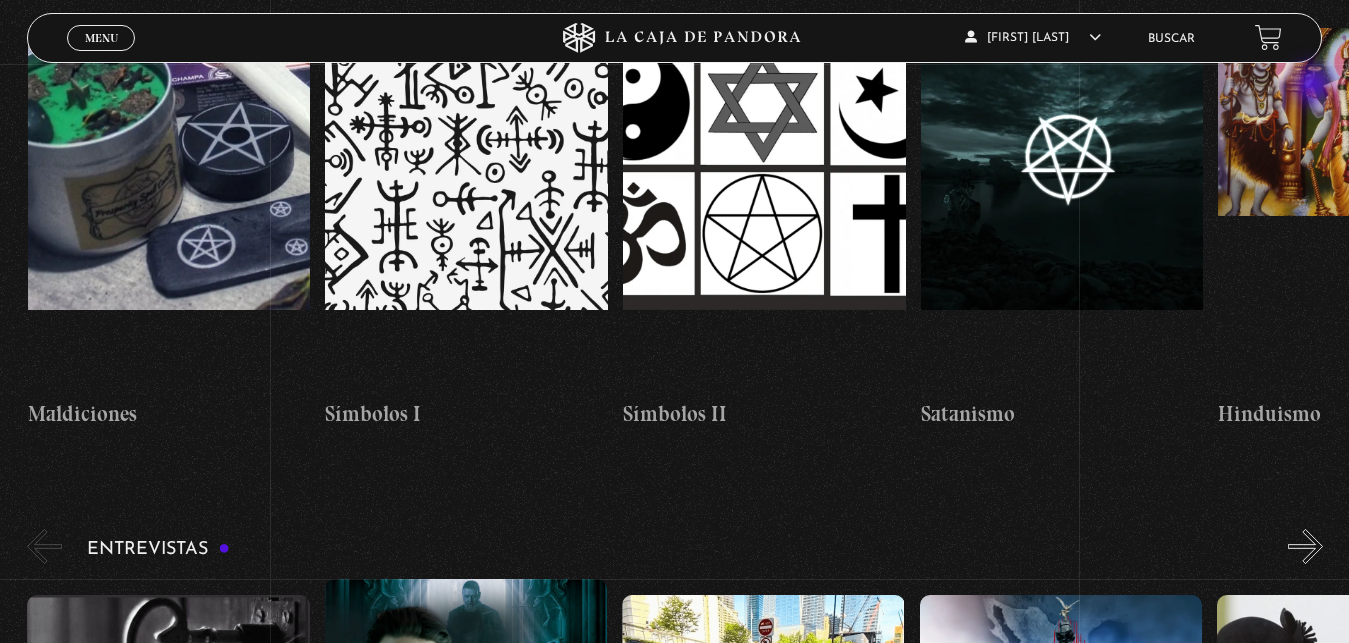 click on "»" at bounding box center [1305, -21] 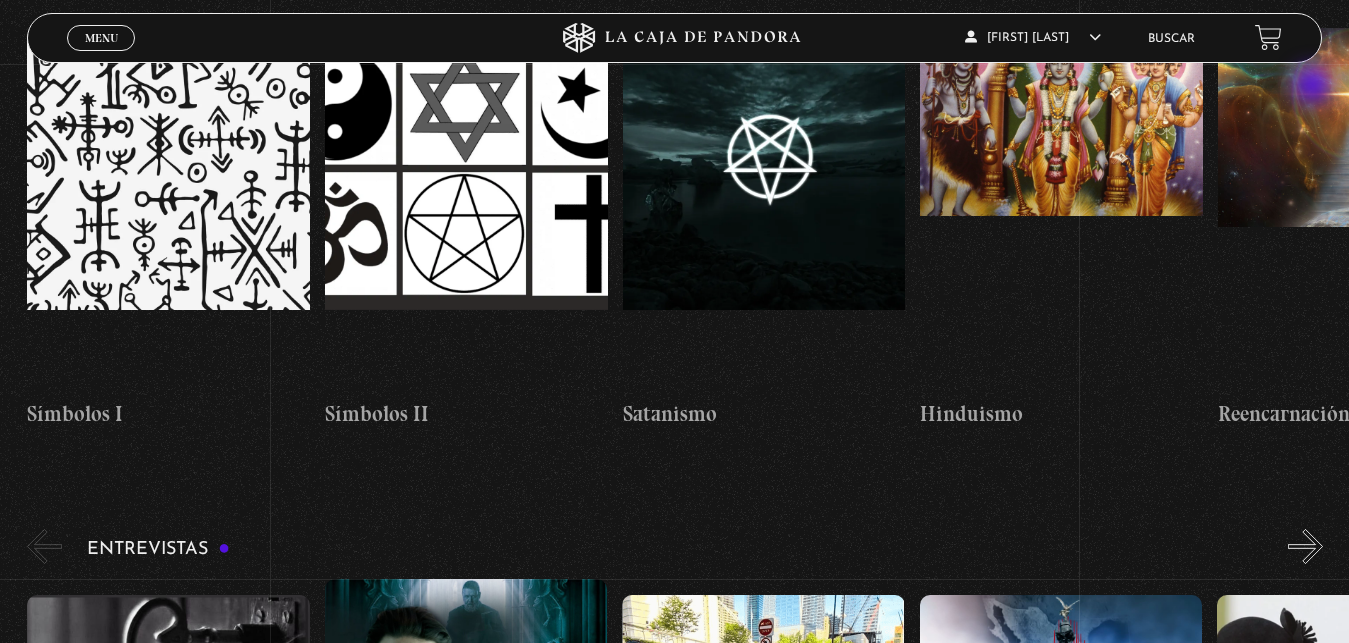 click on "»" at bounding box center (1305, -21) 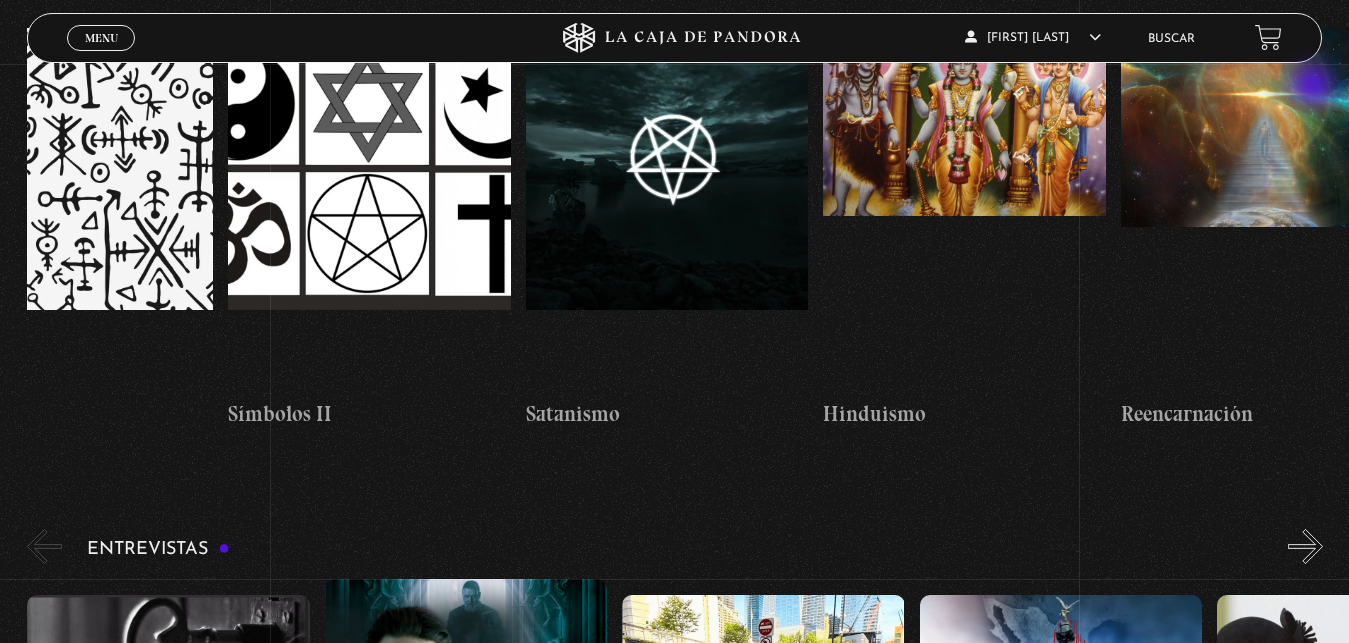 scroll, scrollTop: 0, scrollLeft: 4612, axis: horizontal 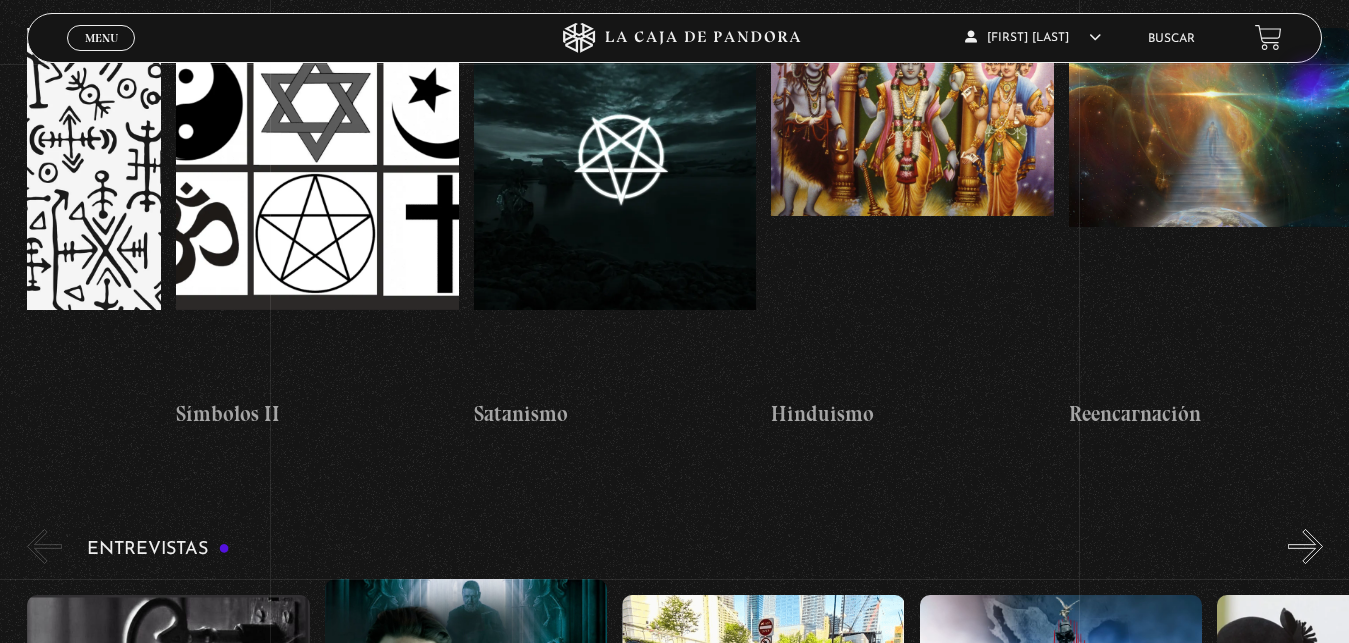 click on "»" at bounding box center (1305, -21) 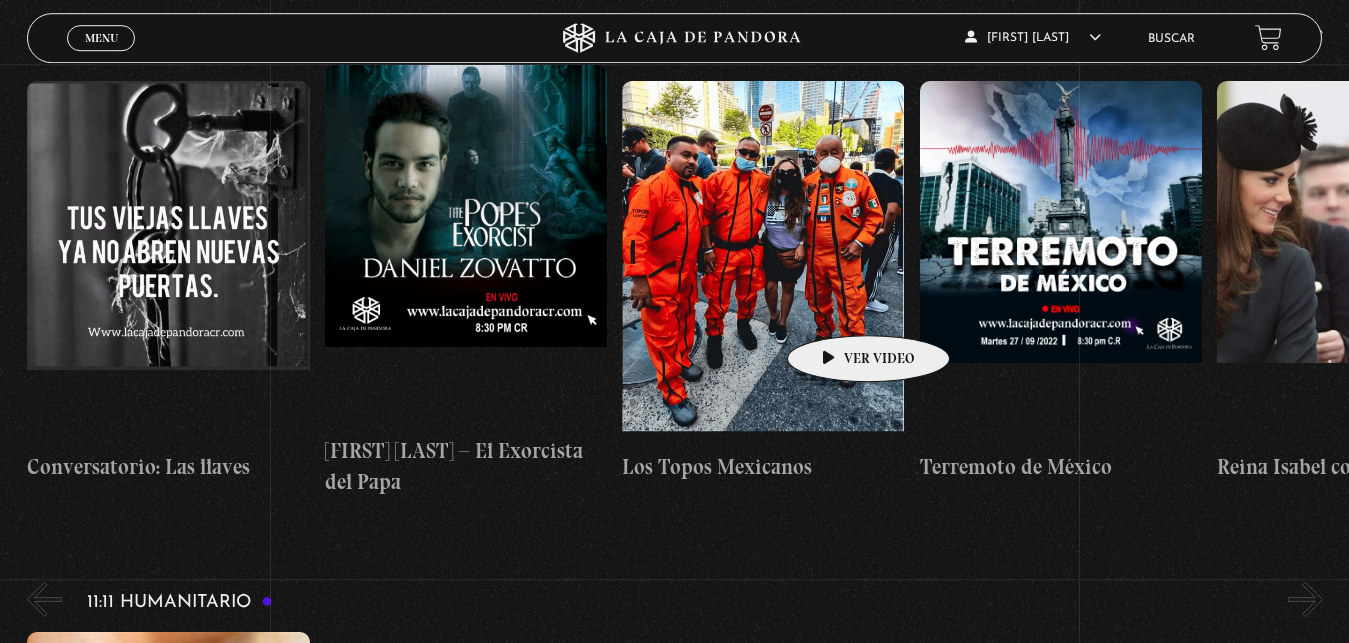 scroll, scrollTop: 7548, scrollLeft: 0, axis: vertical 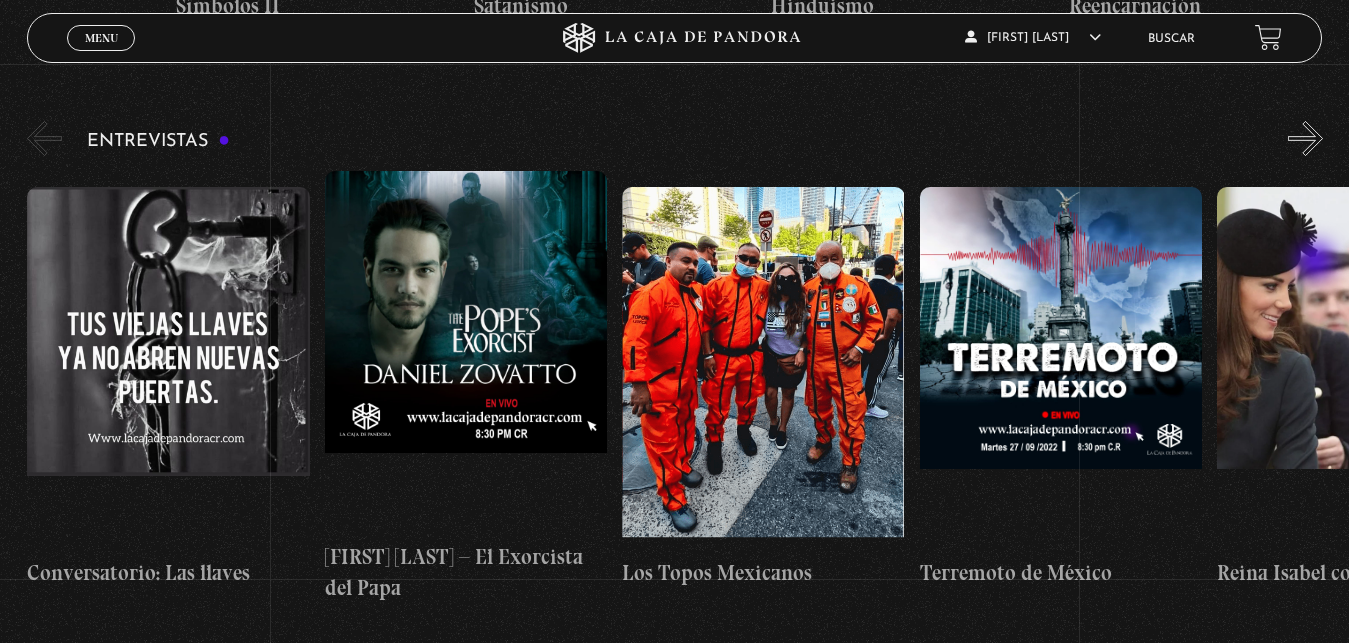 click on "»" at bounding box center [1305, 138] 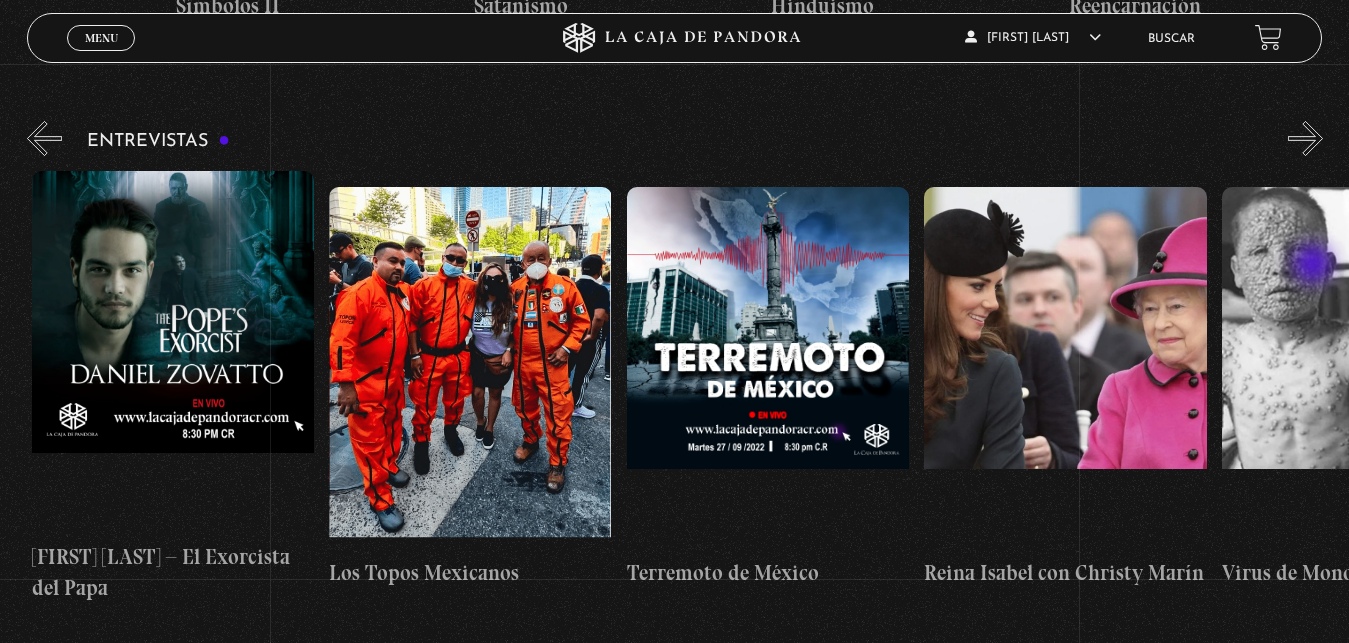 scroll, scrollTop: 0, scrollLeft: 297, axis: horizontal 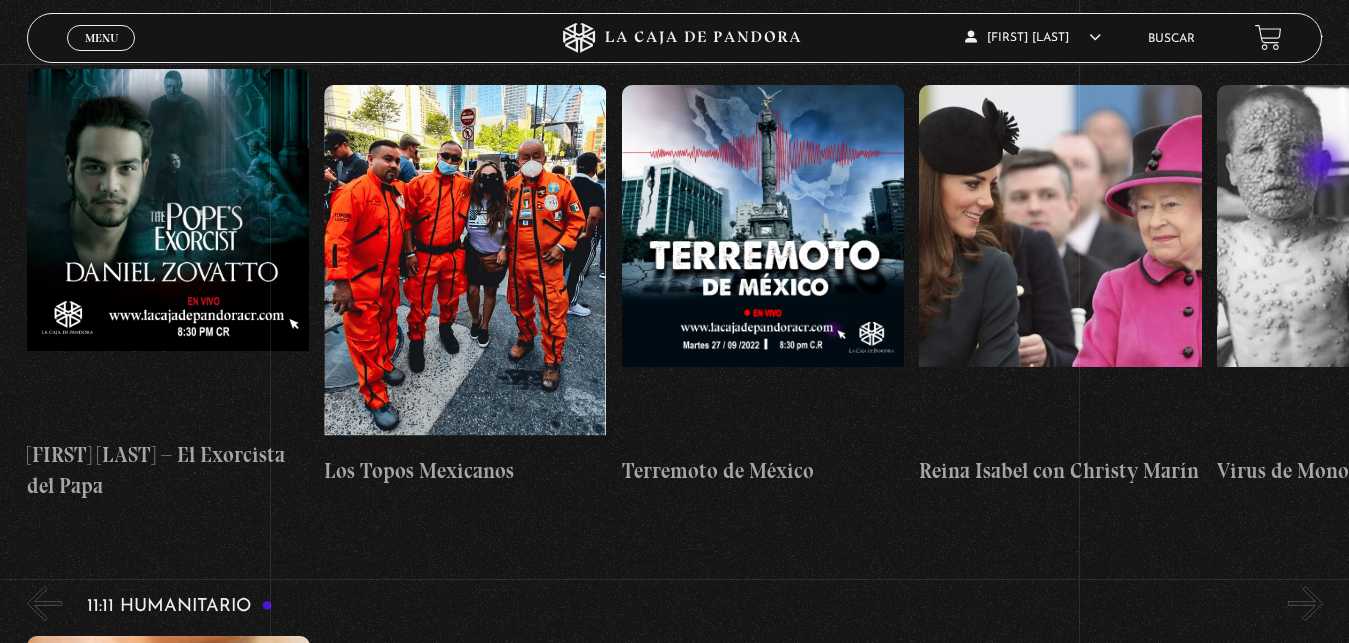 click on "»" at bounding box center [1305, 36] 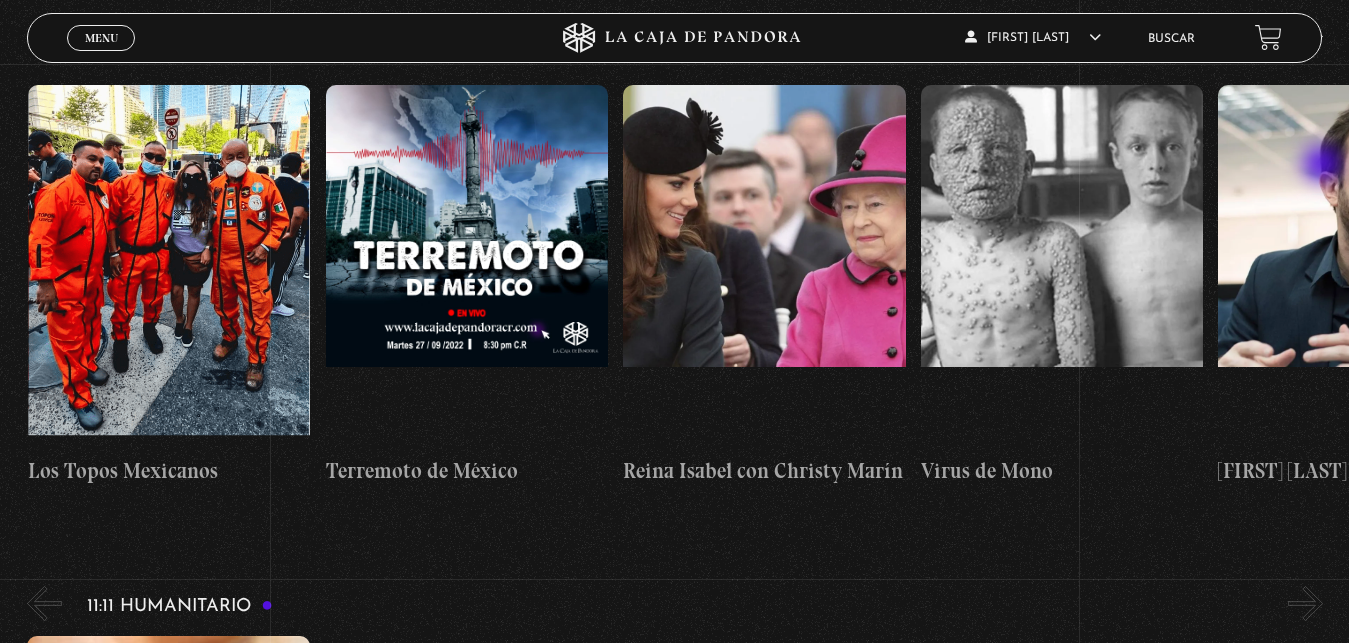 scroll, scrollTop: 0, scrollLeft: 595, axis: horizontal 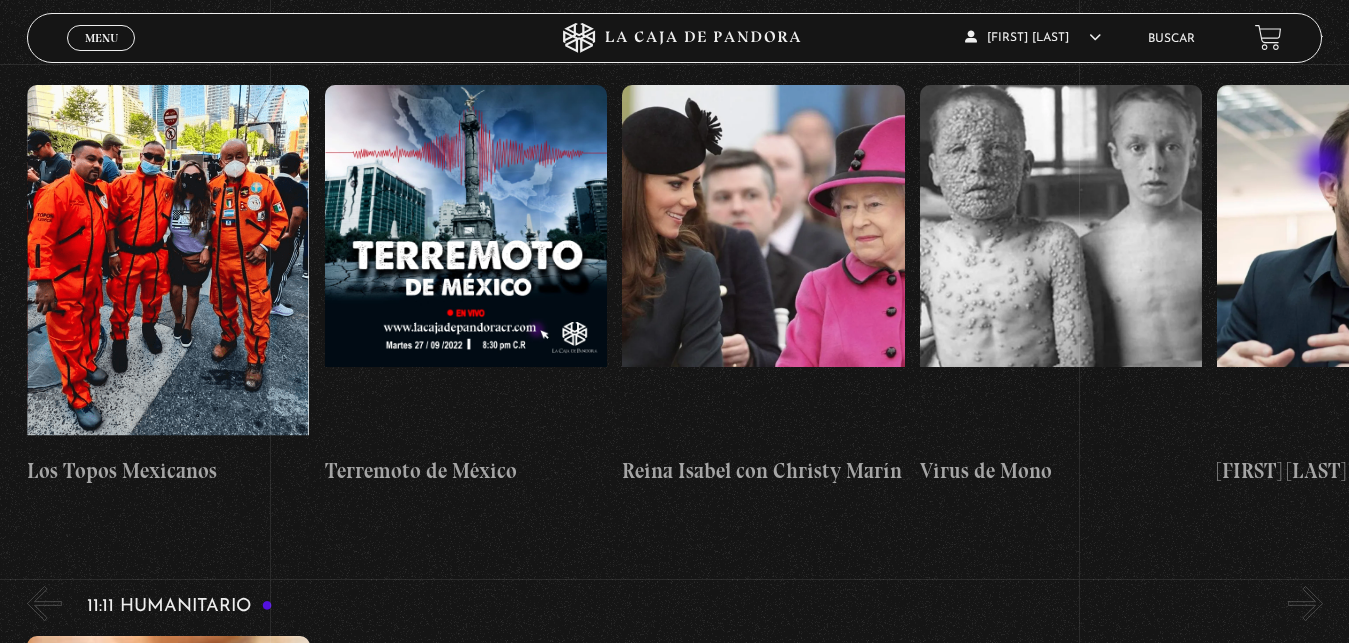 click on "»" at bounding box center (1305, 36) 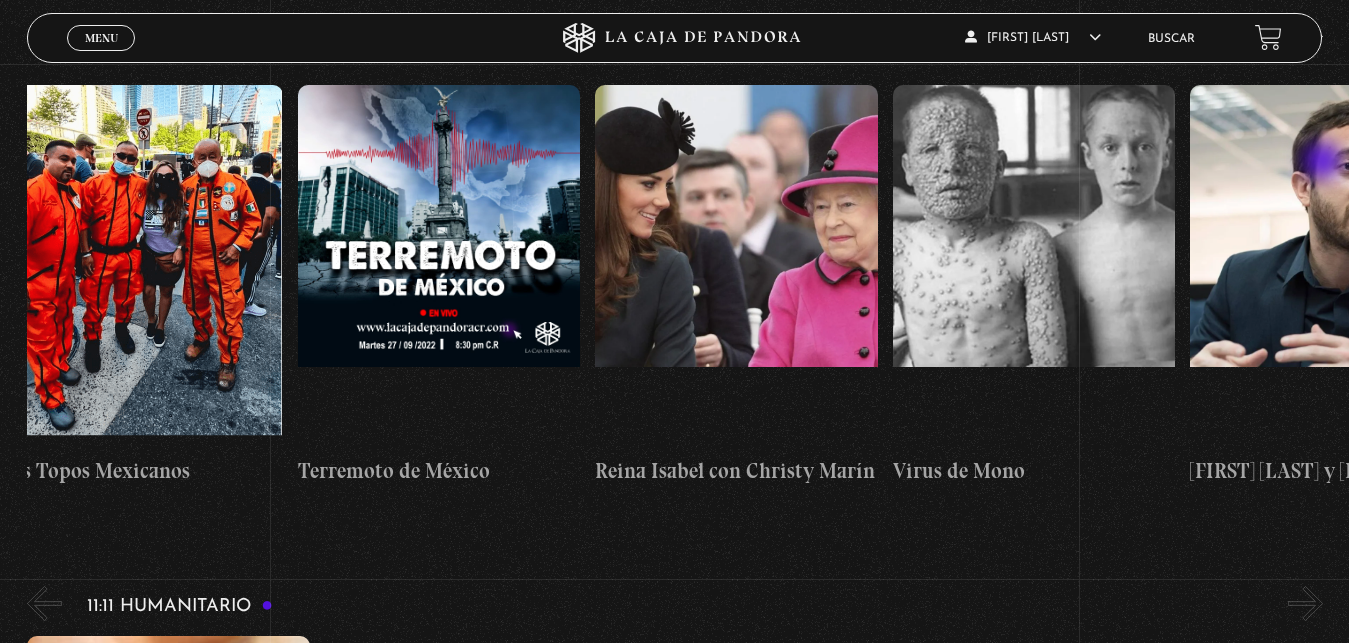 scroll, scrollTop: 0, scrollLeft: 744, axis: horizontal 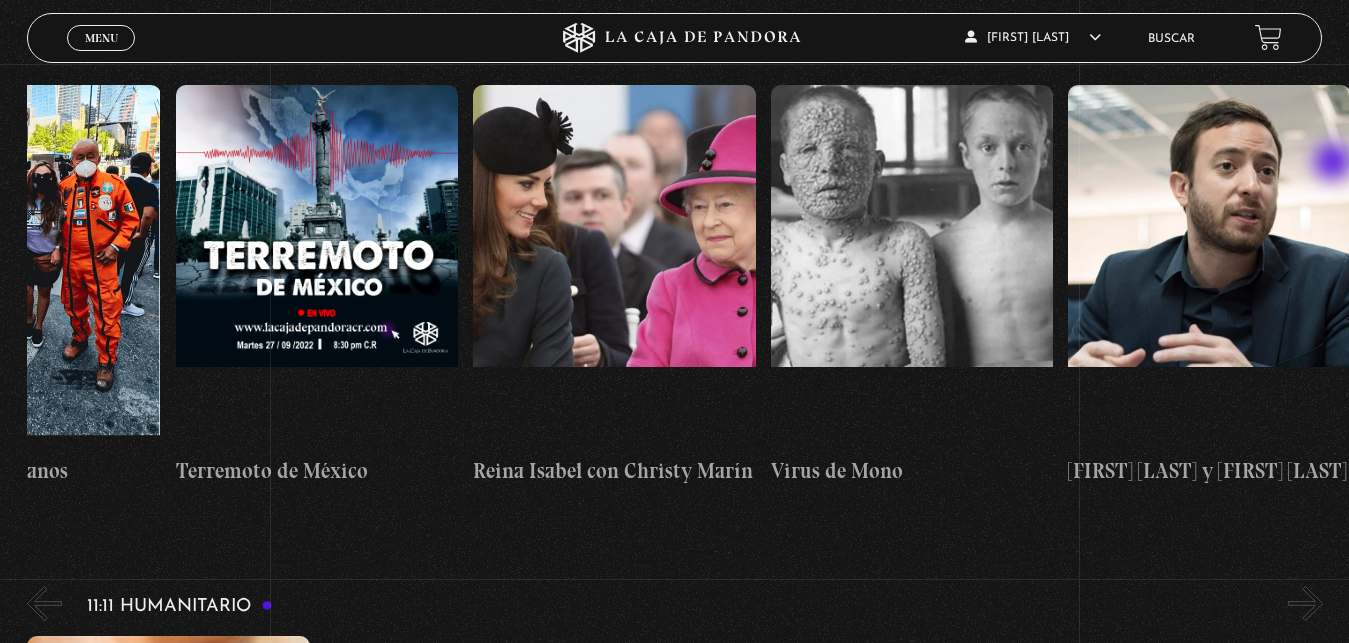 click on "»" at bounding box center [1305, 36] 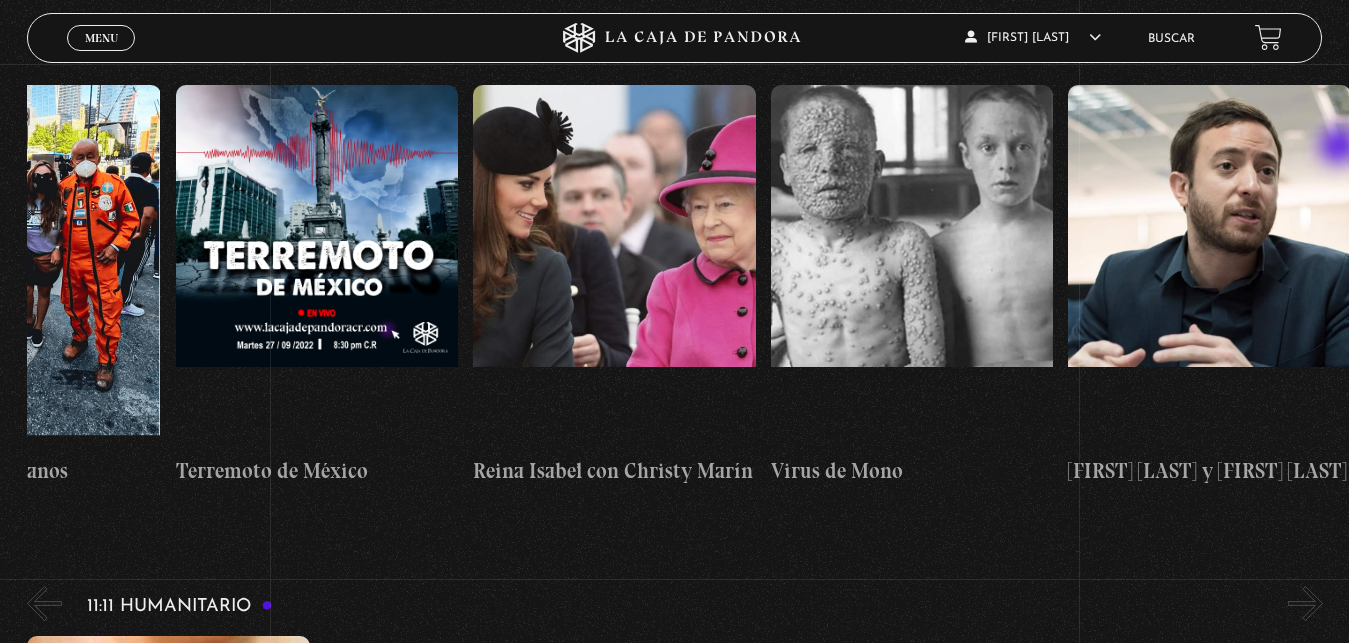 click on "Entrevistas
Conversatorio: Las llaves
Daniel Zovatto – El Exorcista del Papa
Los Topos Mexicanos
Terremoto de México
«" at bounding box center [688, 258] 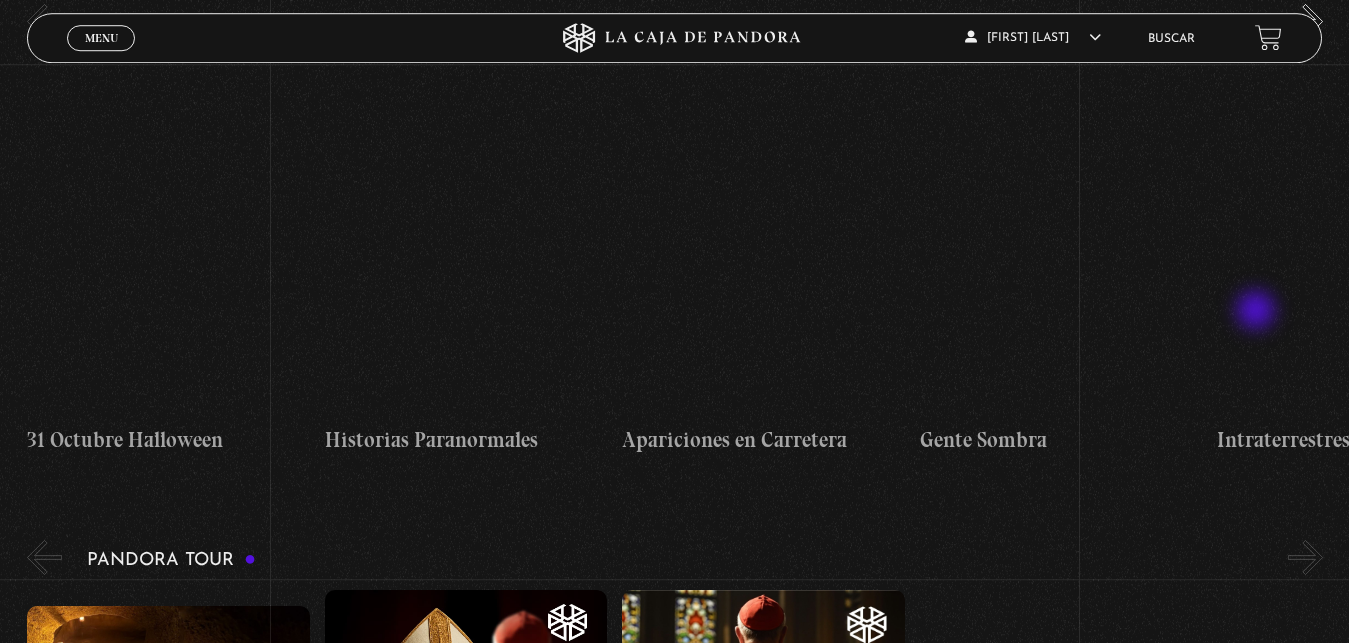 scroll, scrollTop: 2014, scrollLeft: 0, axis: vertical 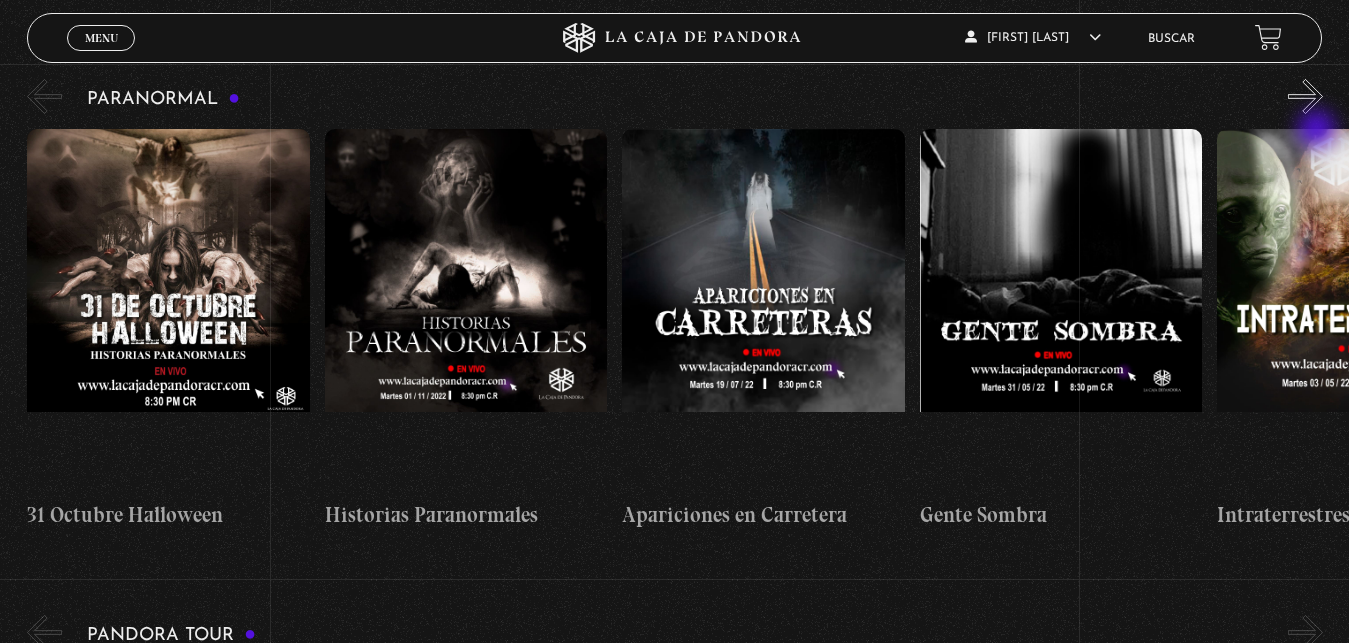 click on "»" at bounding box center (1305, 96) 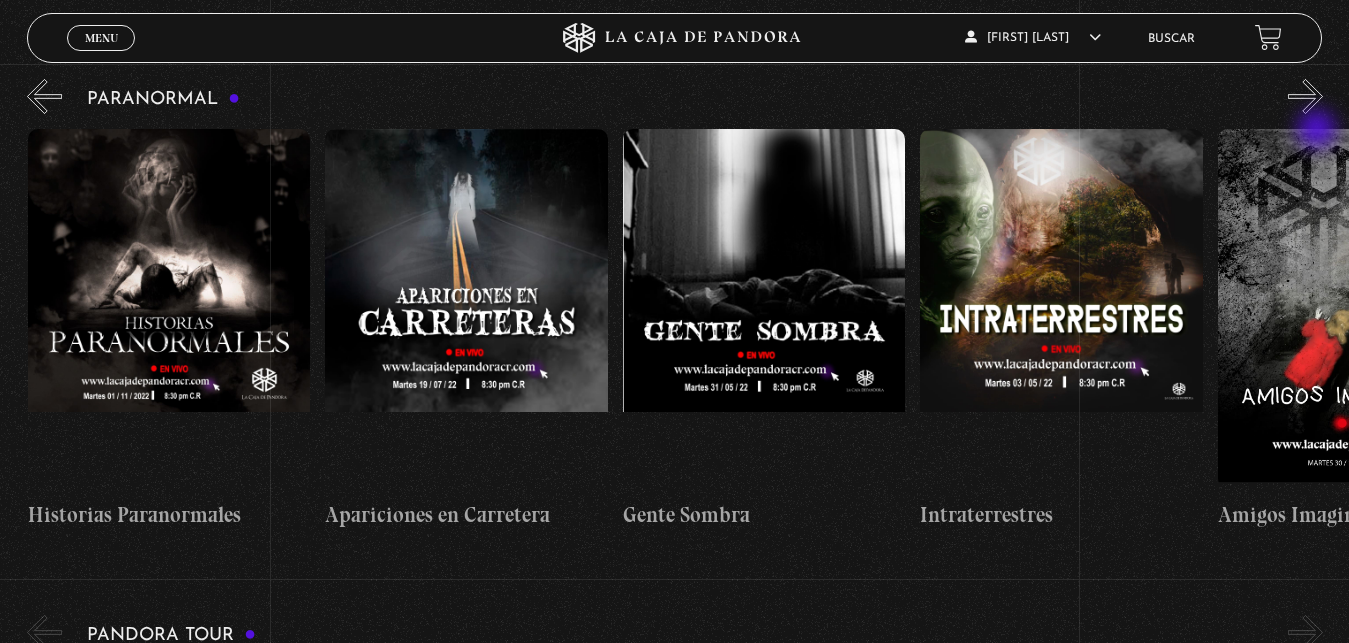 click on "»" at bounding box center [1305, 96] 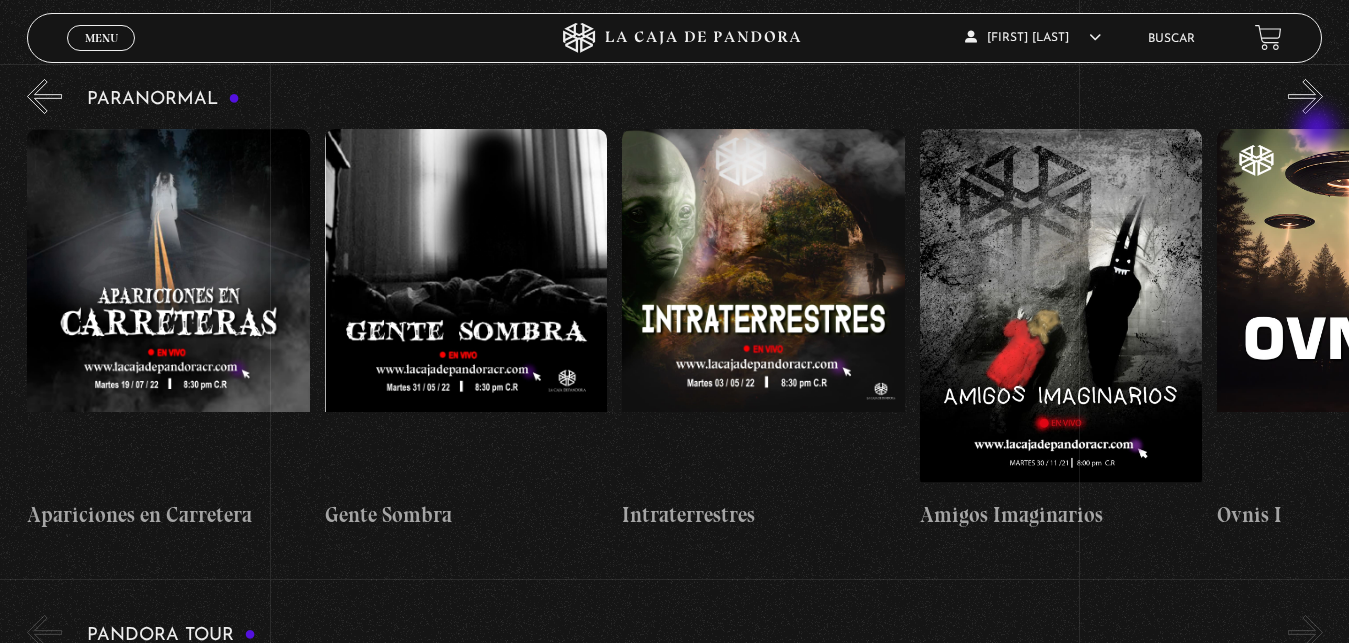 click on "»" at bounding box center (1305, 96) 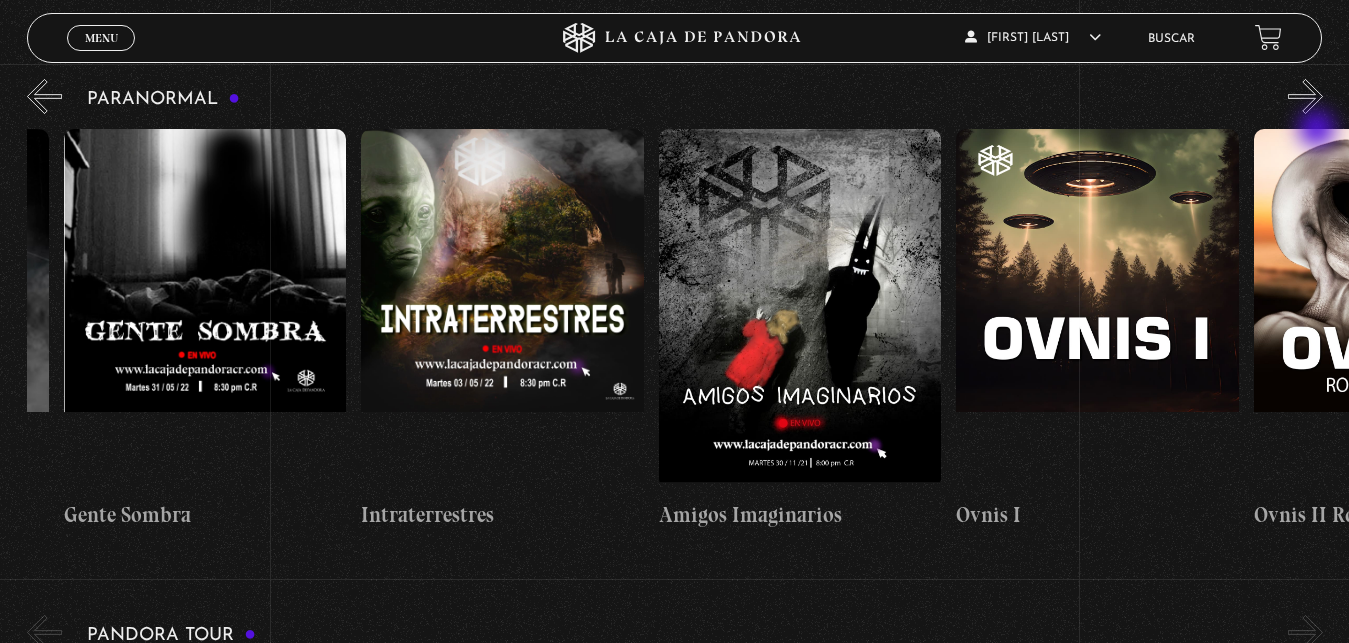 scroll, scrollTop: 0, scrollLeft: 892, axis: horizontal 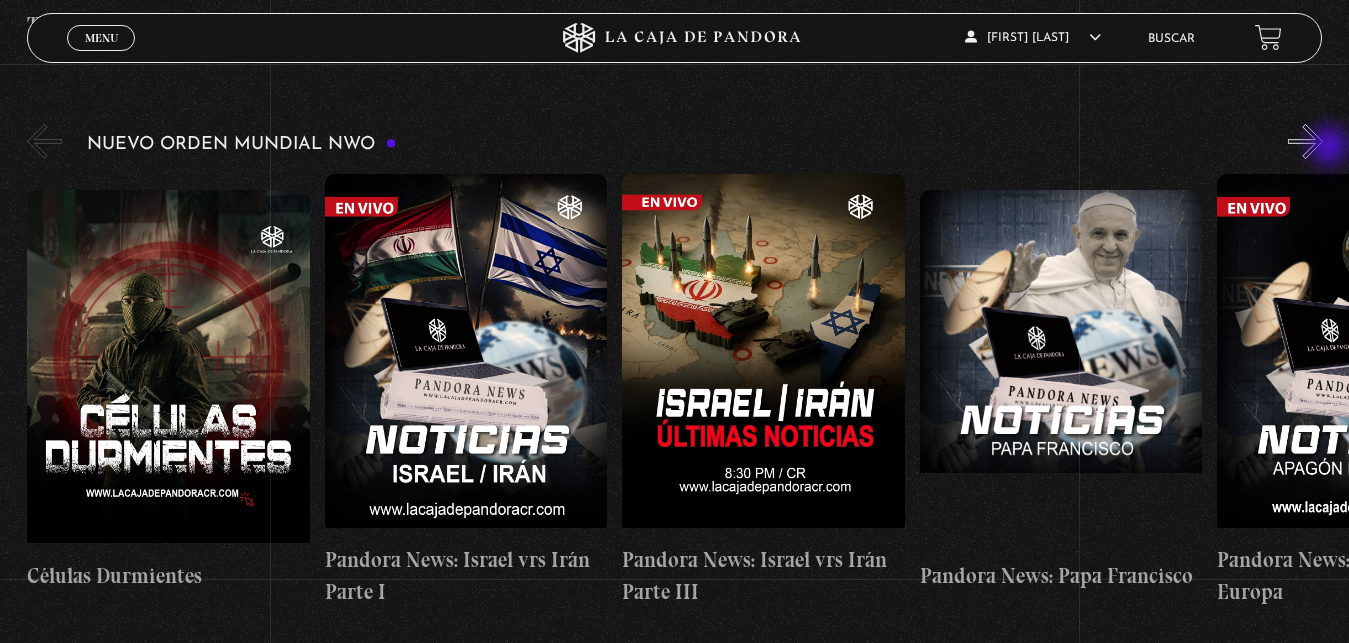 click on "»" at bounding box center [1305, 141] 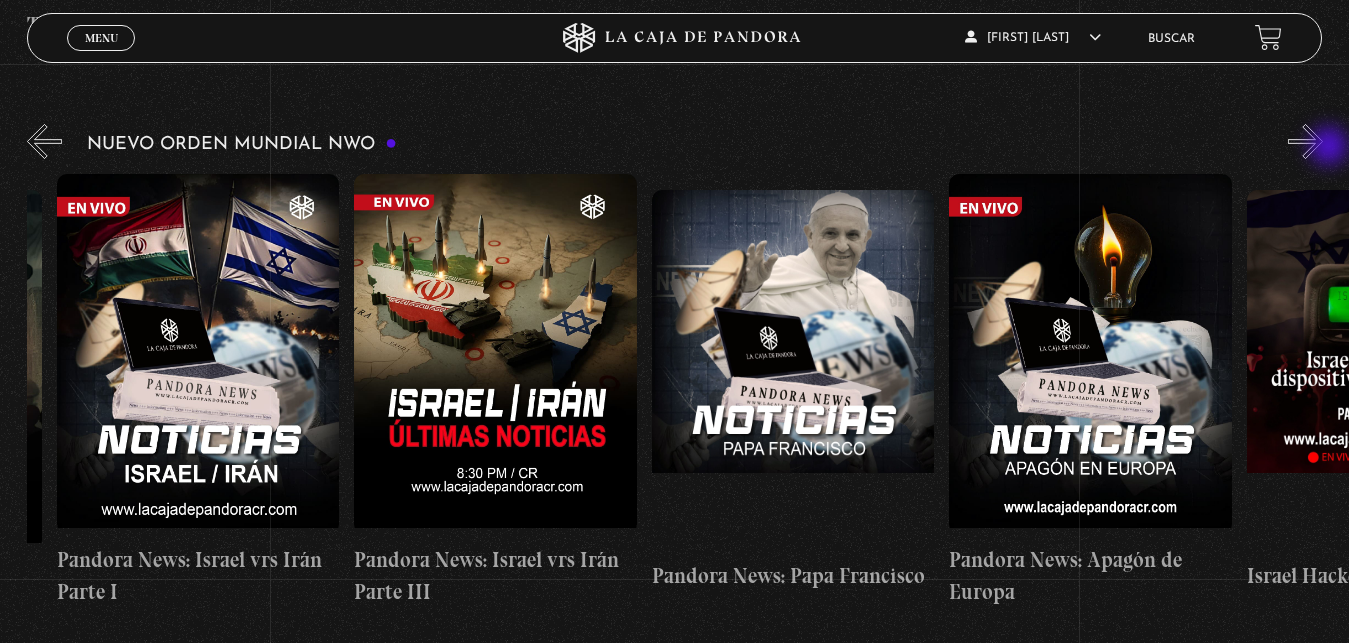 click on "»" at bounding box center [1305, 141] 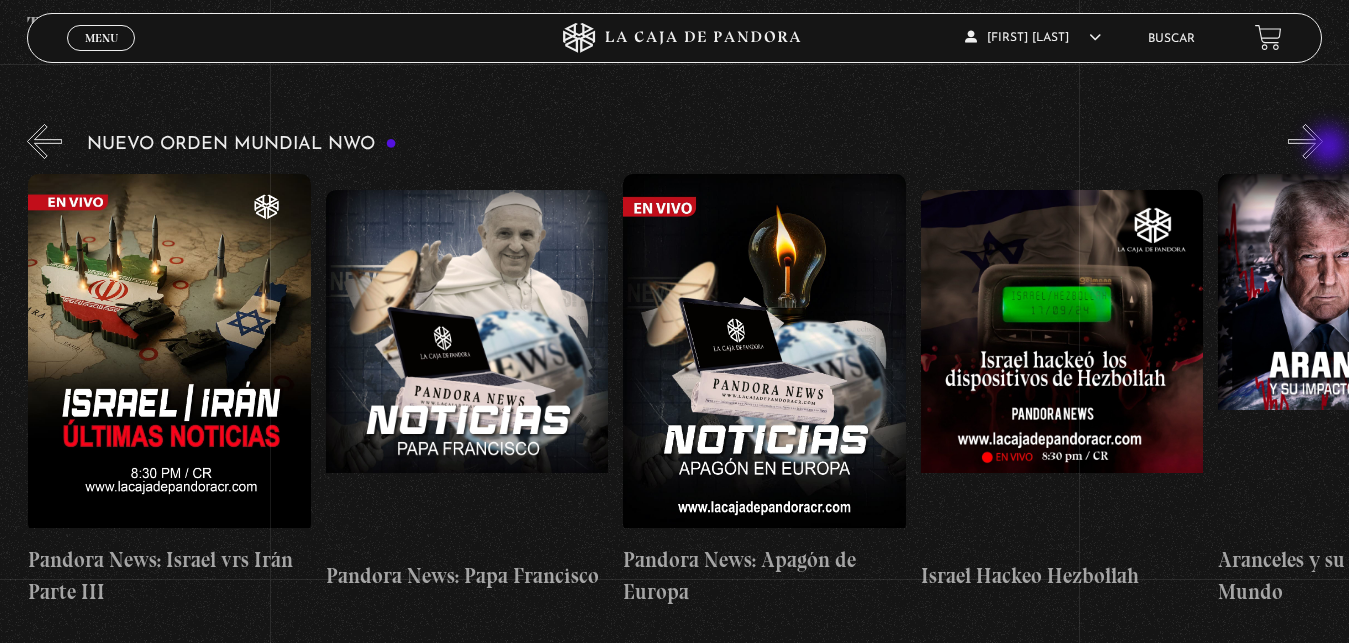 click on "»" at bounding box center [1305, 141] 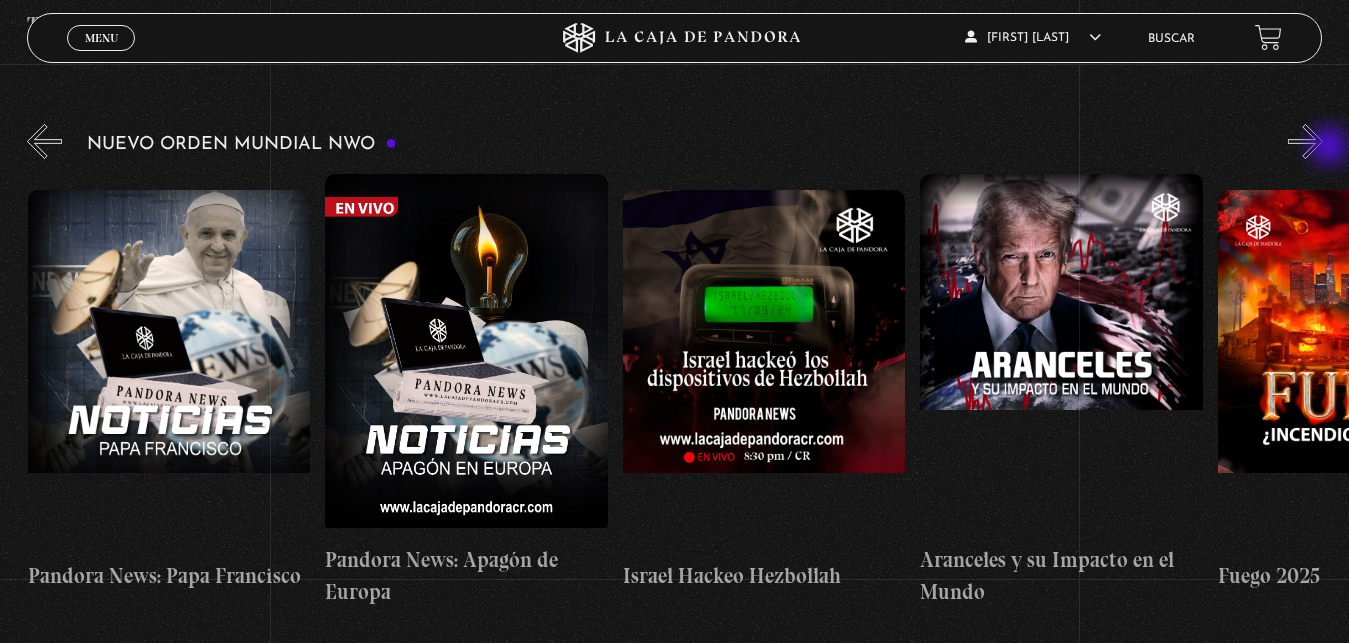 scroll, scrollTop: 0, scrollLeft: 893, axis: horizontal 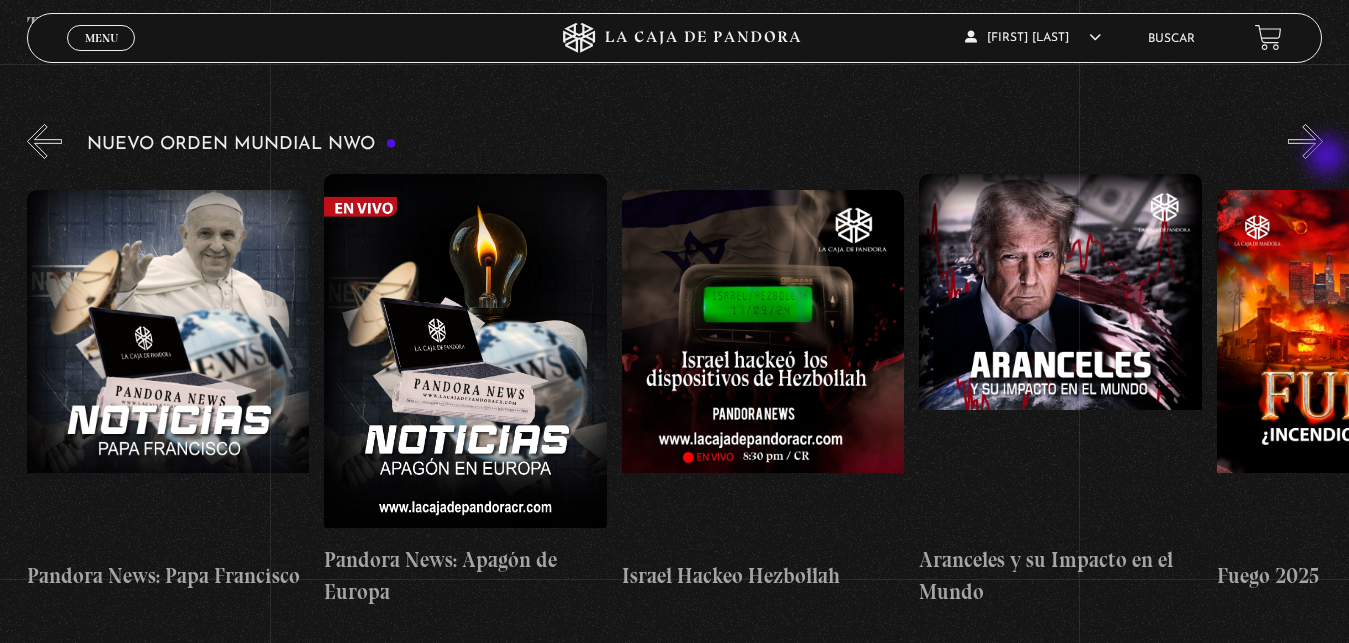 click on "»" at bounding box center (1305, 141) 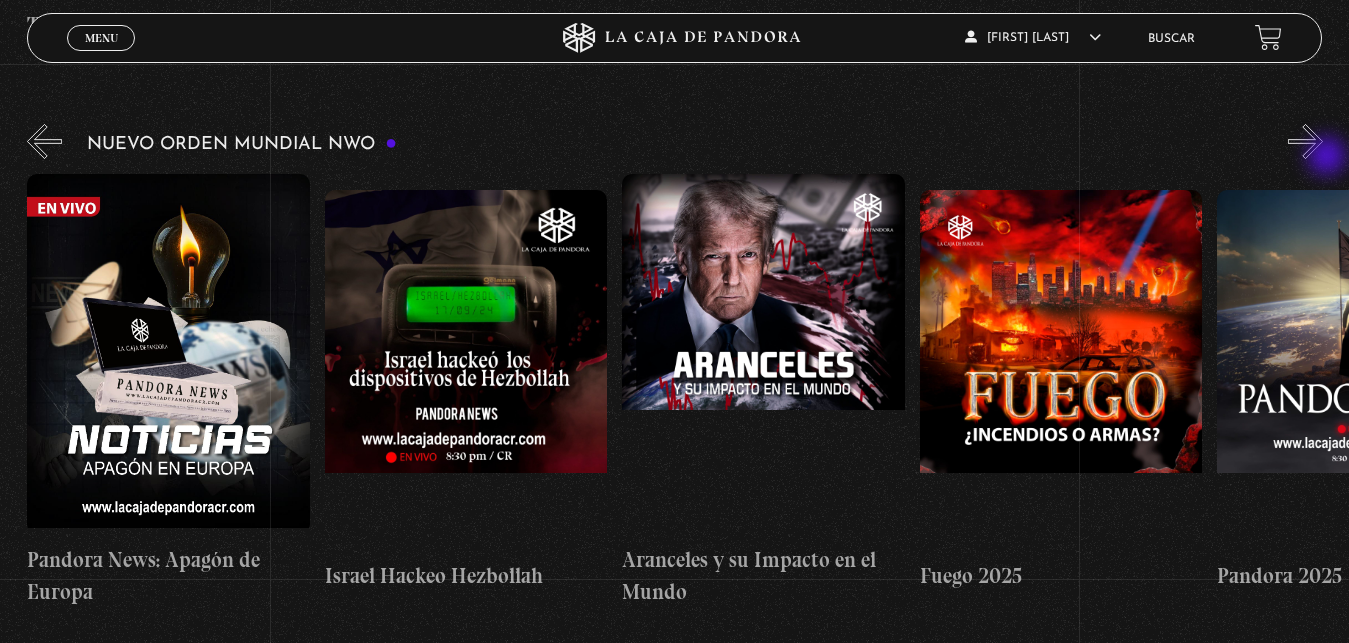 scroll, scrollTop: 0, scrollLeft: 1190, axis: horizontal 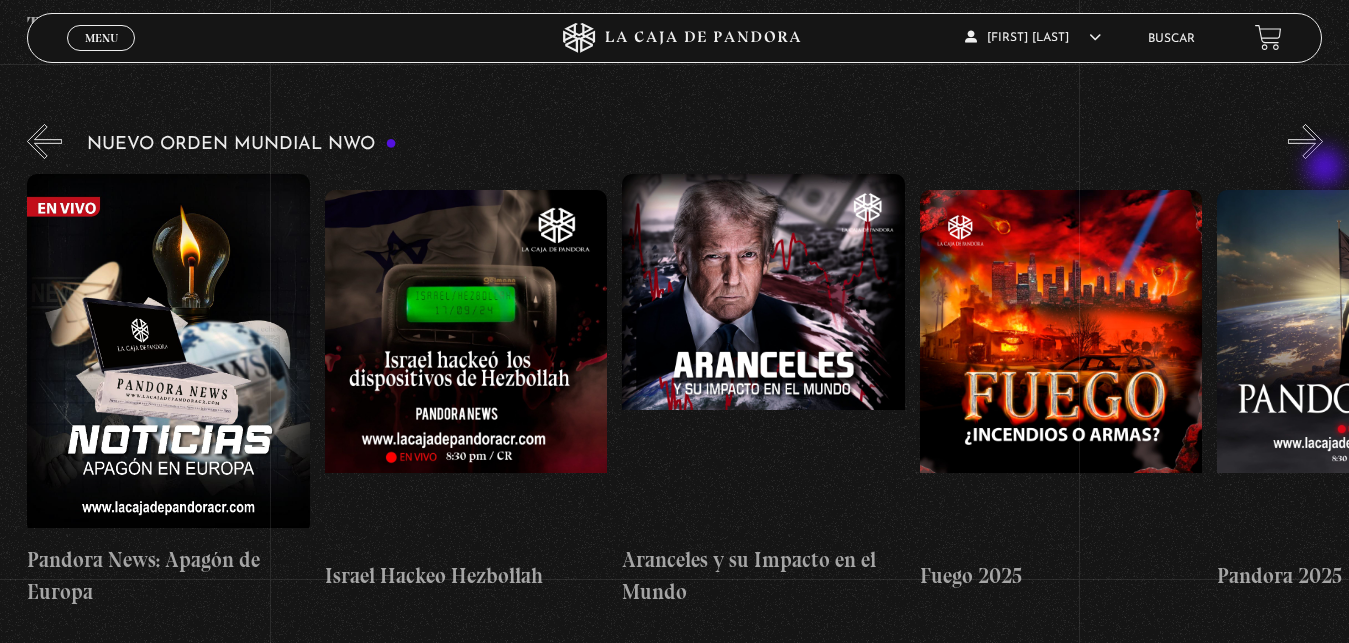 click on "»" at bounding box center (1305, 141) 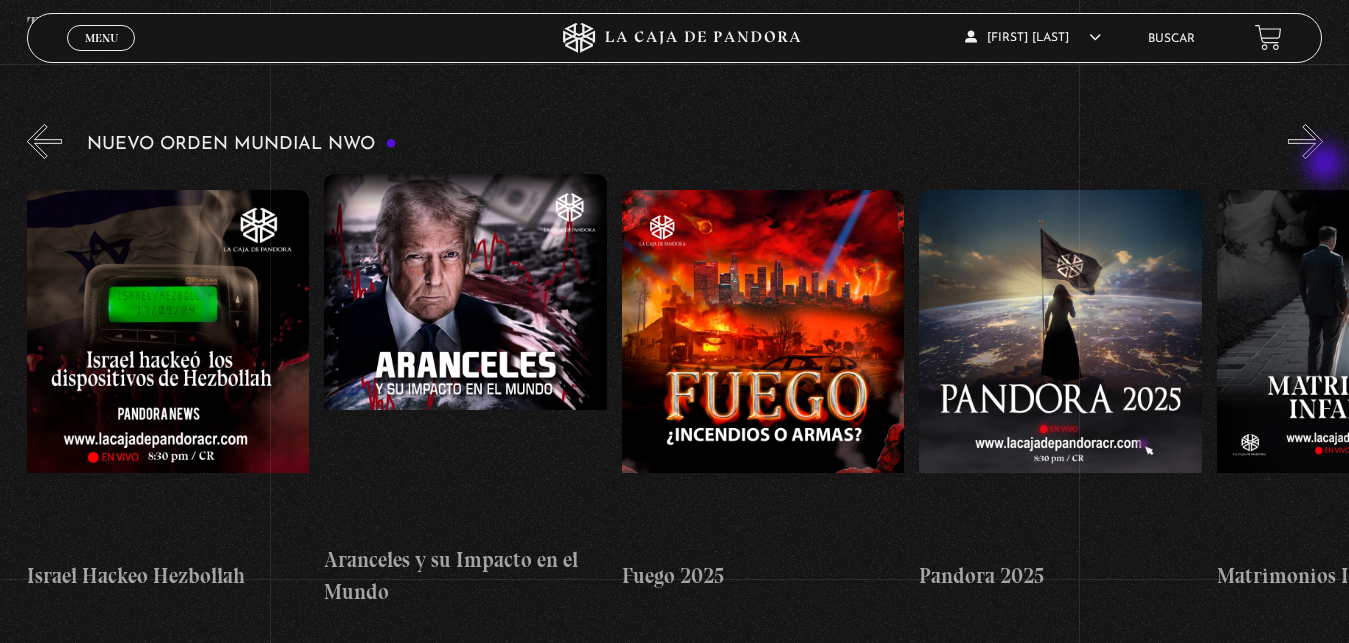 click on "»" at bounding box center [1305, 141] 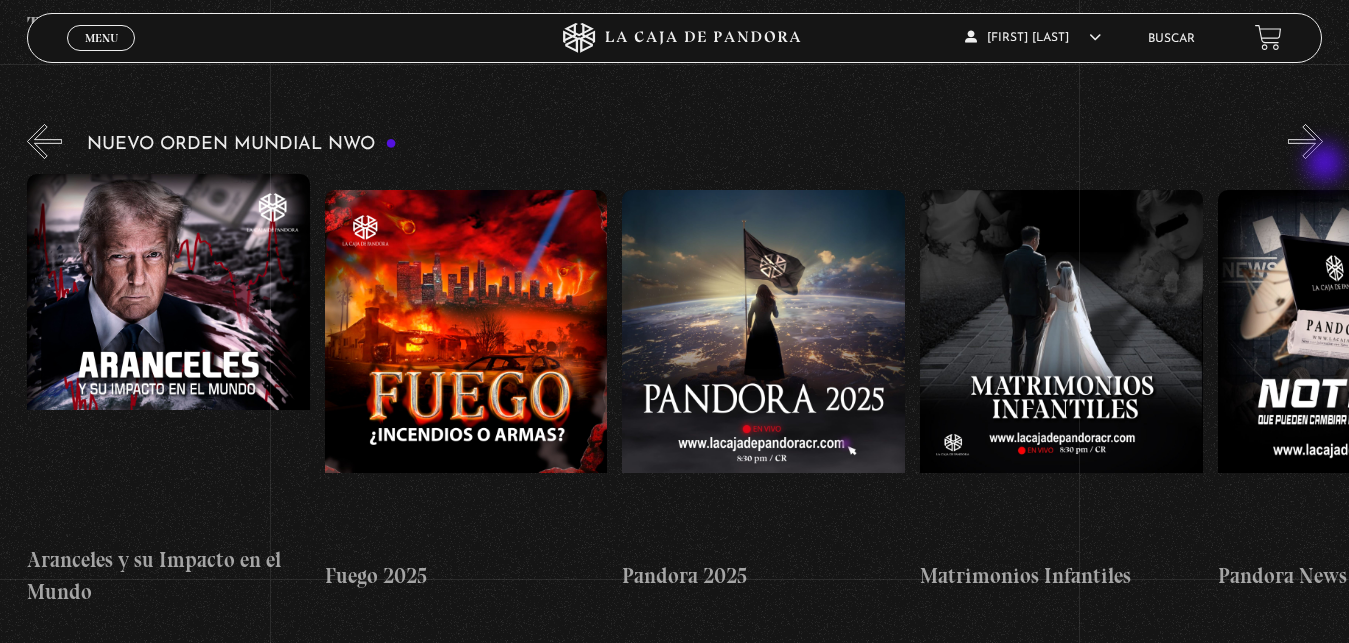 click on "»" at bounding box center [1305, 141] 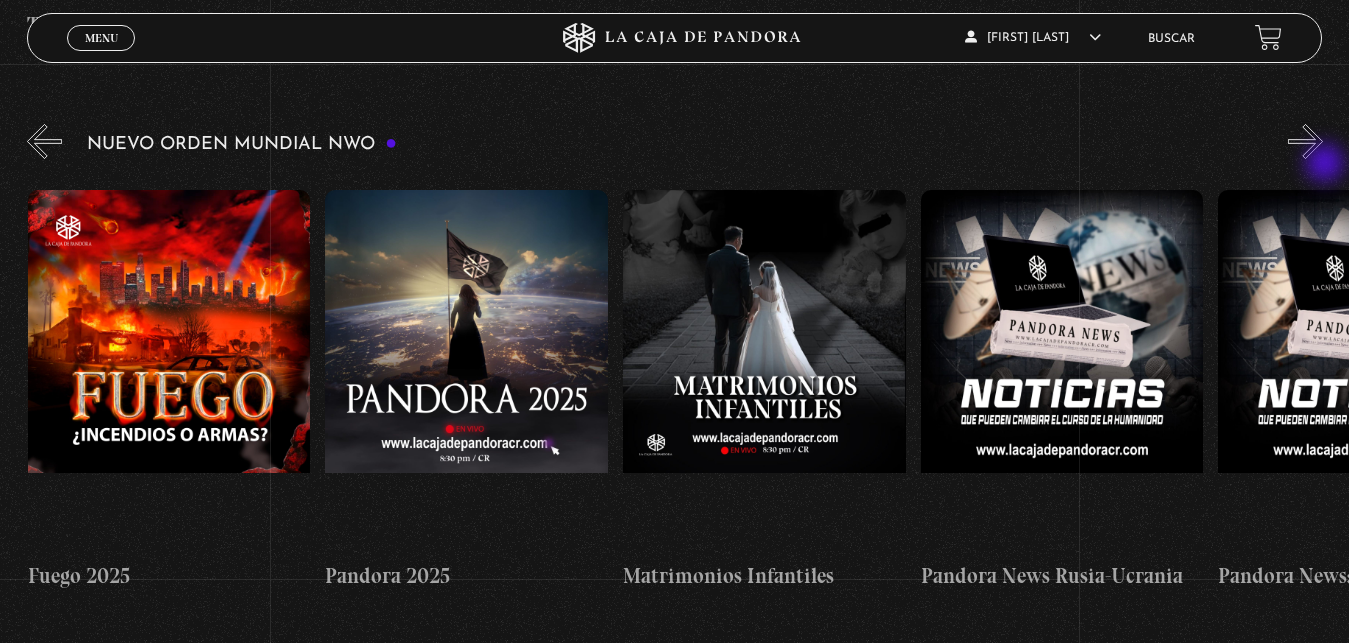 scroll, scrollTop: 0, scrollLeft: 2083, axis: horizontal 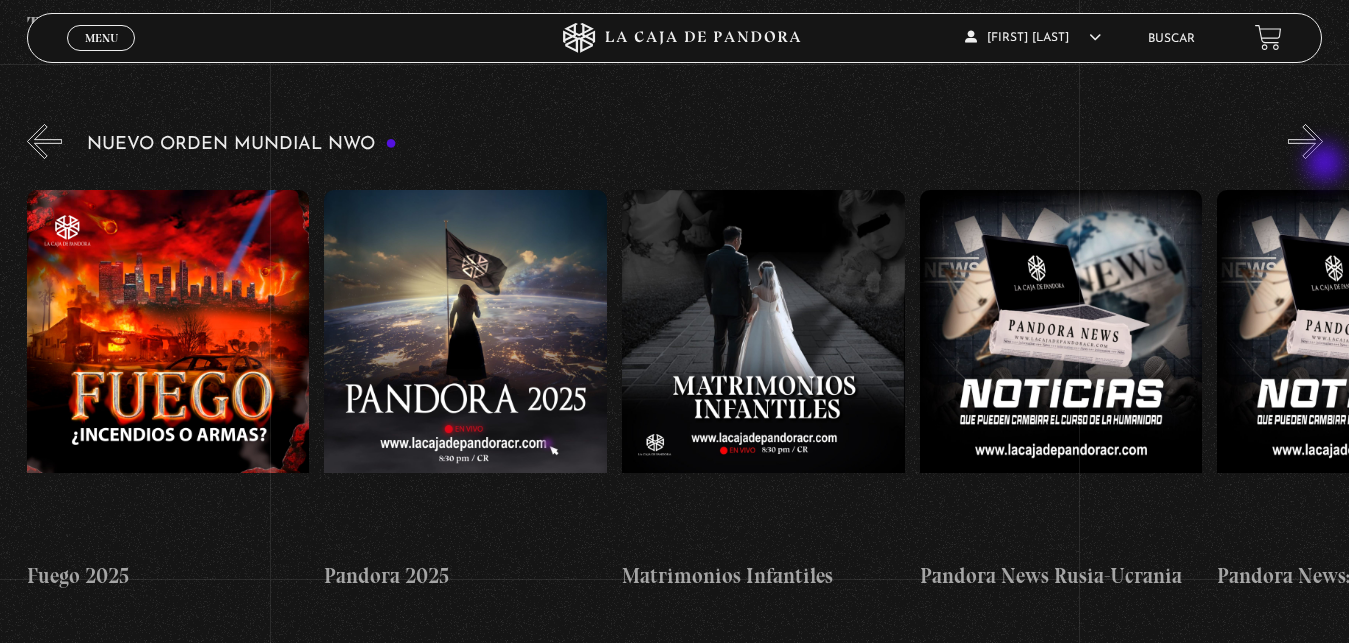 click on "»" at bounding box center [1305, 141] 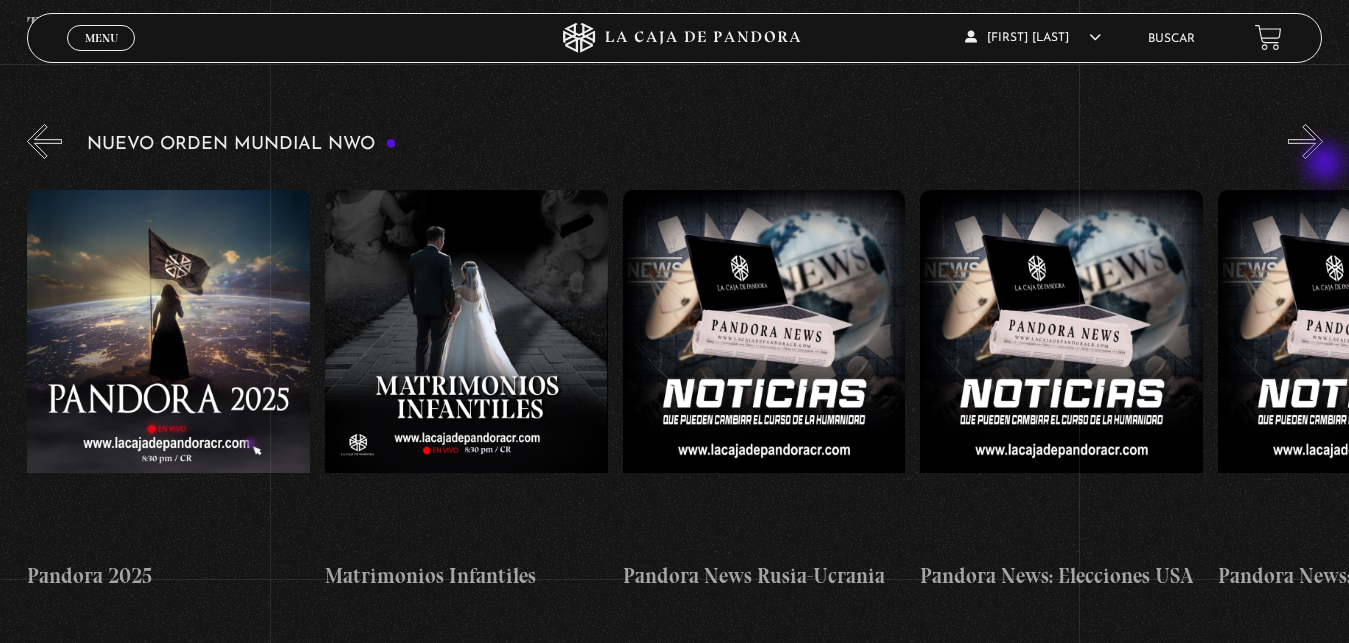 click on "»" at bounding box center (1305, 141) 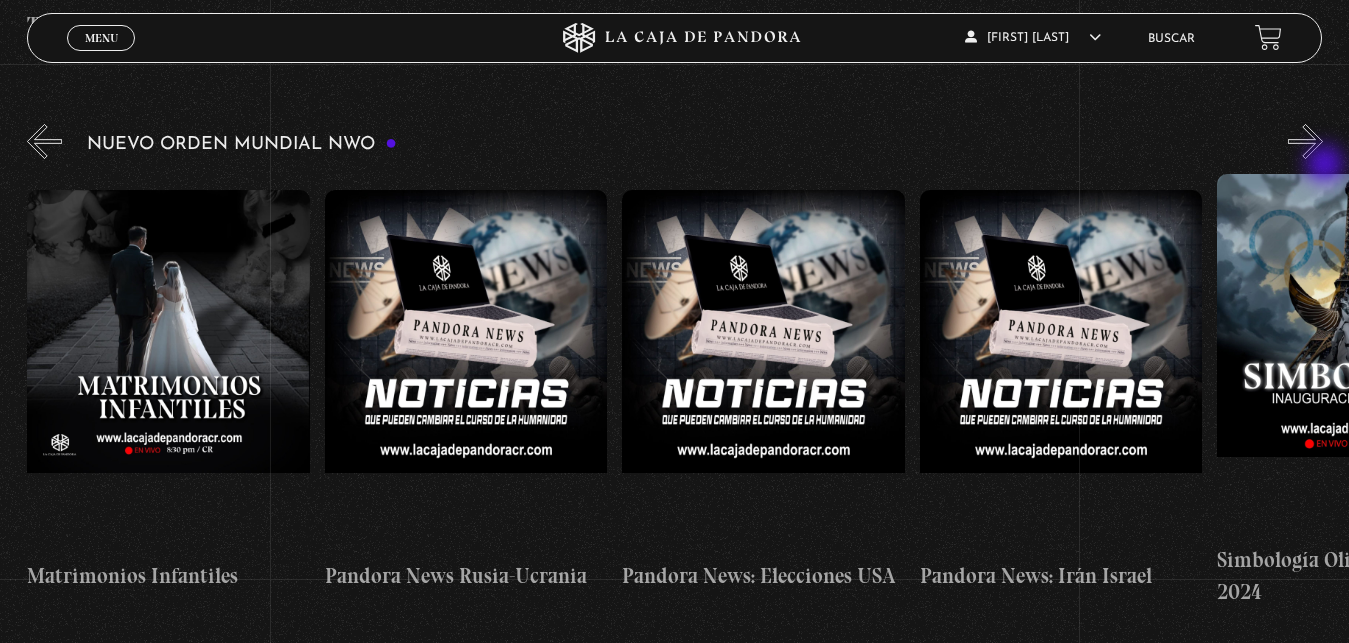 click on "»" at bounding box center (1305, 141) 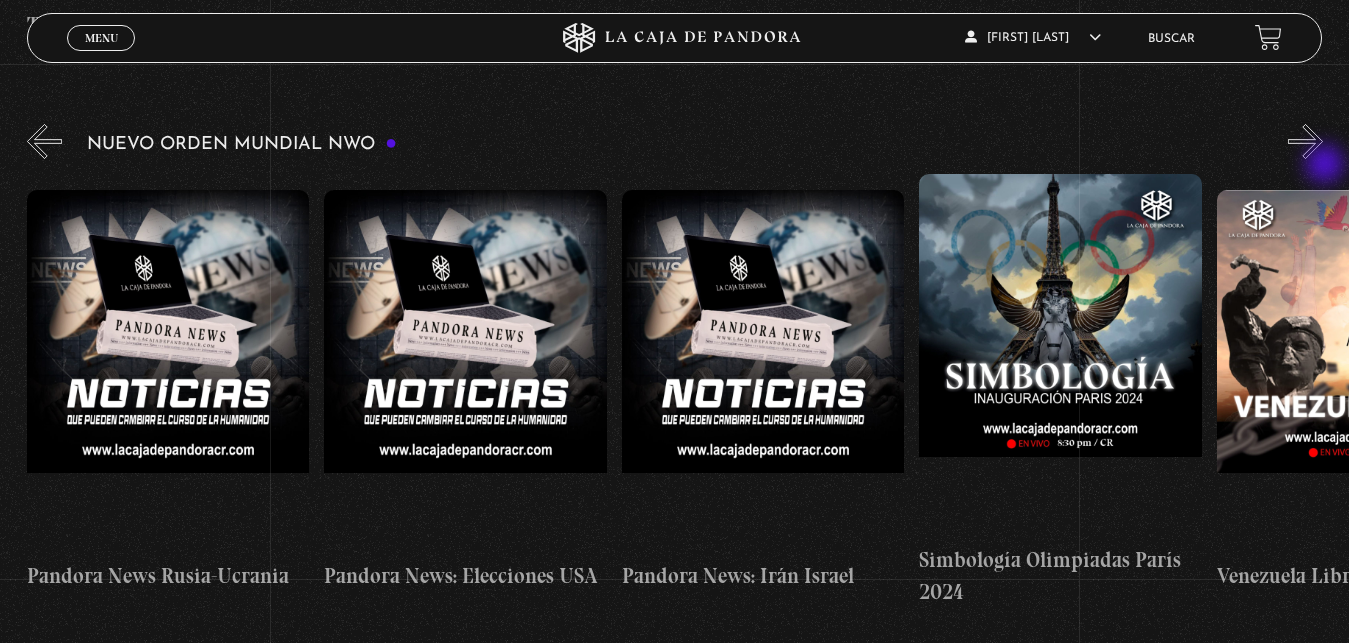 click on "»" at bounding box center (1305, 141) 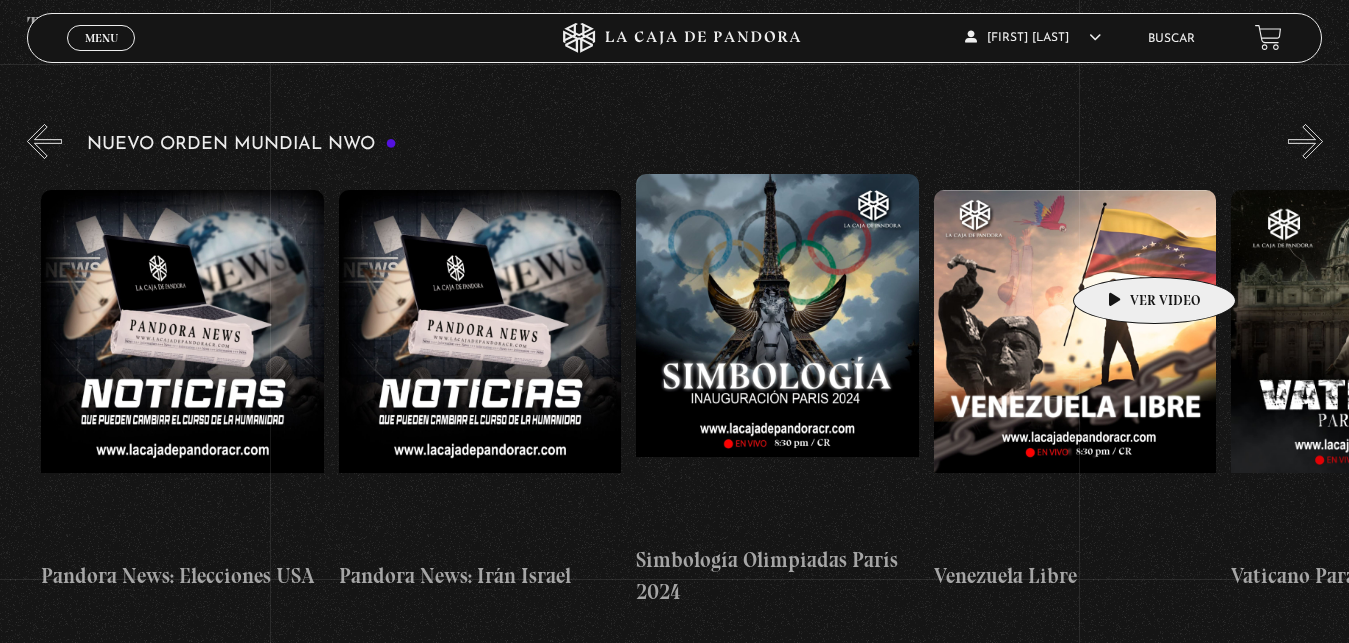 scroll, scrollTop: 0, scrollLeft: 3272, axis: horizontal 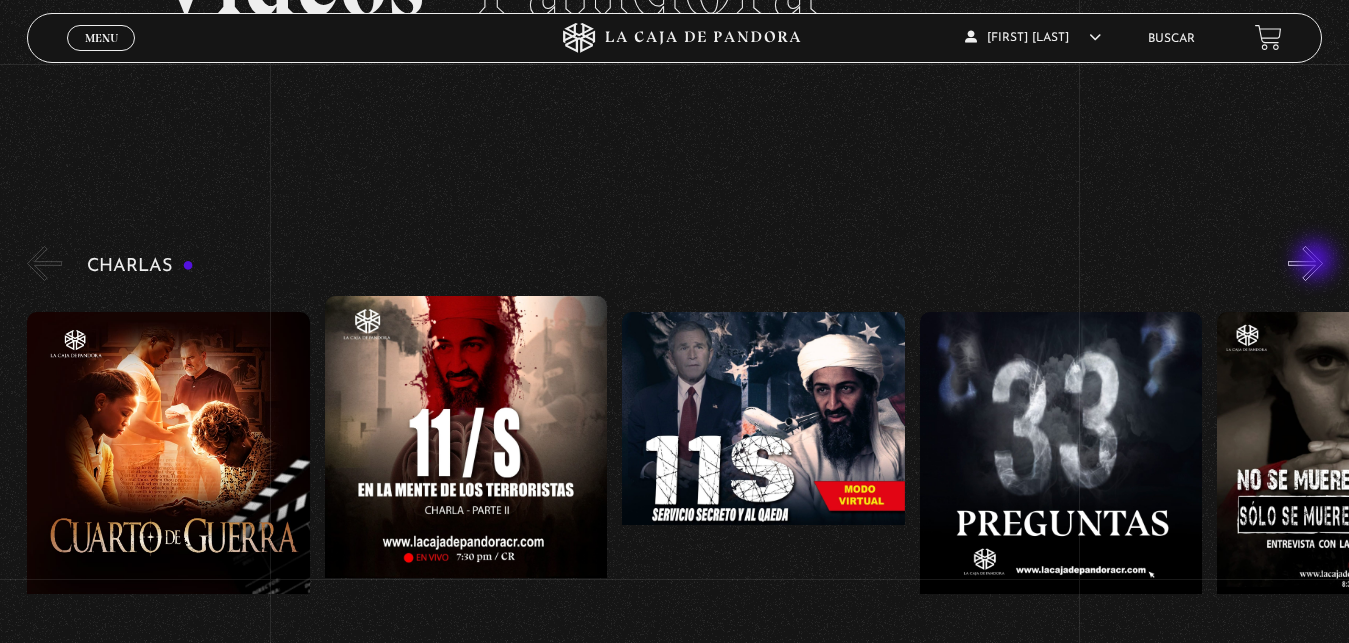 click on "»" at bounding box center [1305, 263] 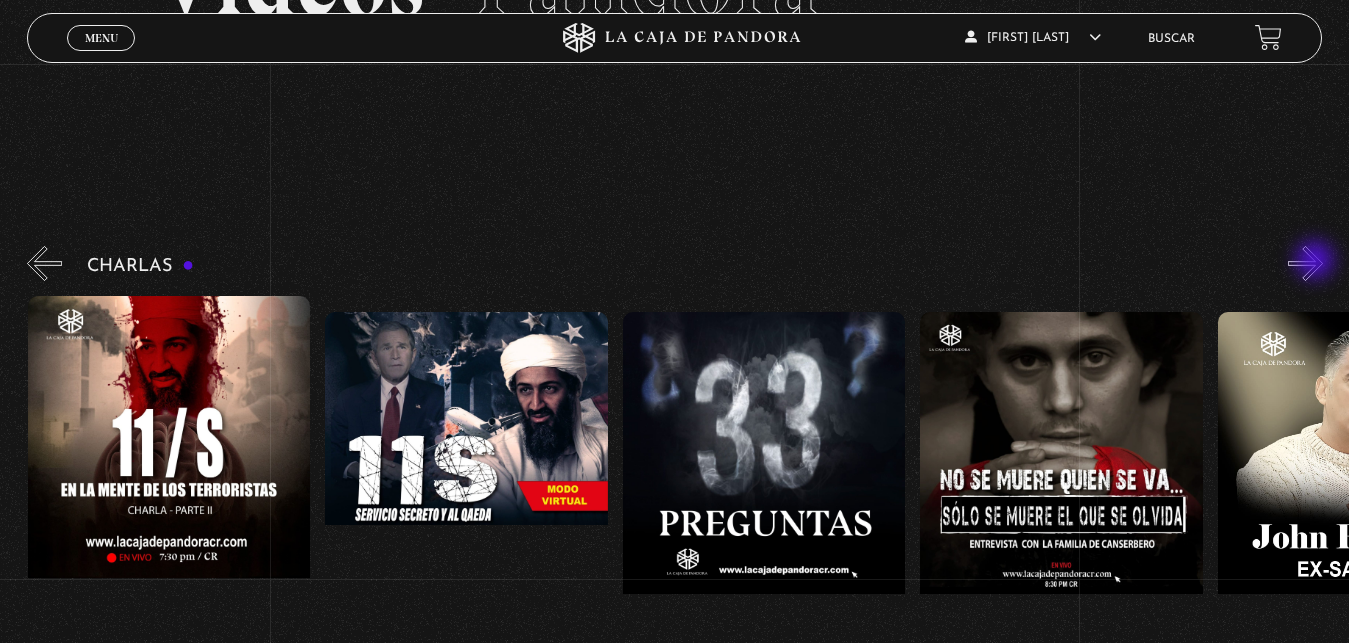 click on "»" at bounding box center [1305, 263] 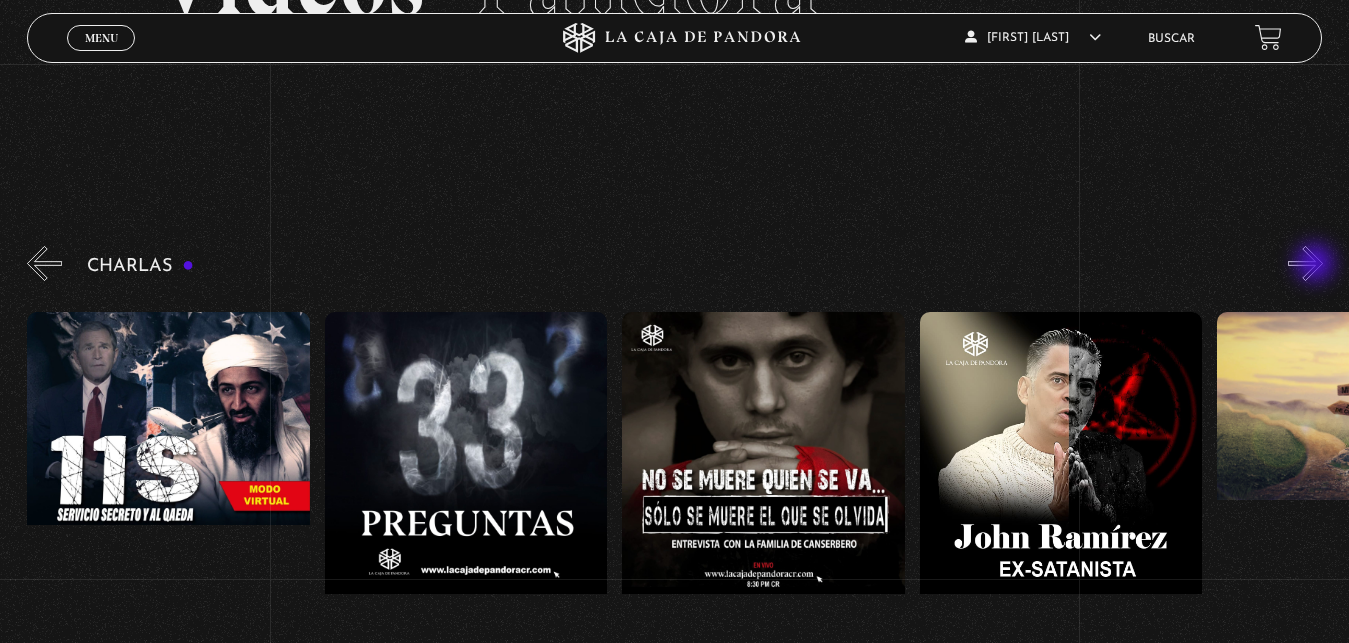 click on "»" at bounding box center (1305, 263) 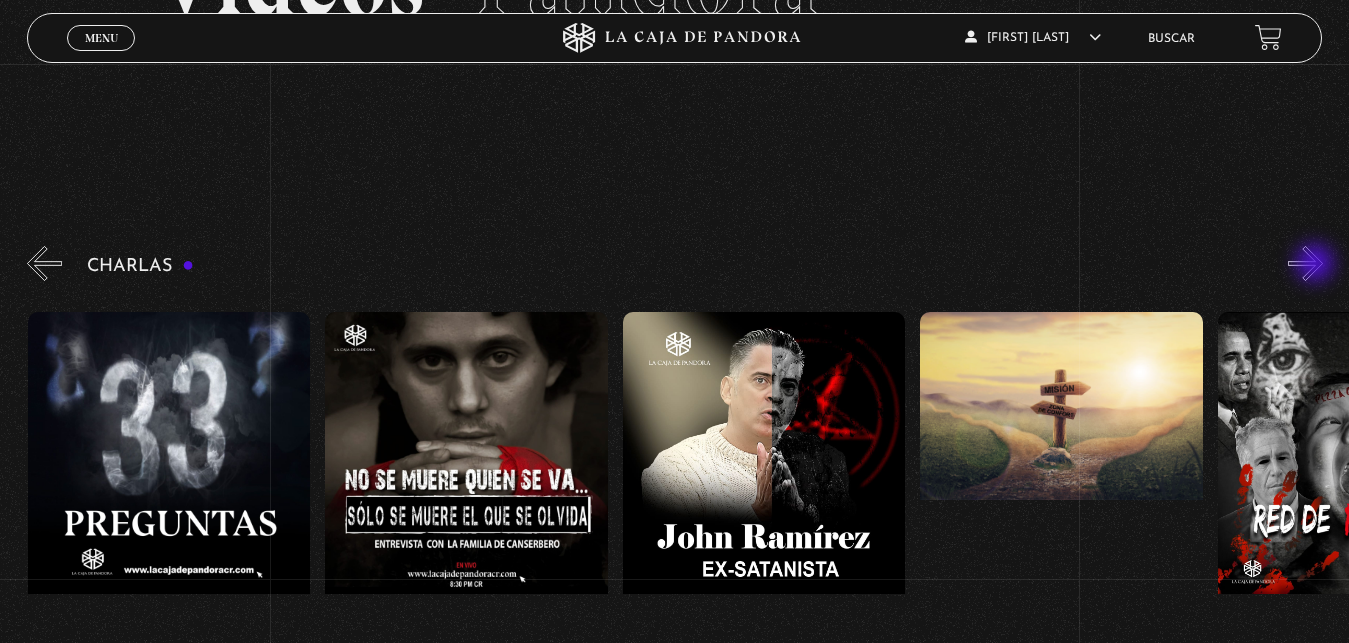 click on "»" at bounding box center (1305, 263) 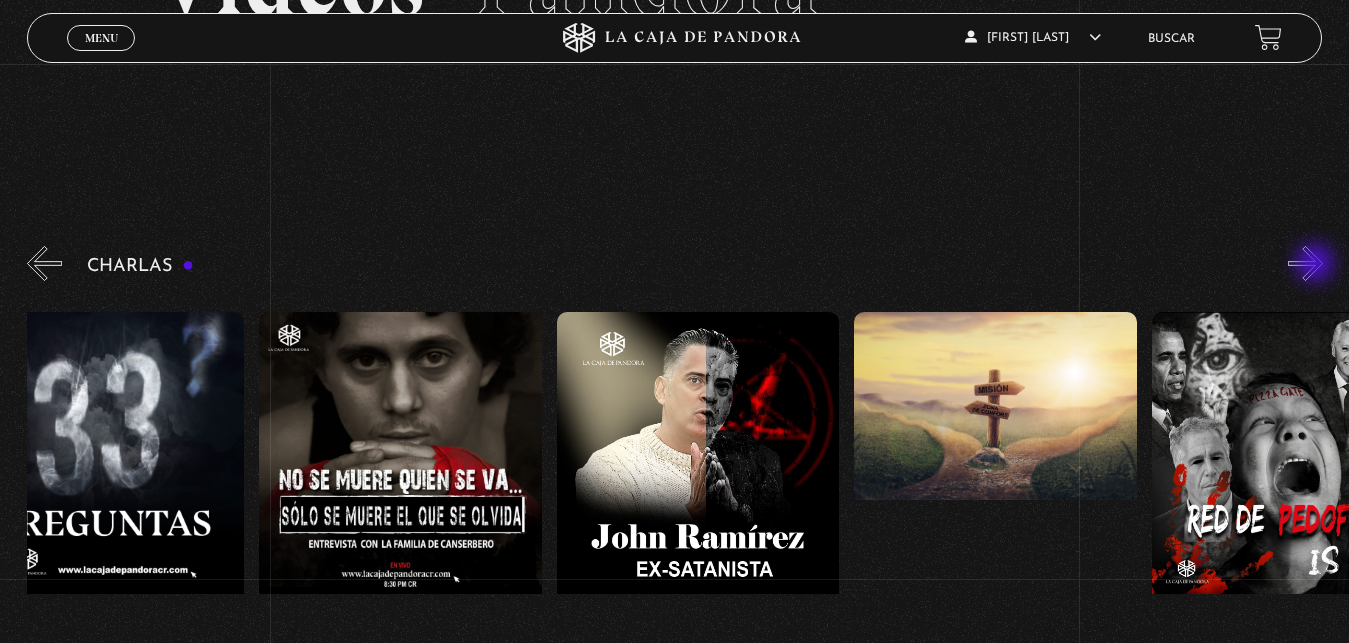 scroll, scrollTop: 0, scrollLeft: 1041, axis: horizontal 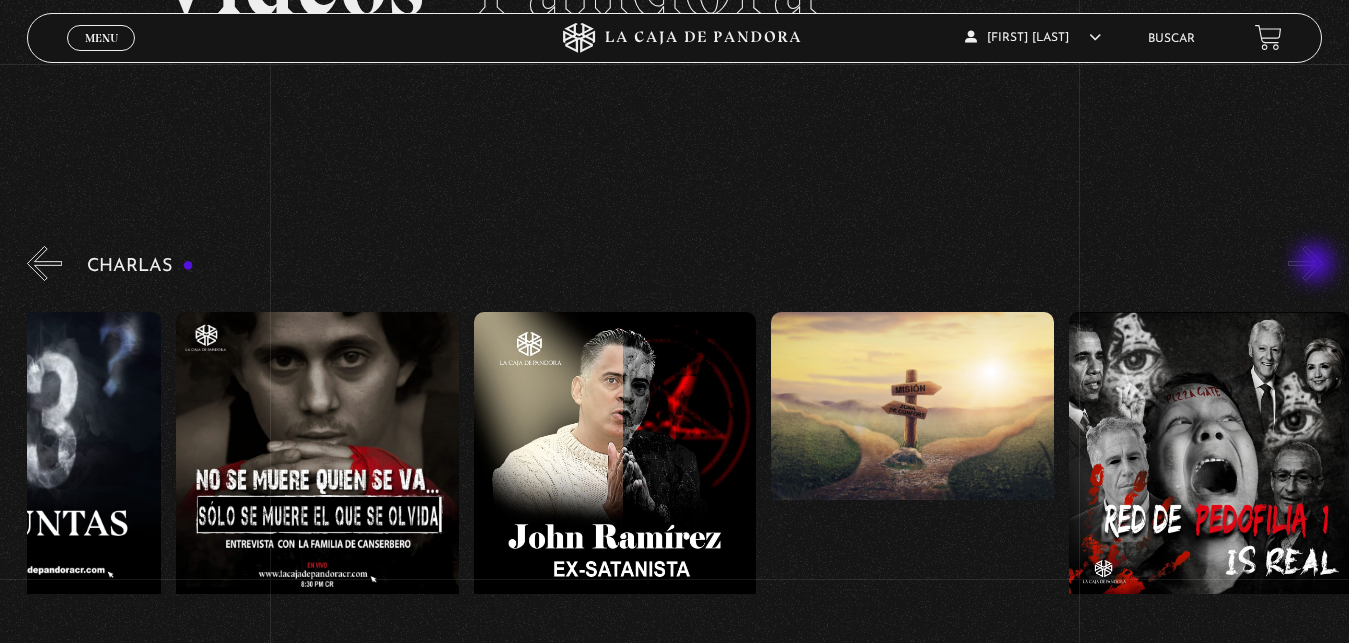 click on "»" at bounding box center [1305, 263] 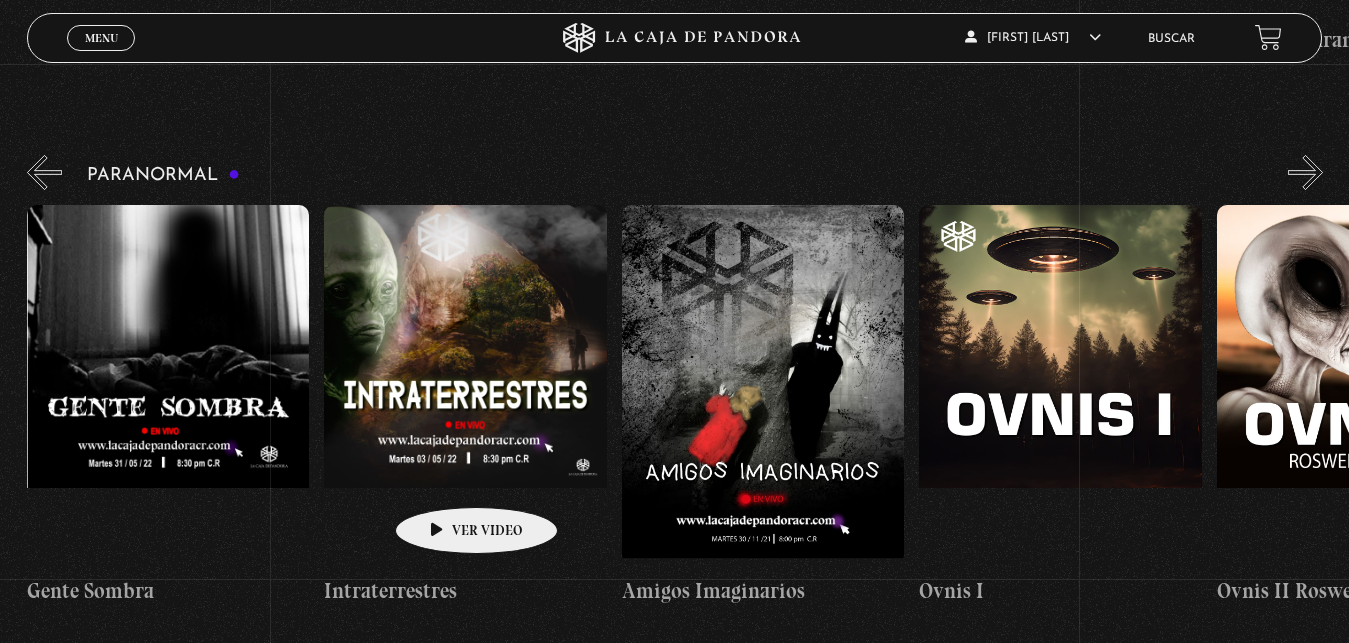 scroll, scrollTop: 1836, scrollLeft: 0, axis: vertical 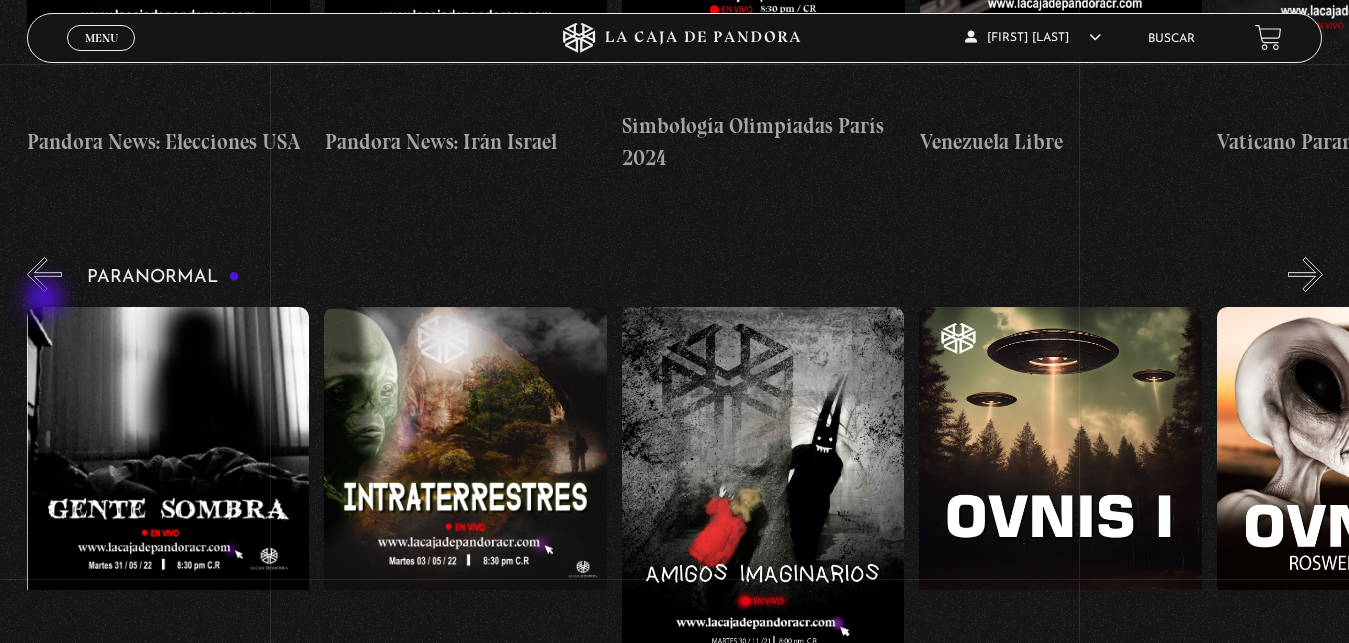 click on "«" at bounding box center [44, 274] 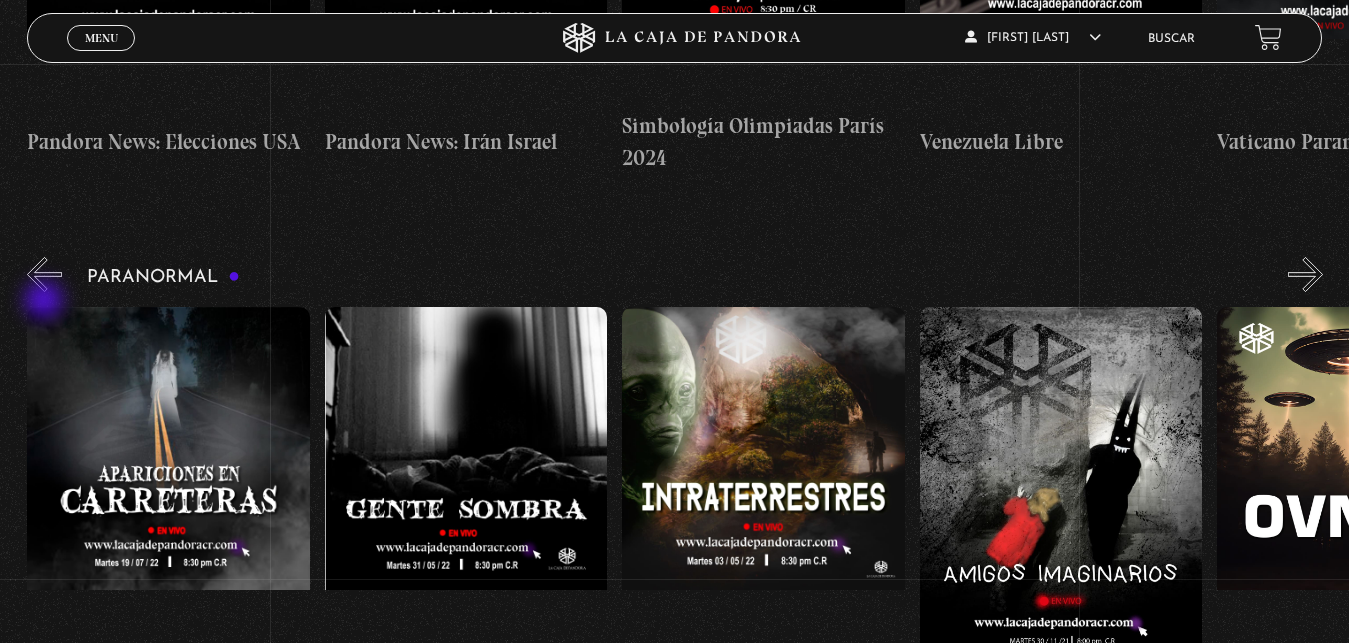 click on "«" at bounding box center (44, 274) 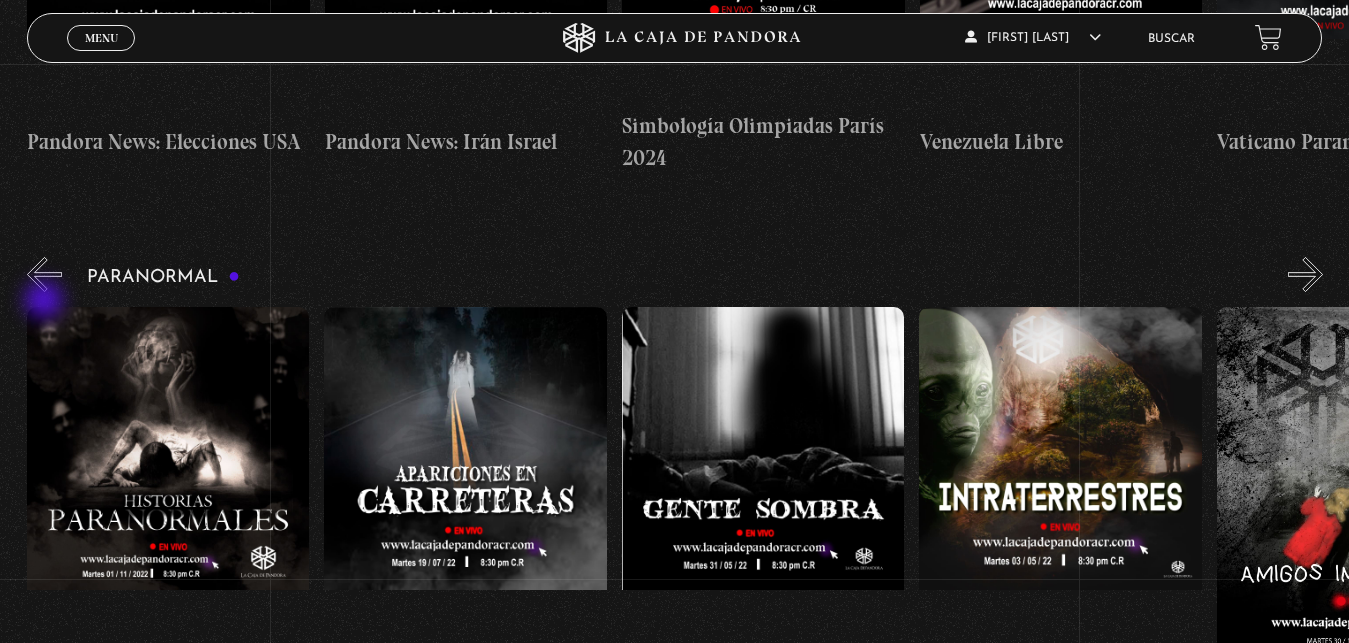 click on "«" at bounding box center (44, 274) 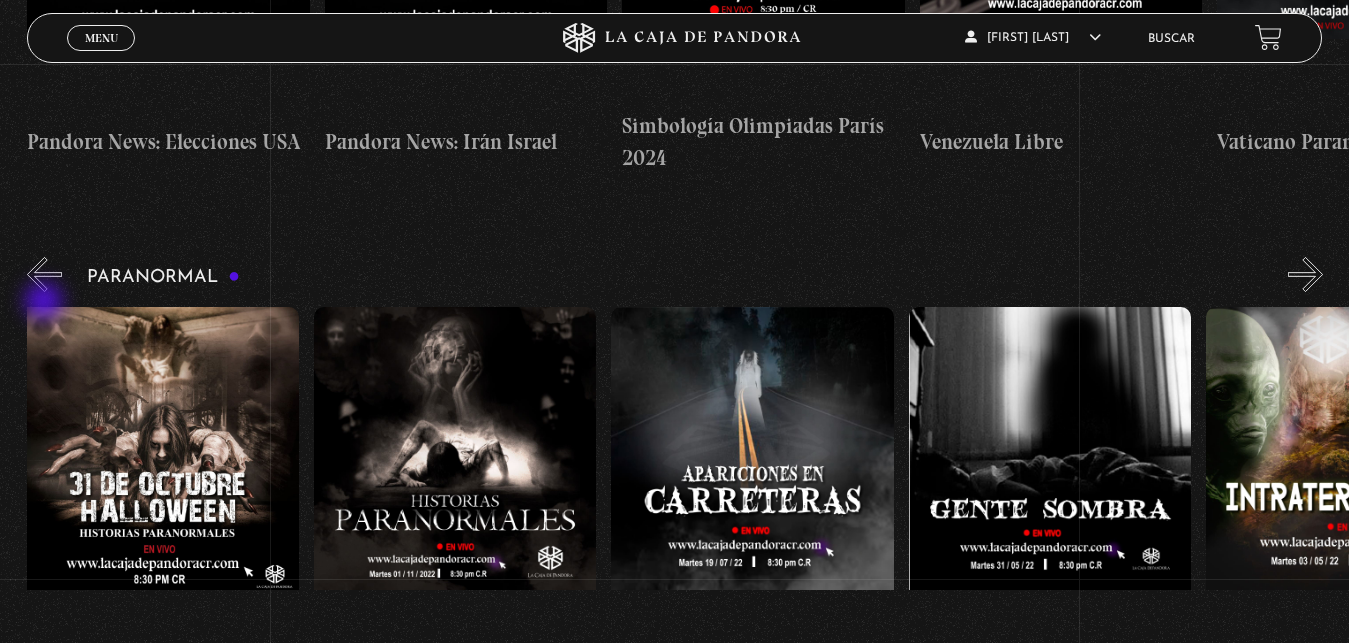 scroll, scrollTop: 0, scrollLeft: 1, axis: horizontal 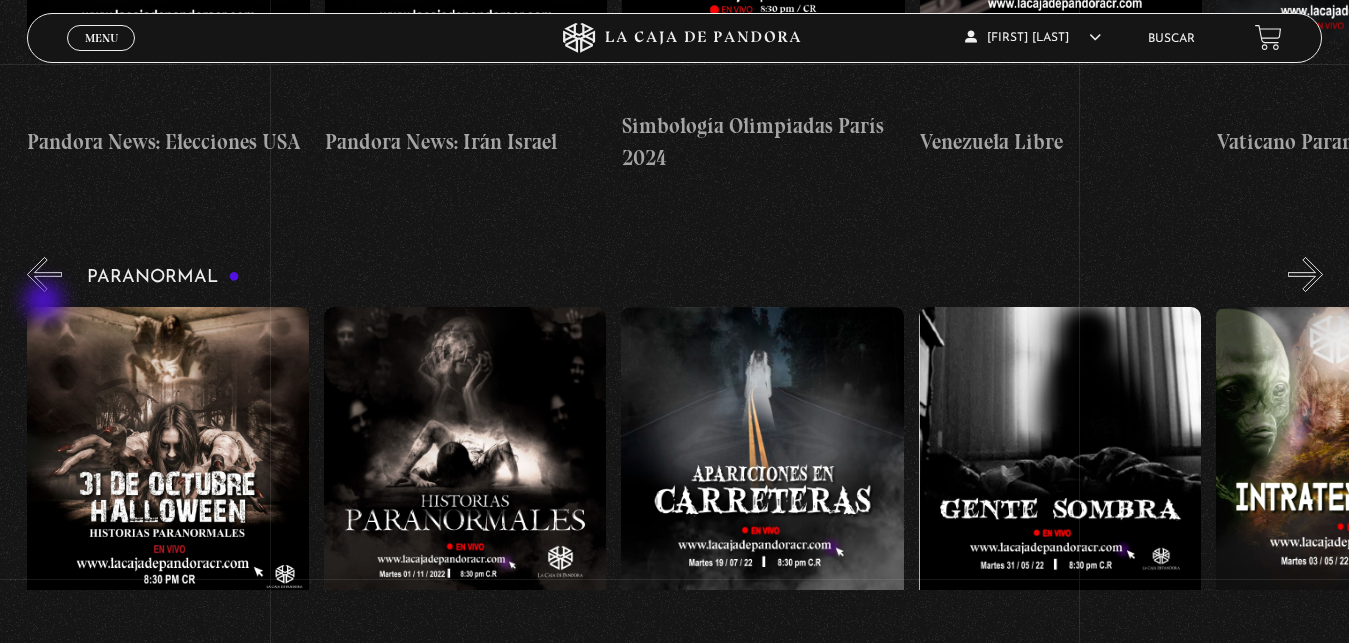 click on "«" at bounding box center [44, 274] 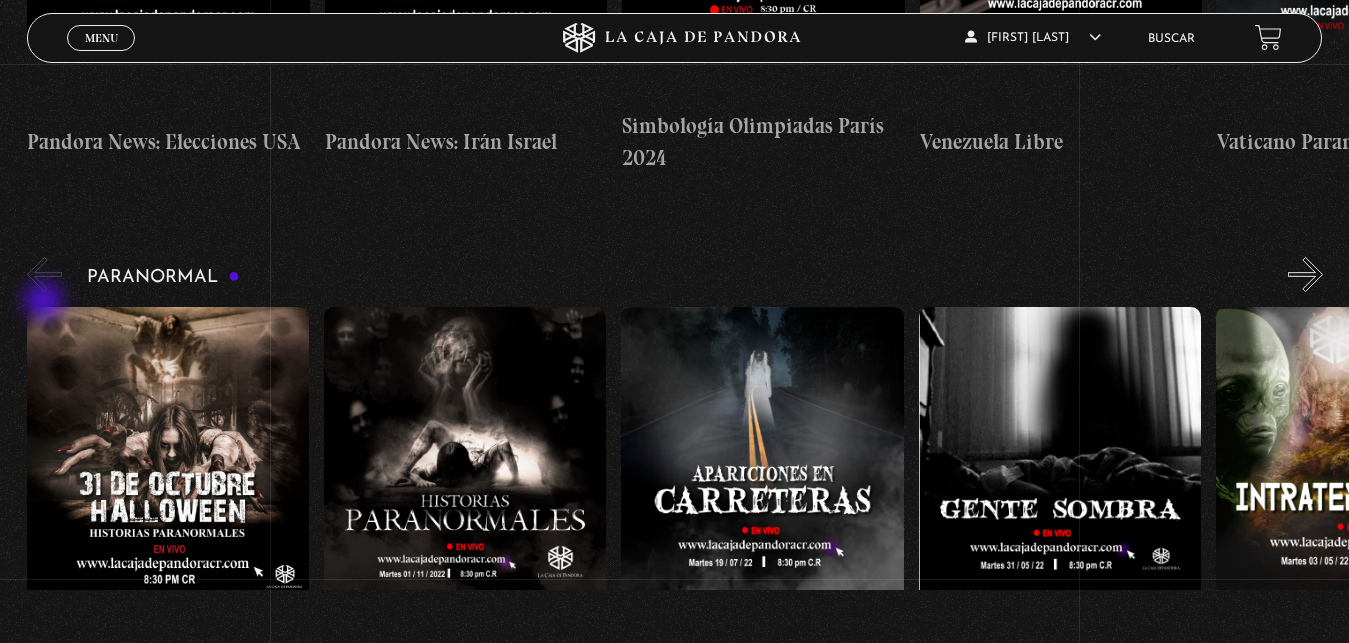 scroll, scrollTop: 0, scrollLeft: 0, axis: both 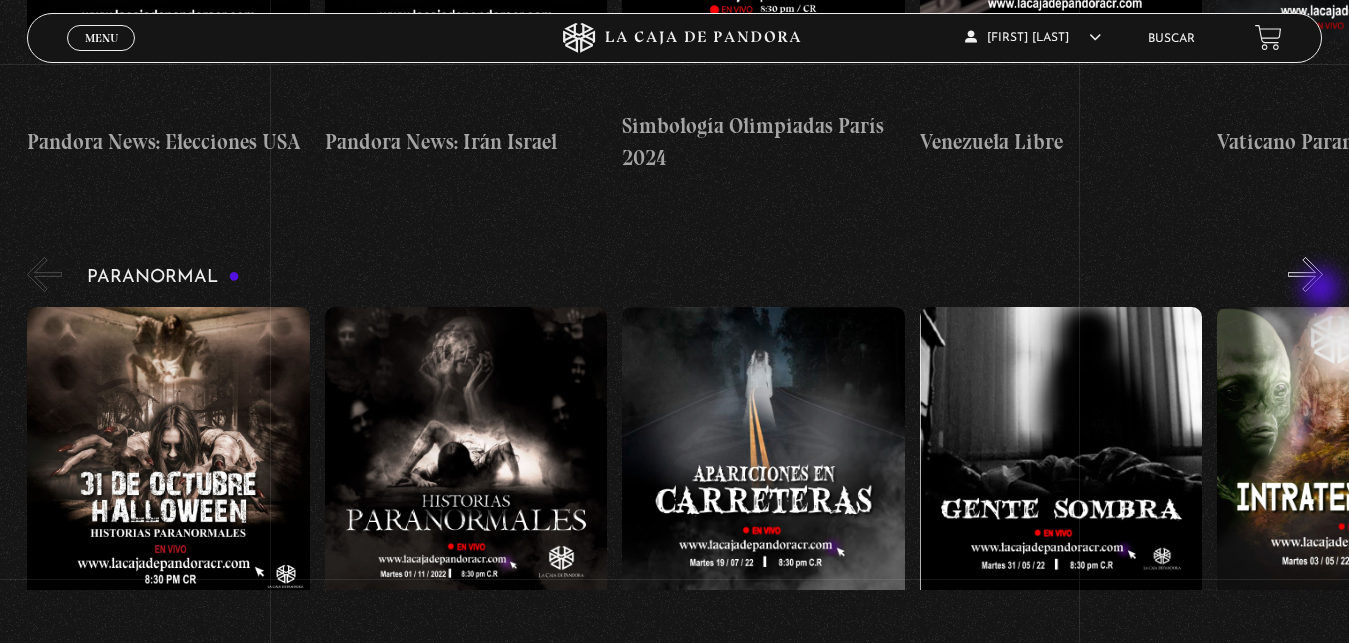 click on "»" at bounding box center (1305, 274) 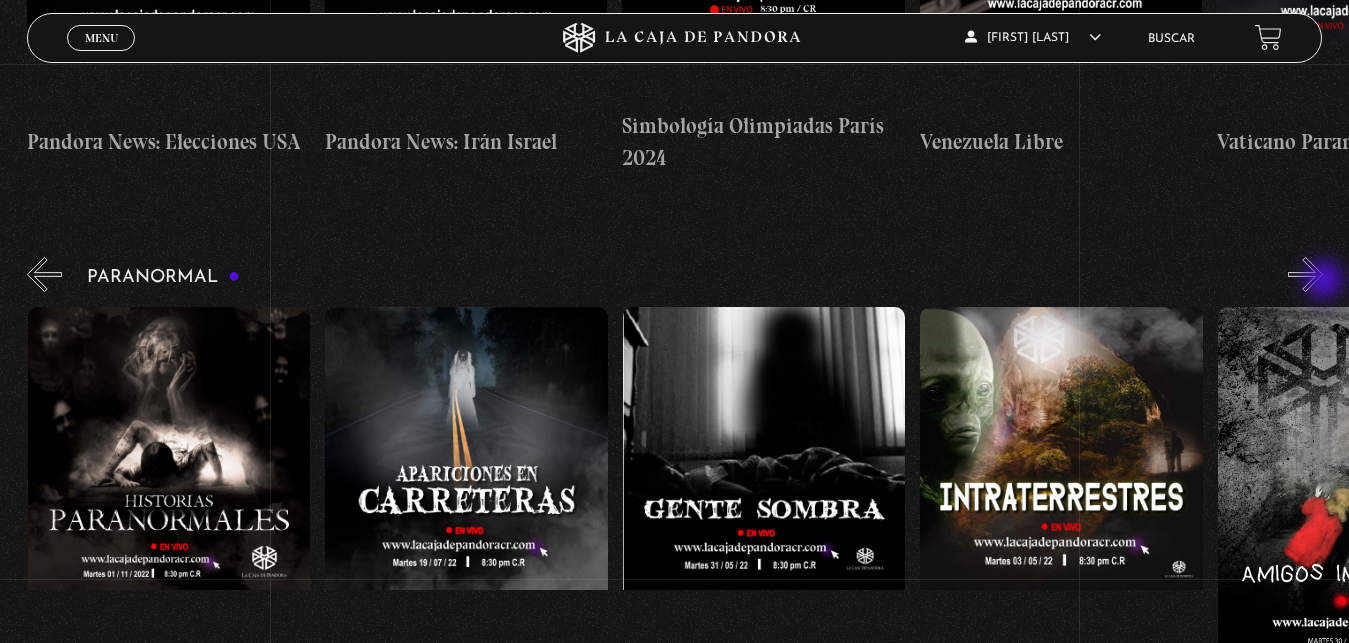 click on "Charlas
Cuarto de Guerra
11S En la Mente de los Terroristas
11S Servicio Secreto Parte I
«" at bounding box center [674, 3011] 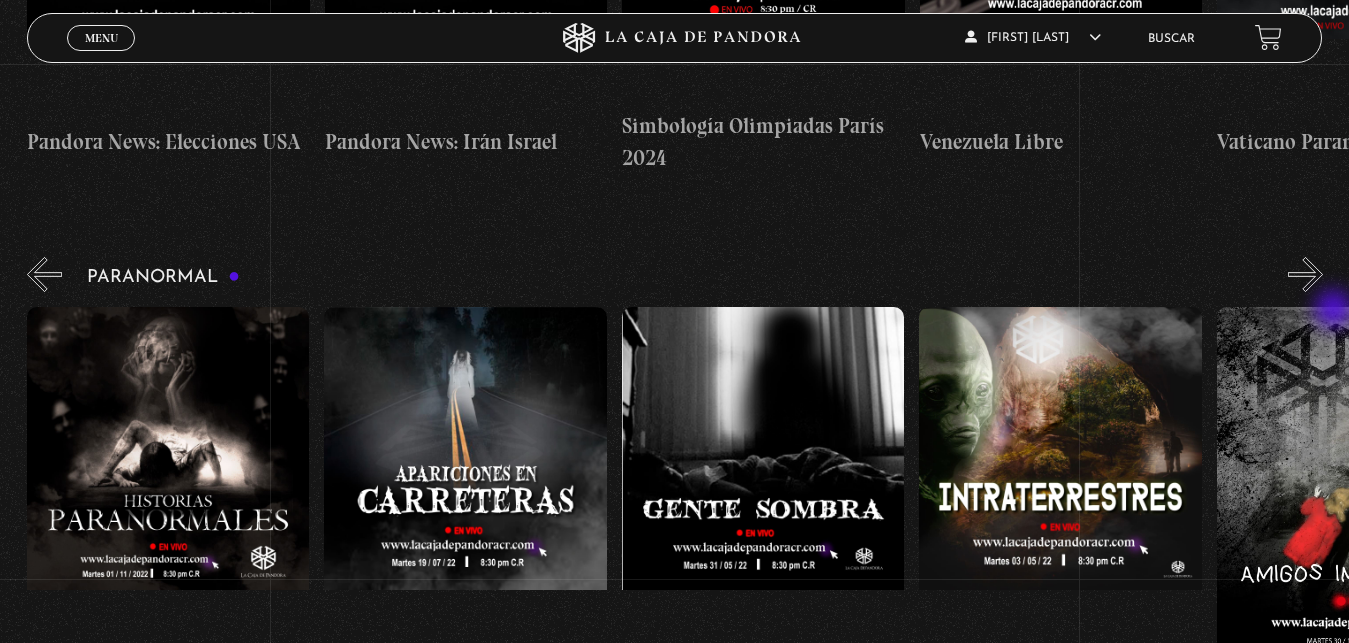 click on "»" at bounding box center (1305, 274) 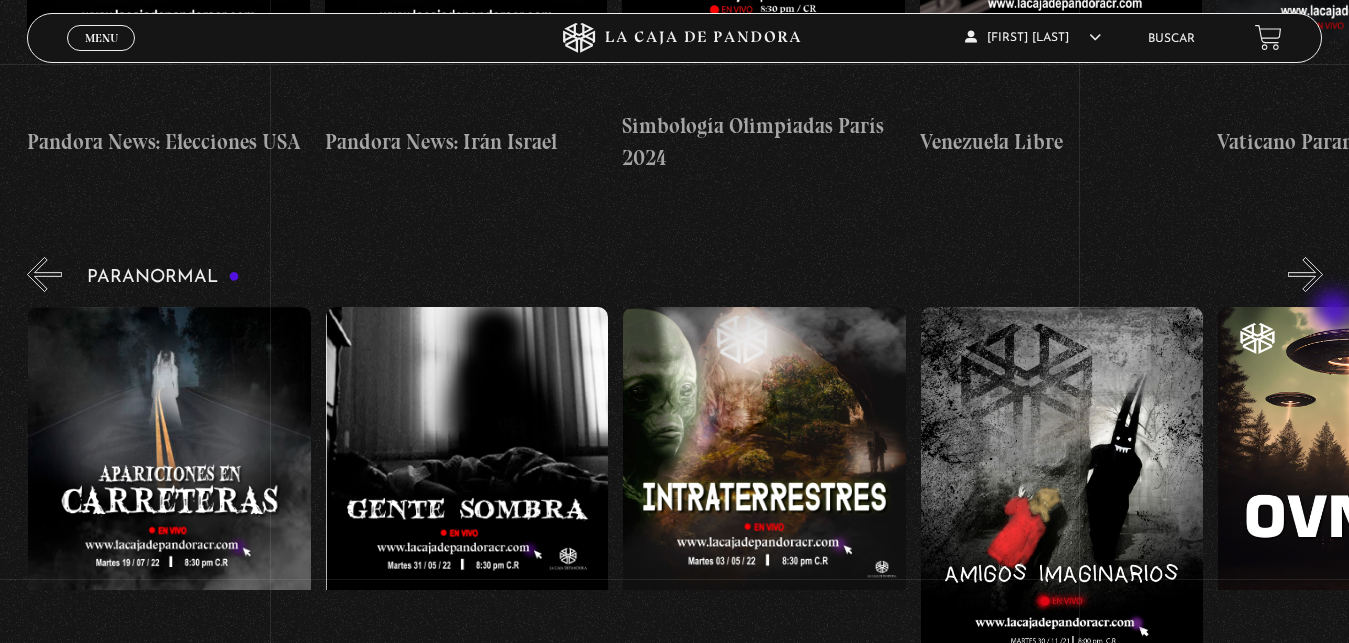 click on "»" at bounding box center (1305, 274) 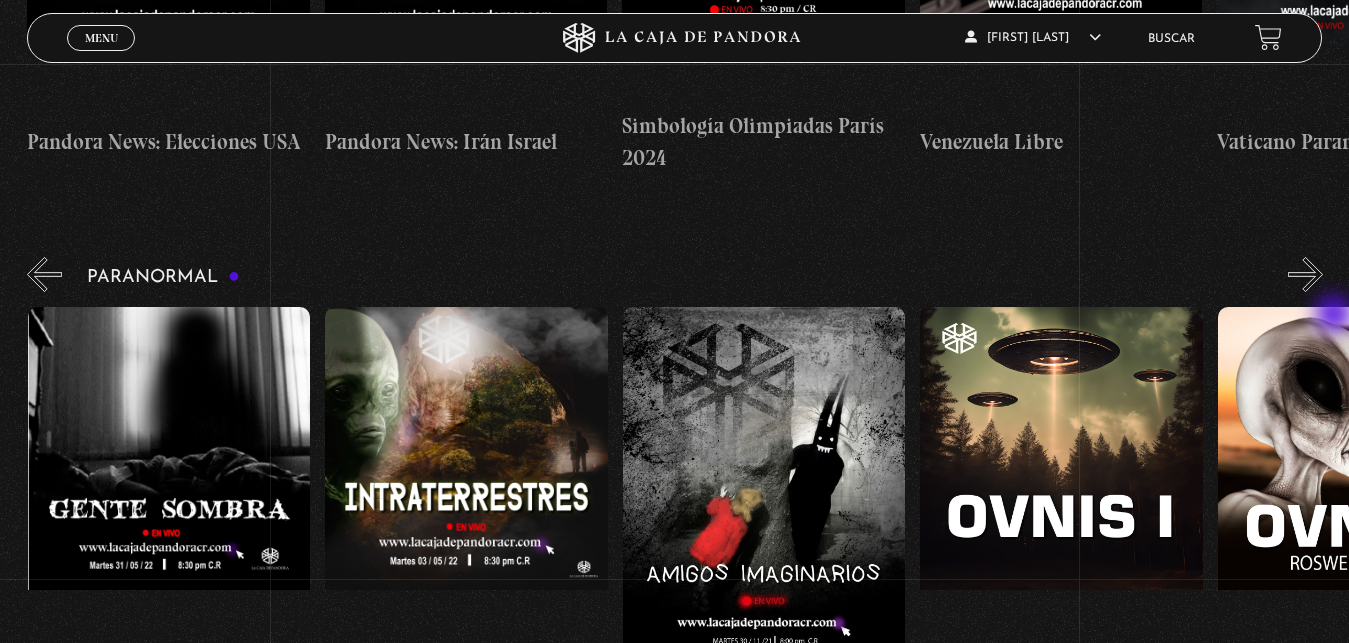 click on "»" at bounding box center [1305, 274] 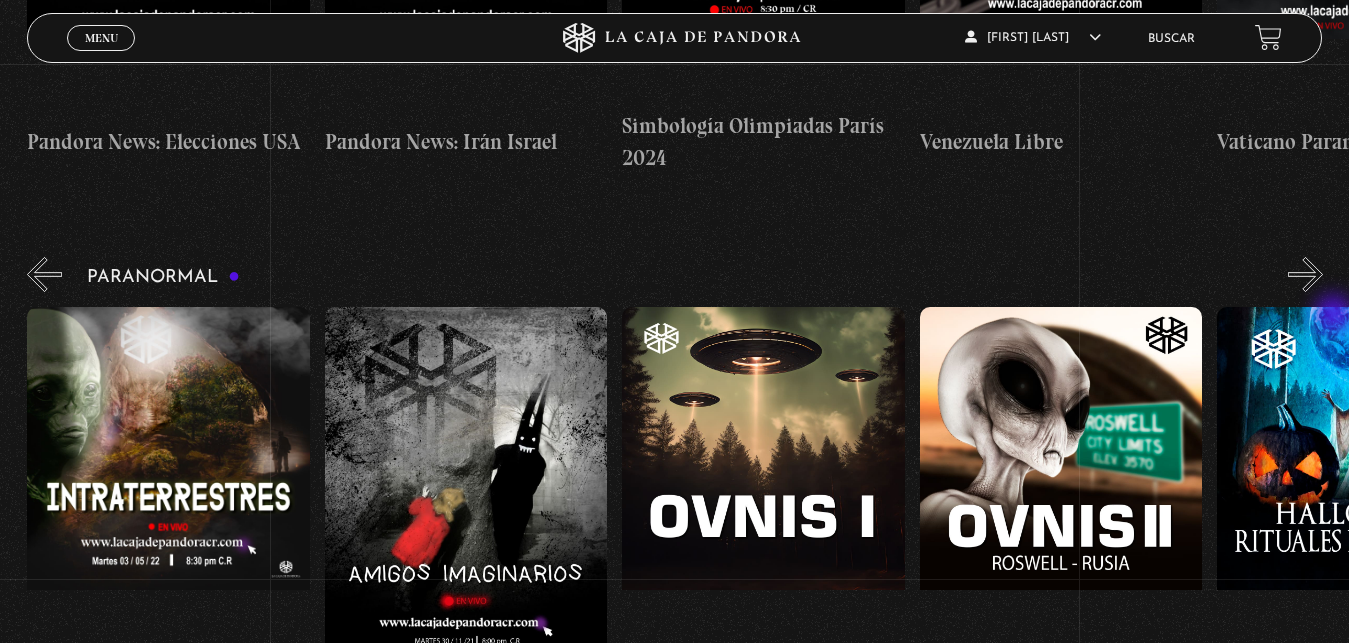 click on "»" at bounding box center [1305, 274] 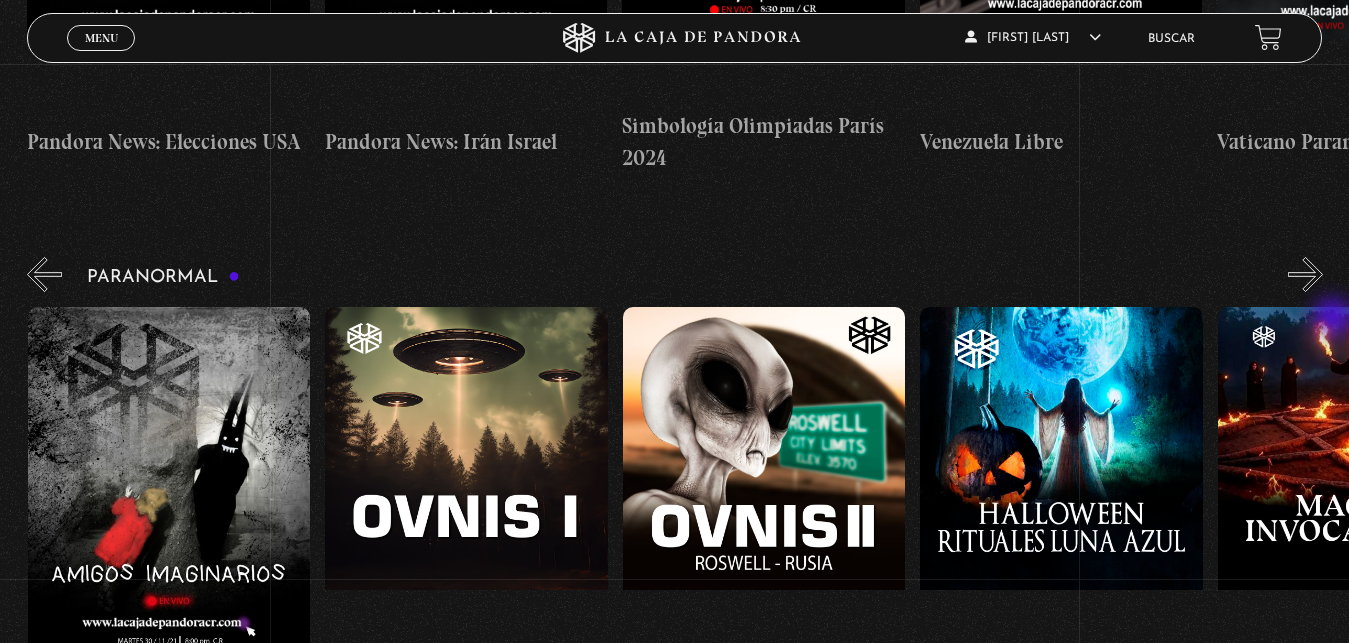 click on "»" at bounding box center [1305, 274] 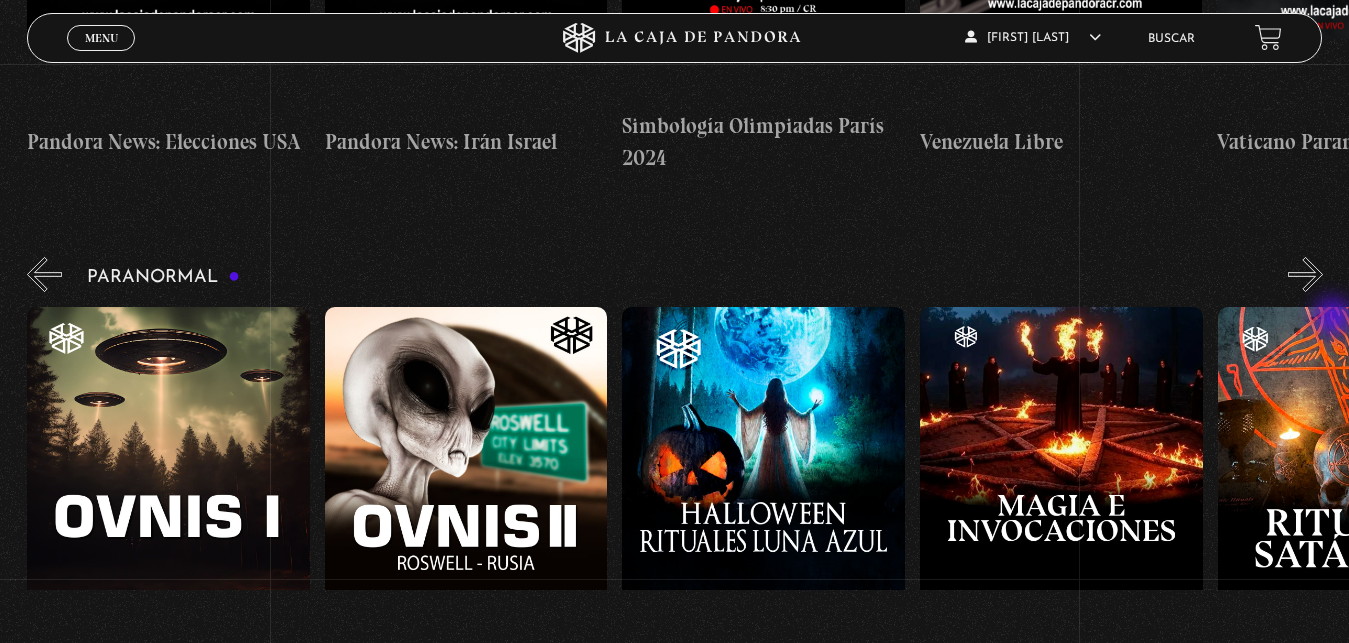 click on "»" at bounding box center (1305, 274) 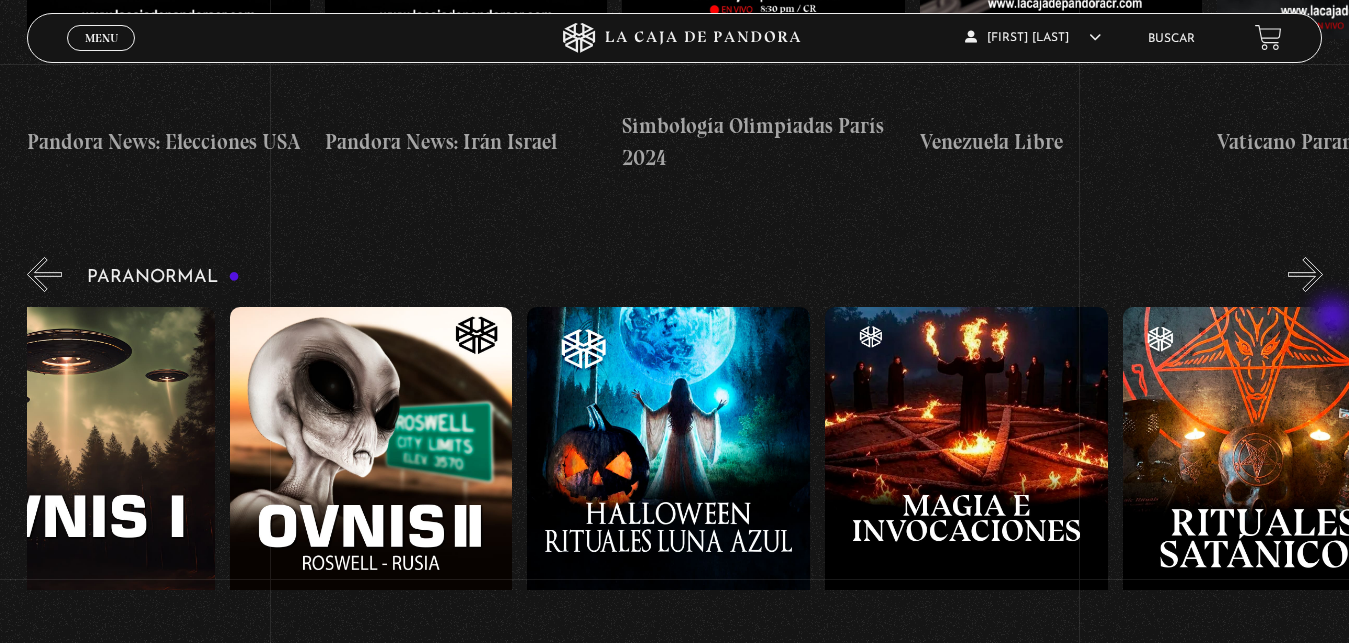 scroll, scrollTop: 0, scrollLeft: 1934, axis: horizontal 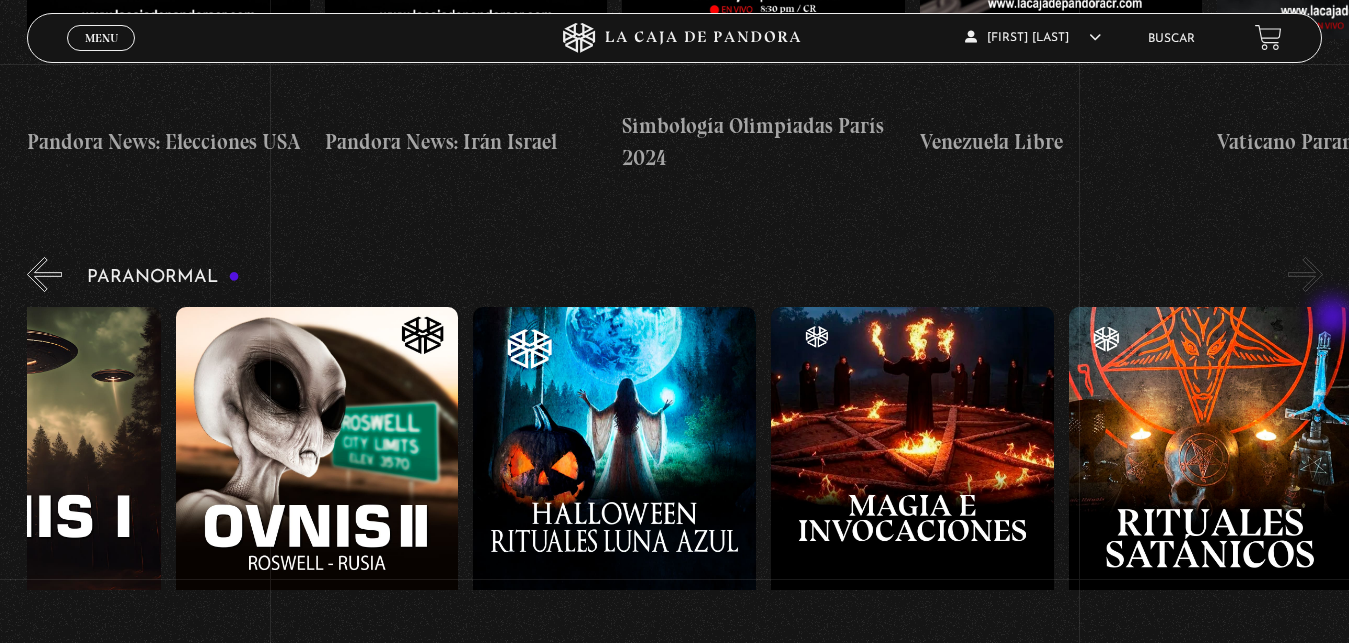 click on "»" at bounding box center [1305, 274] 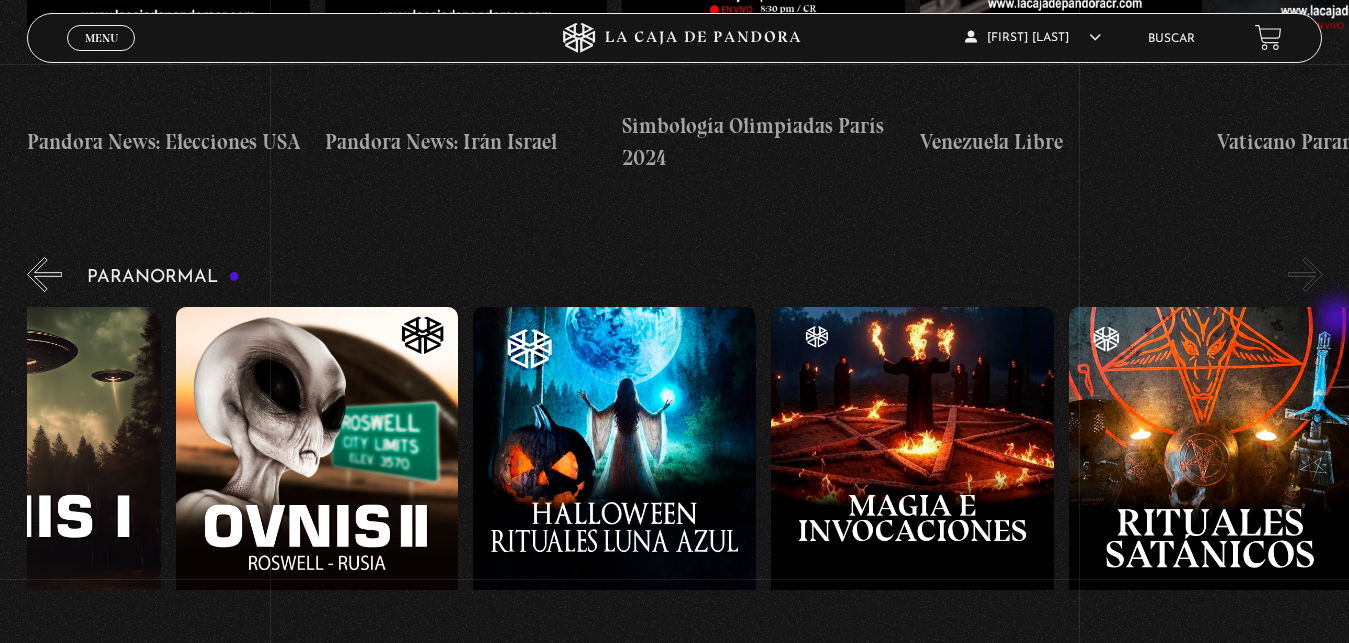 click on "Paranormal
31 Octubre Halloween
Historias Paranormales
Apariciones en Carretera
Ovnis I «" at bounding box center [688, 481] 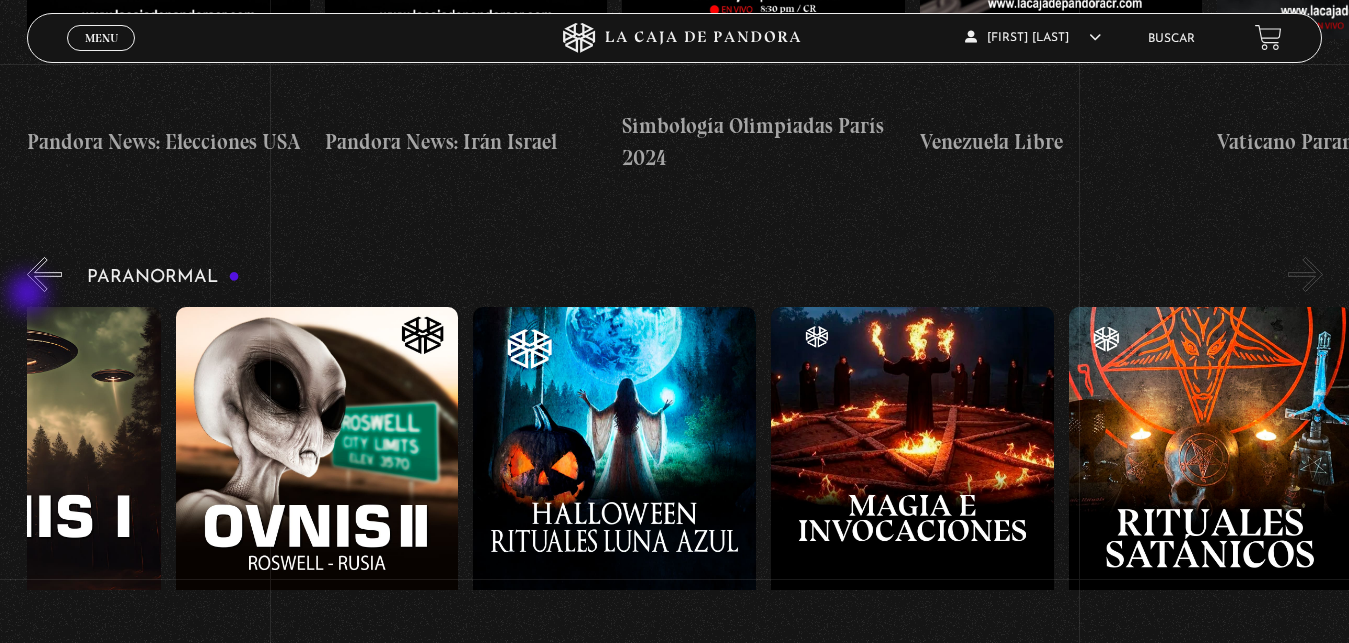 click on "«" at bounding box center (44, 274) 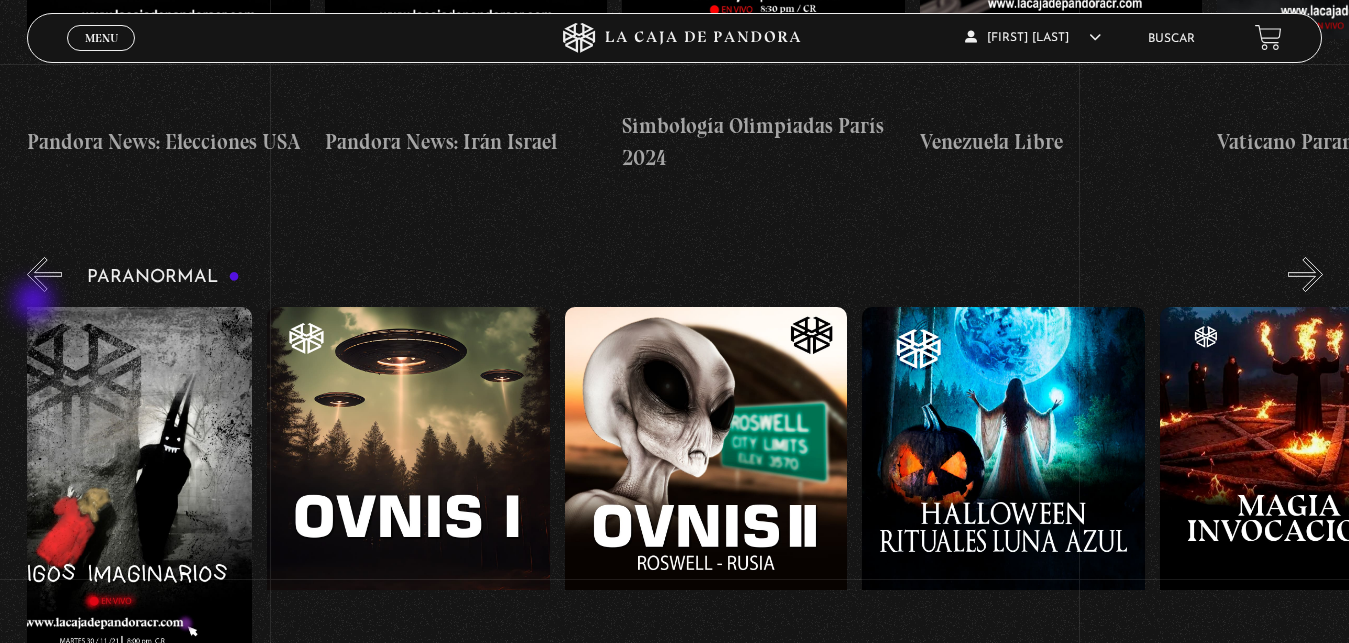 click on "«" at bounding box center [44, 274] 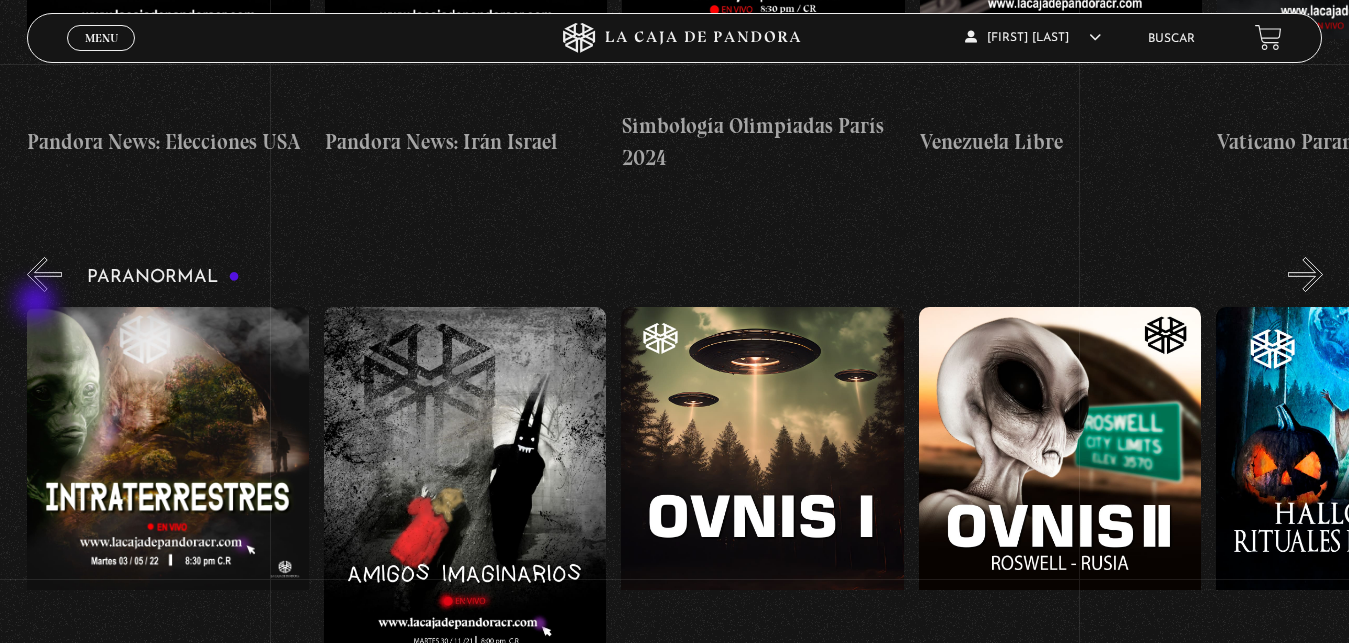 click on "«" at bounding box center (44, 274) 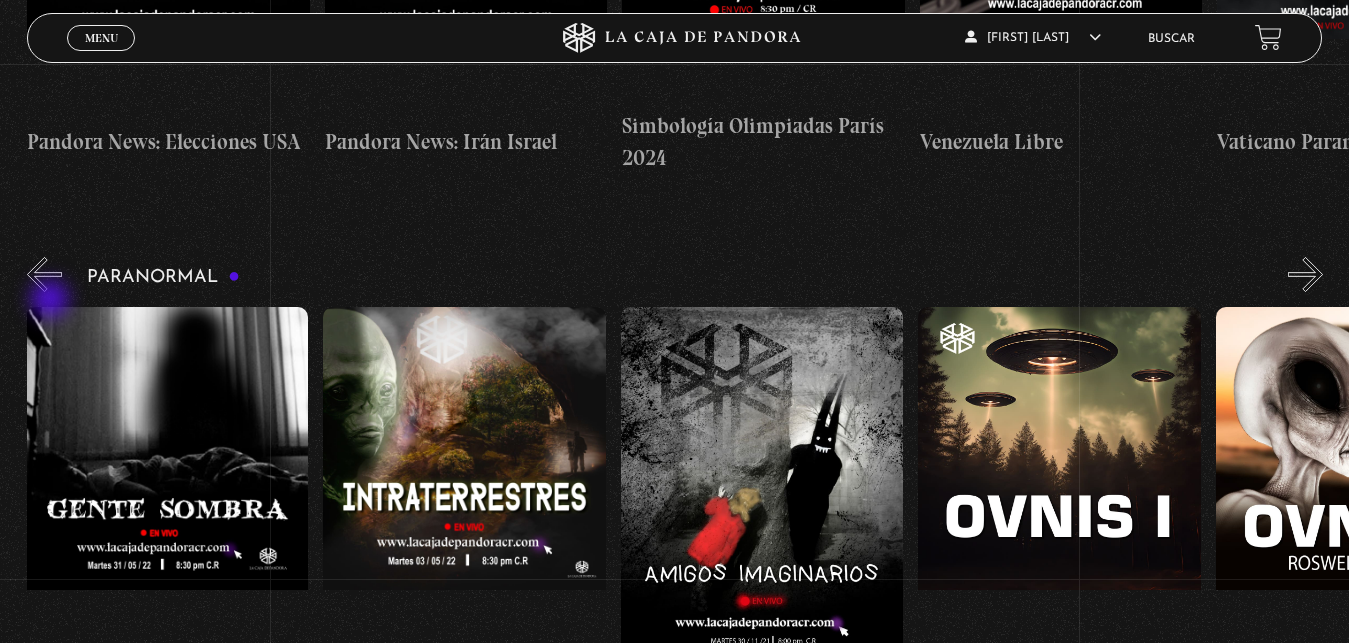 click on "«" at bounding box center [44, 274] 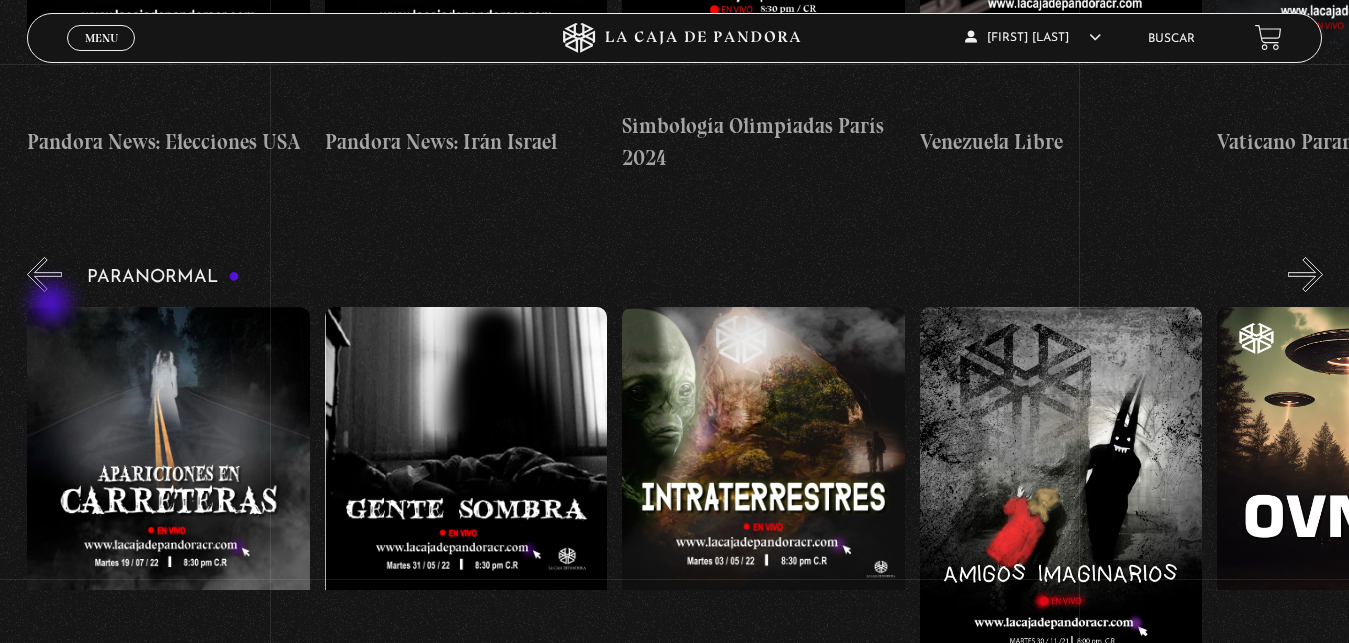 click on "«" at bounding box center [44, 274] 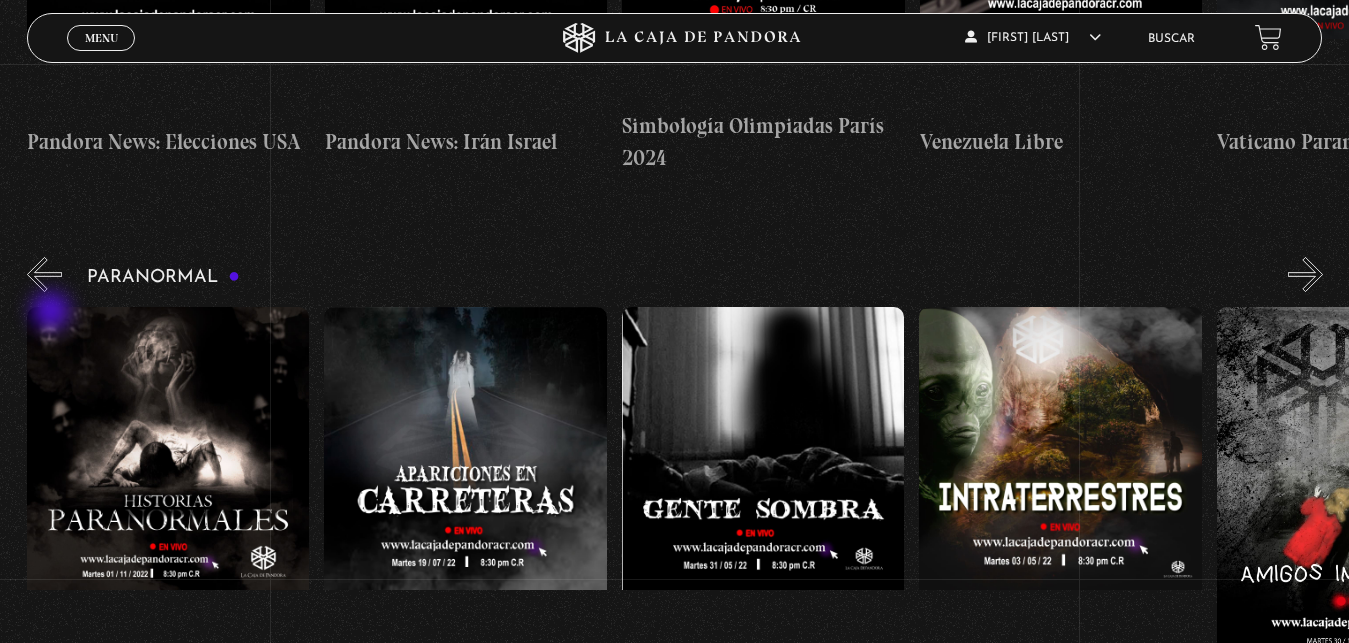 click on "«" at bounding box center [44, 274] 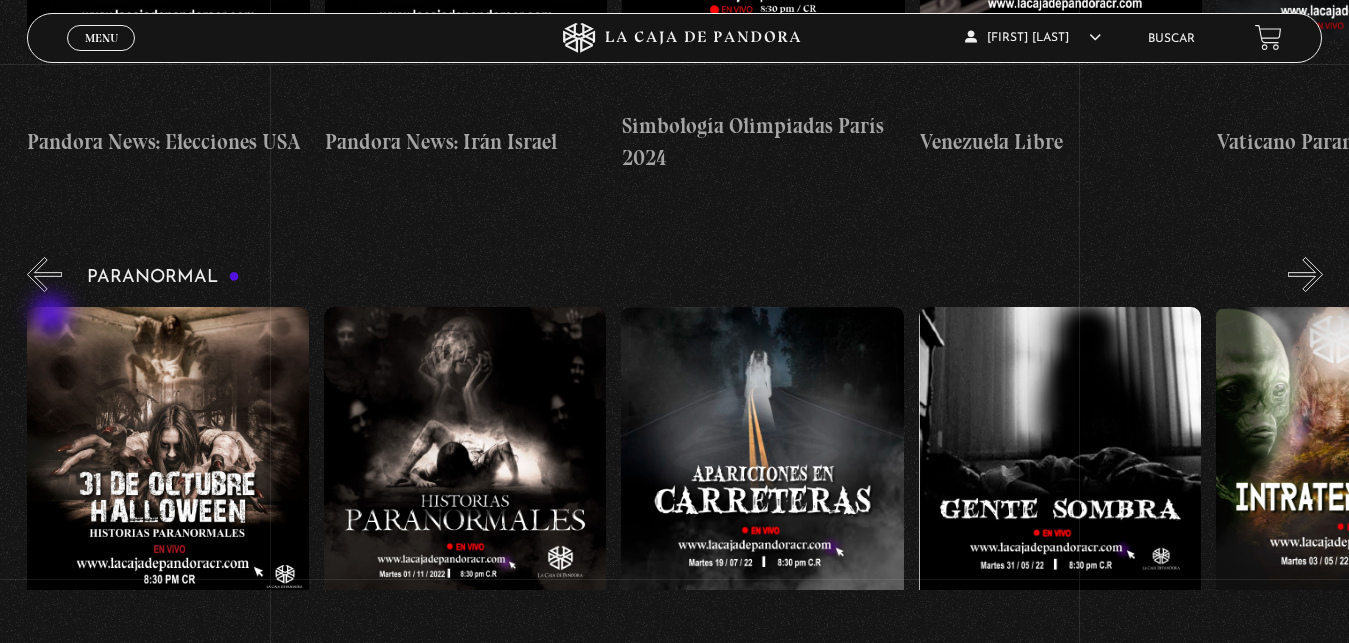 scroll, scrollTop: 0, scrollLeft: 0, axis: both 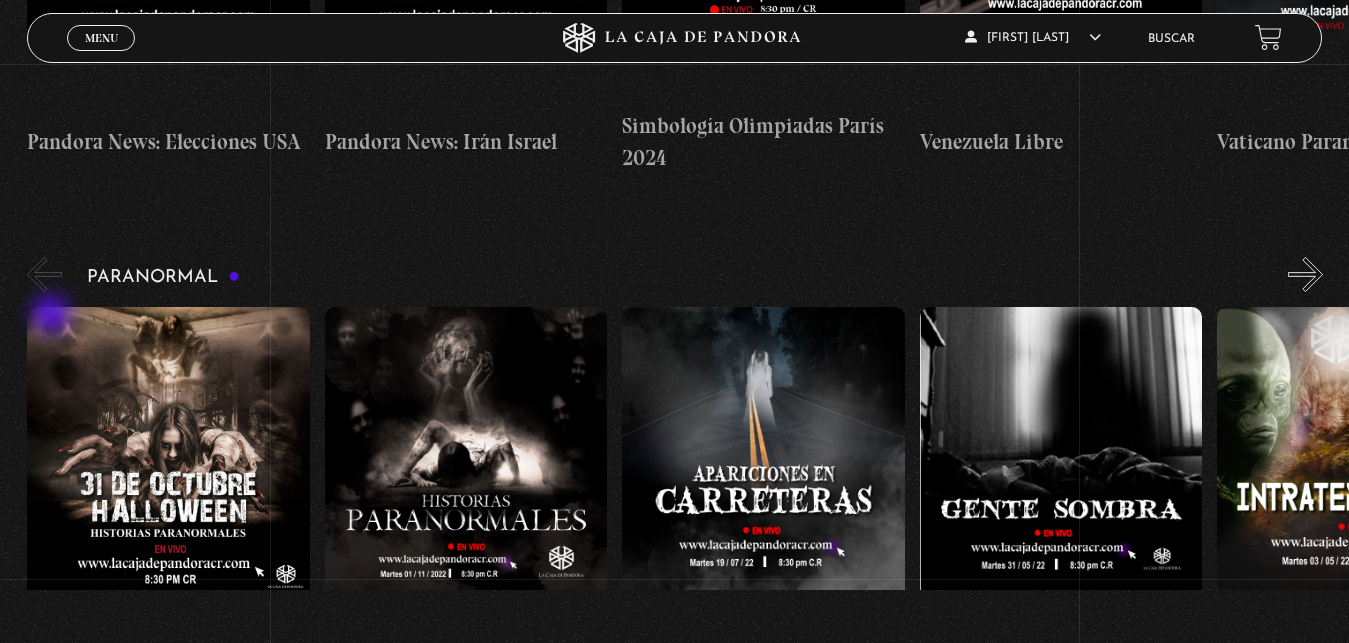 click on "«" at bounding box center [44, 274] 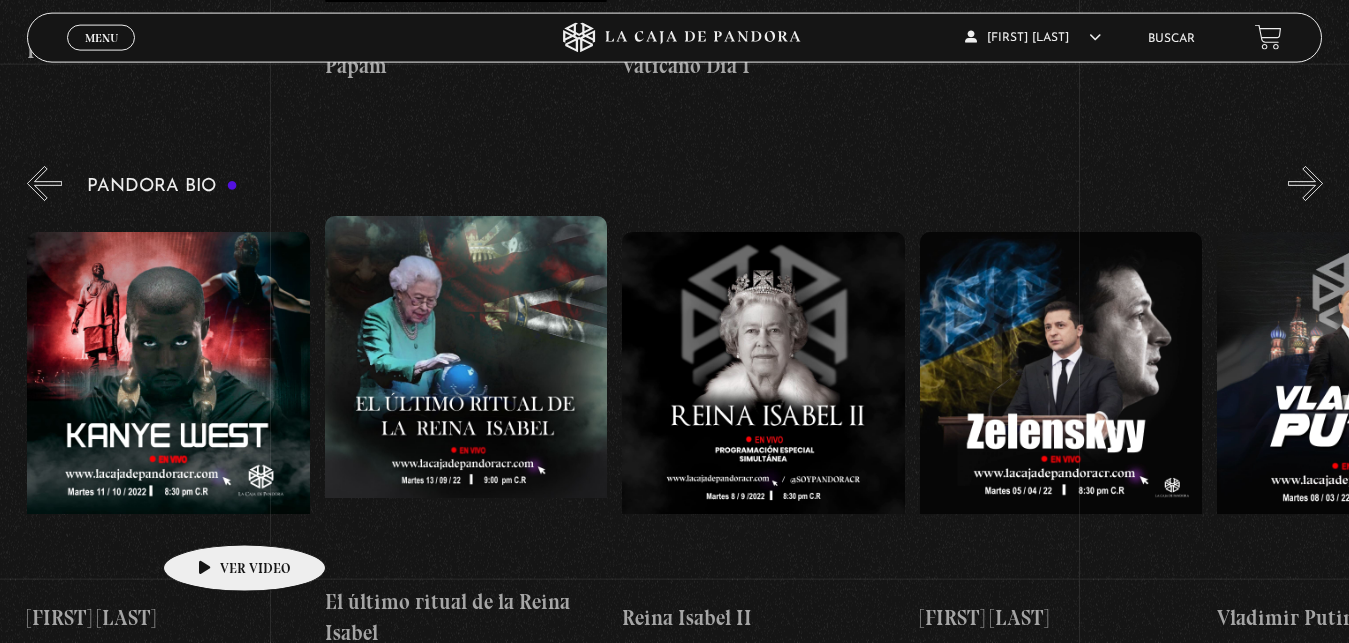 scroll, scrollTop: 3060, scrollLeft: 0, axis: vertical 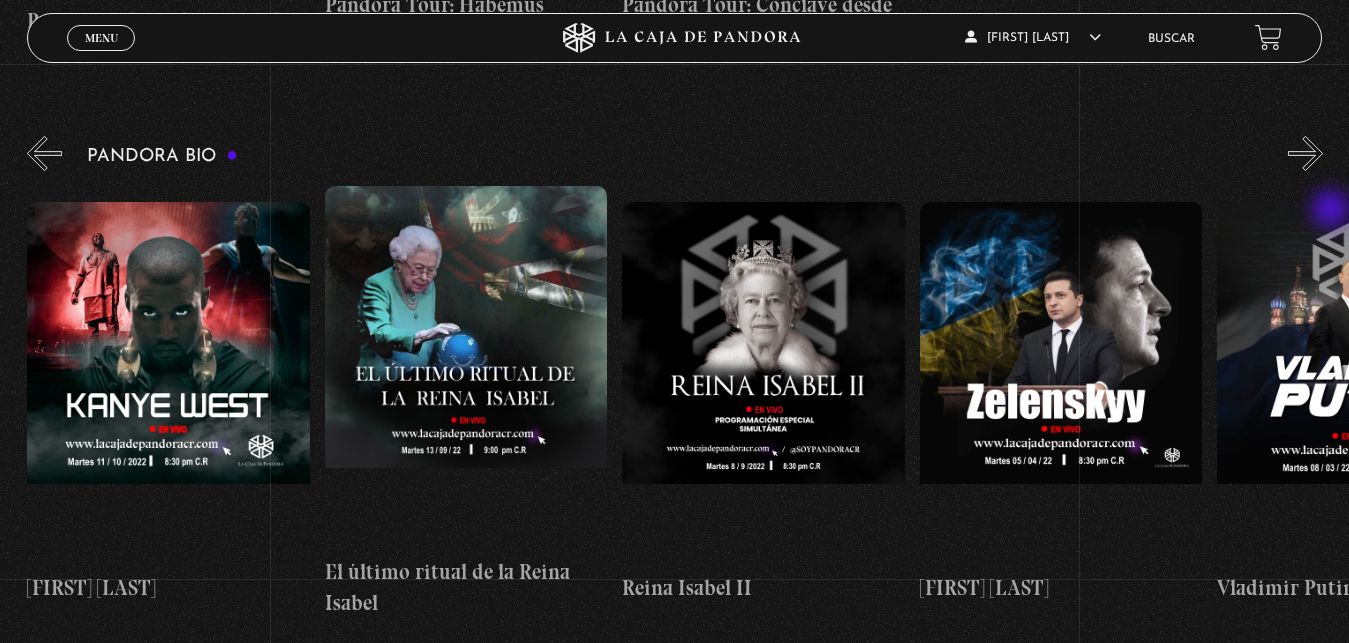 click on "»" at bounding box center (1305, 153) 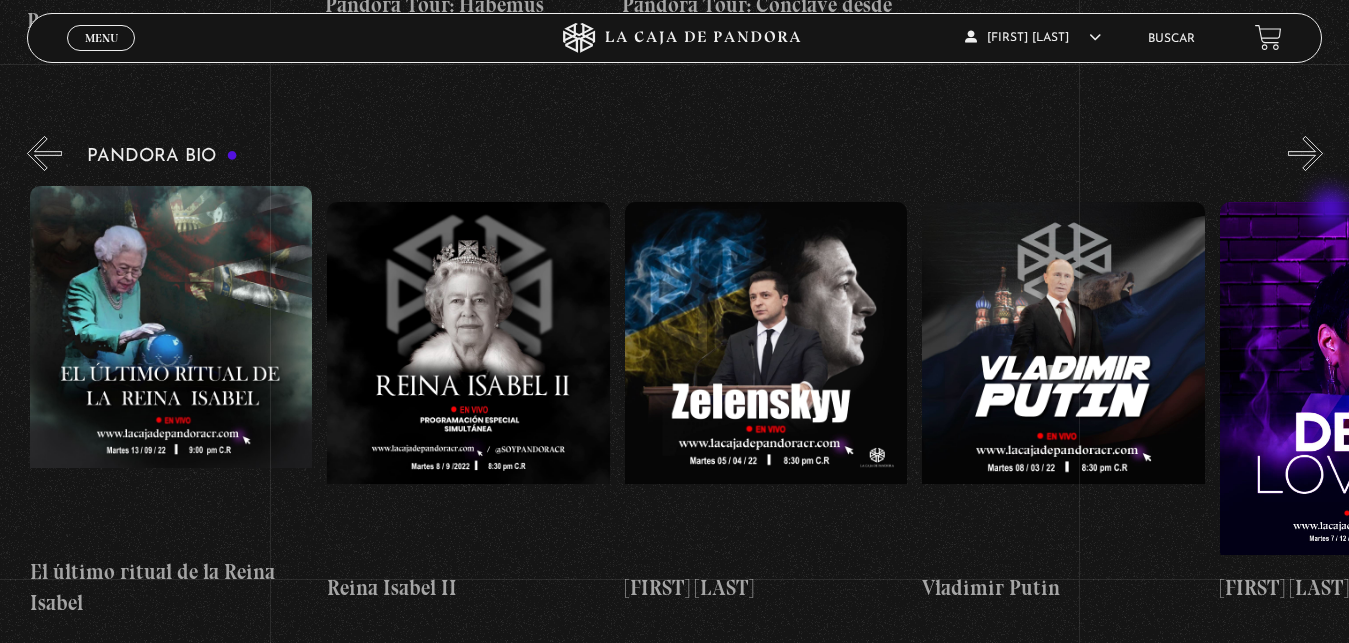 click on "»" at bounding box center (1305, 153) 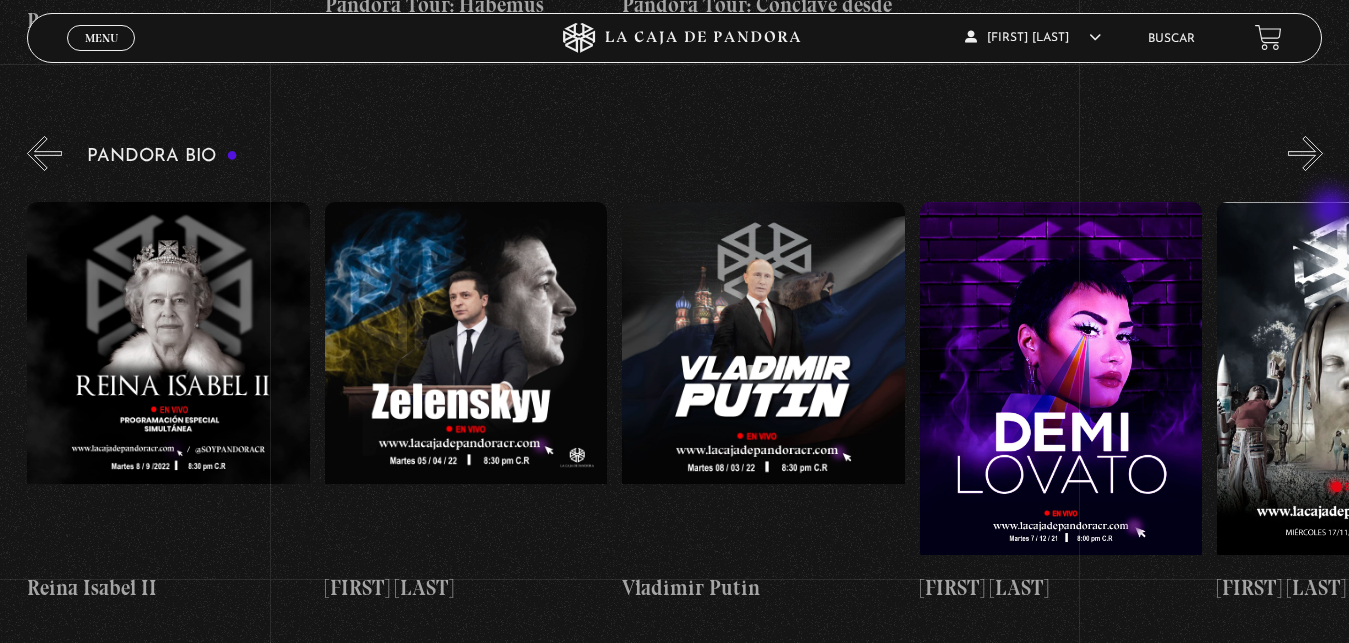 click on "»" at bounding box center (1305, 153) 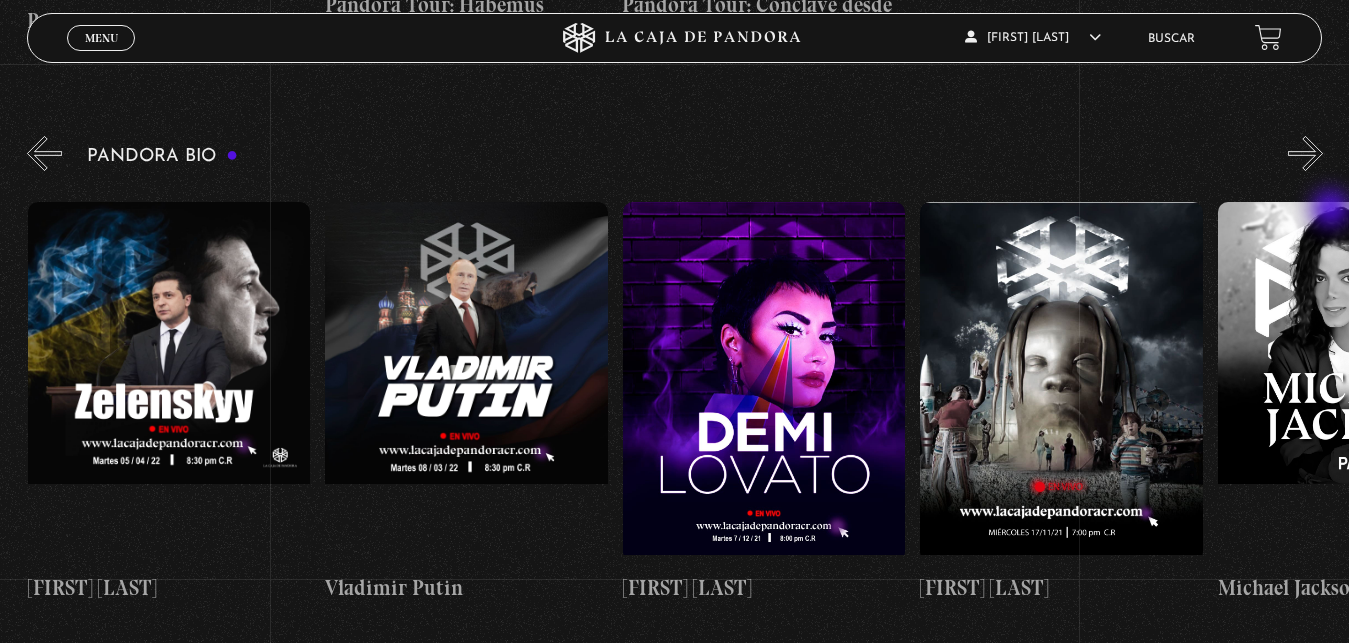 click on "»" at bounding box center (1305, 153) 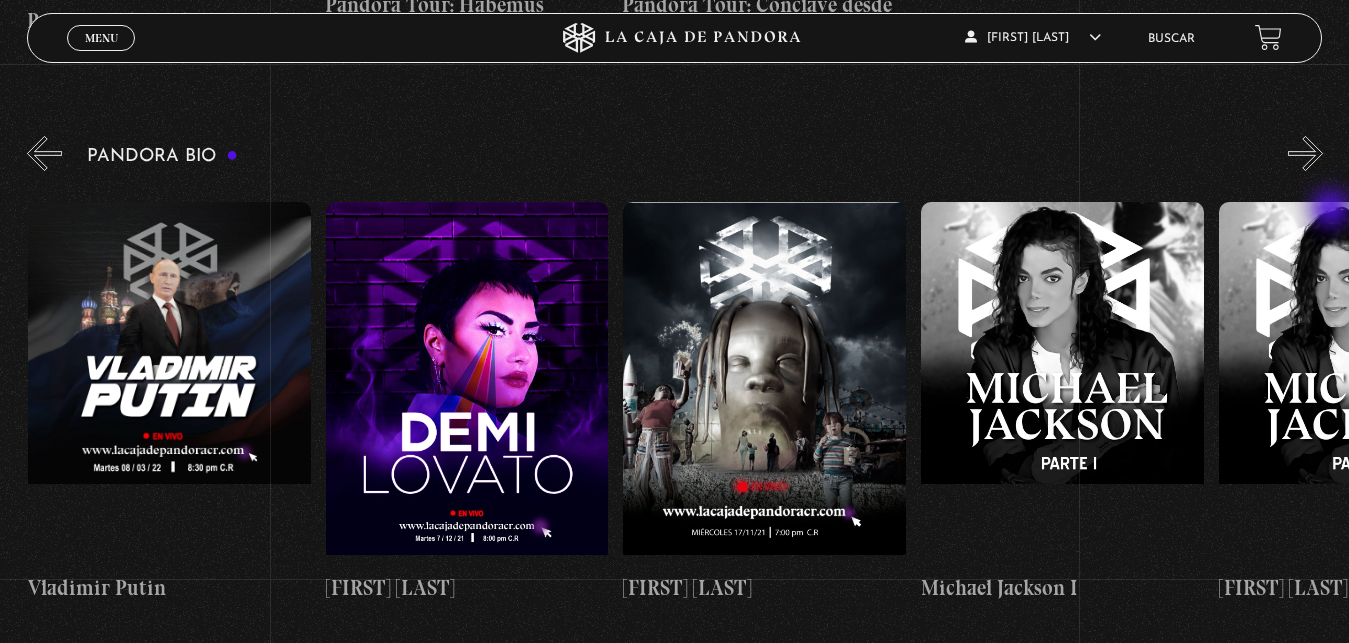 click on "»" at bounding box center (1305, 153) 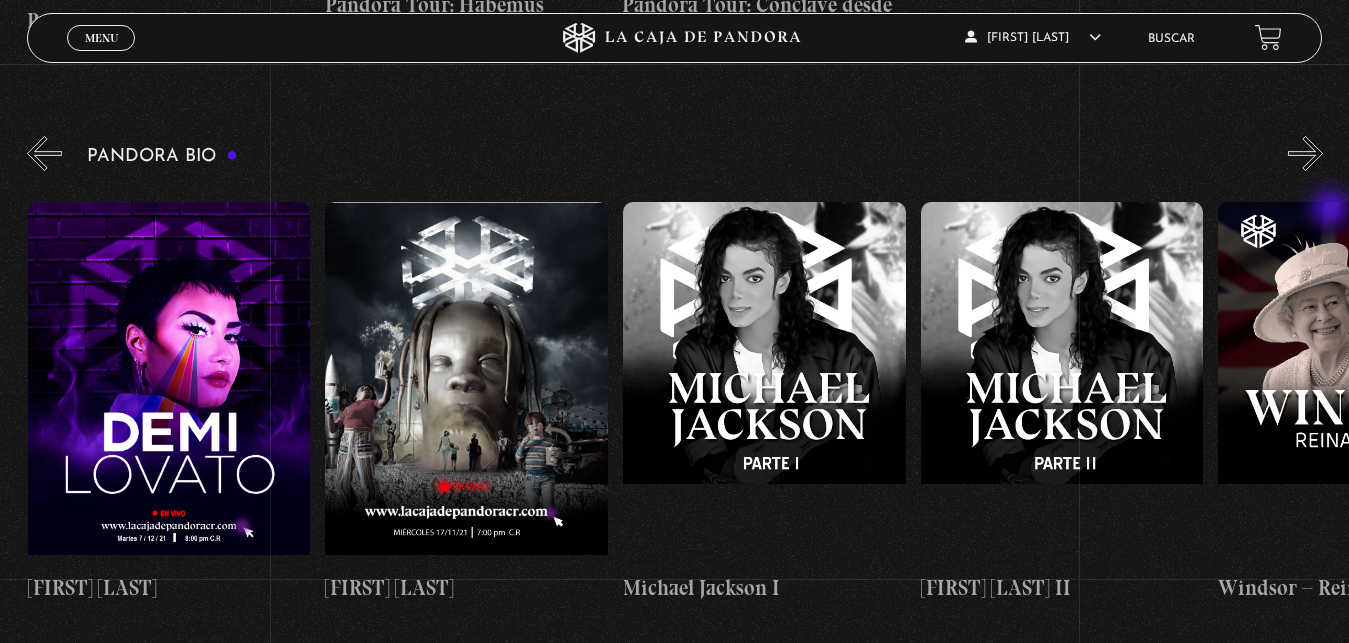click on "»" at bounding box center (1305, 153) 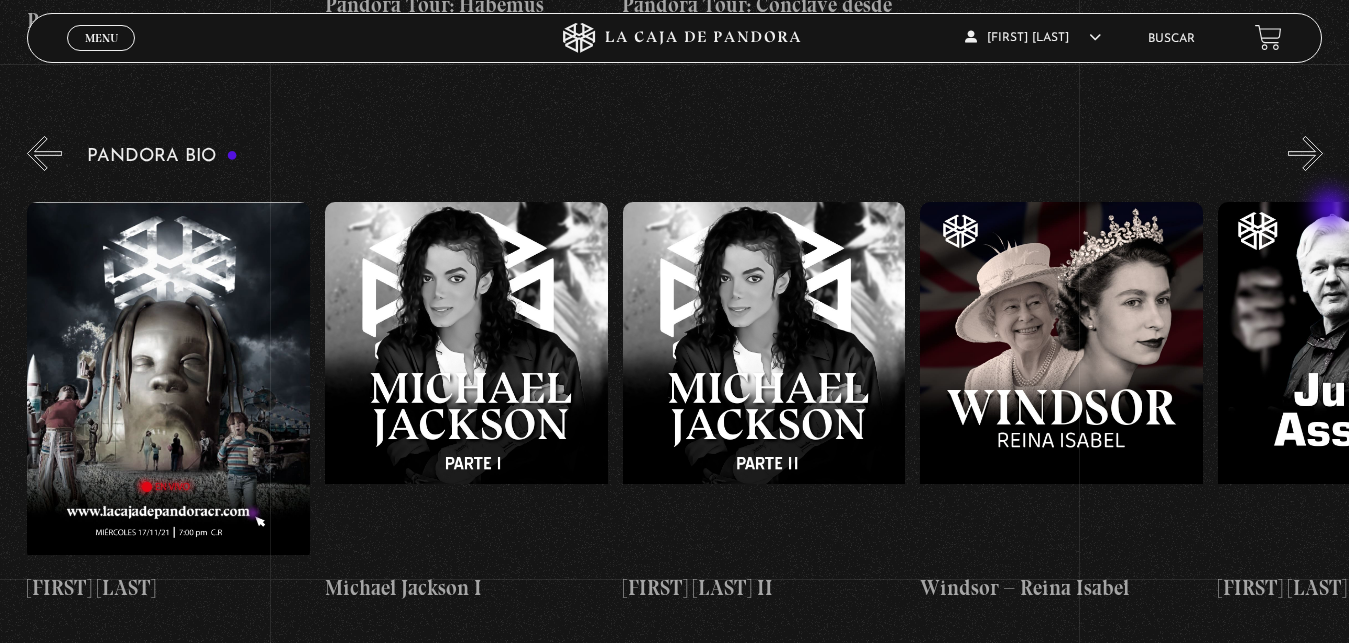 click on "»" at bounding box center (1305, 153) 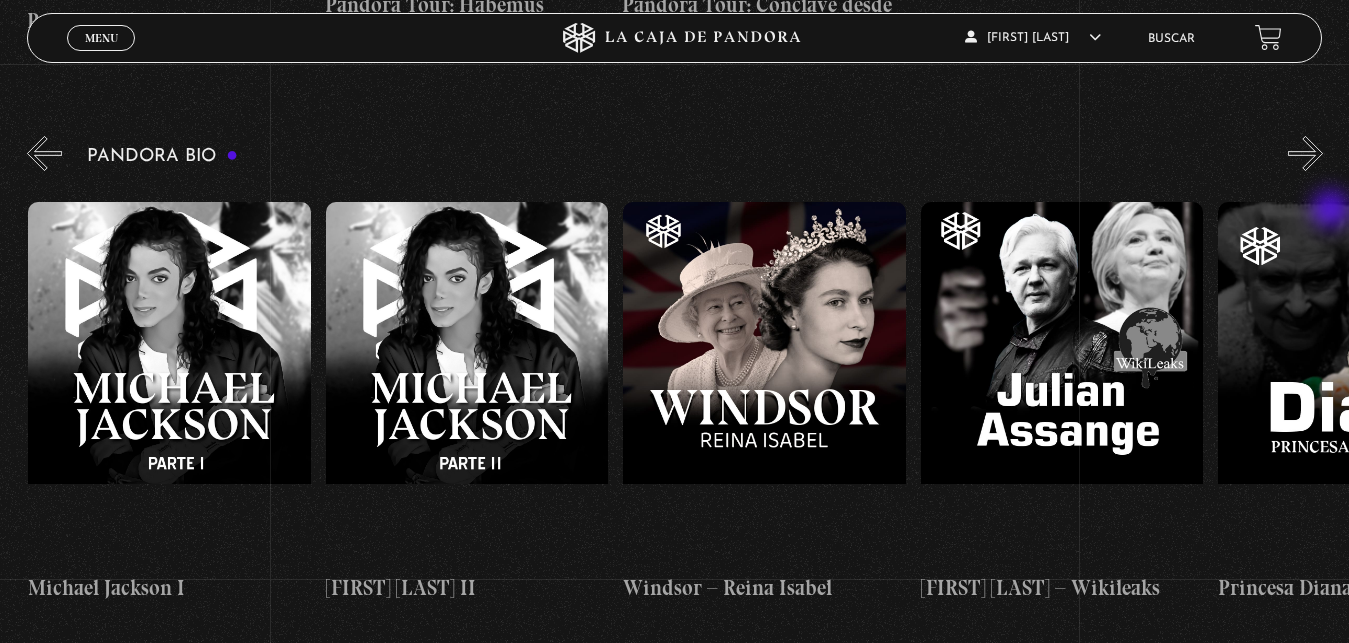click on "»" at bounding box center [1305, 153] 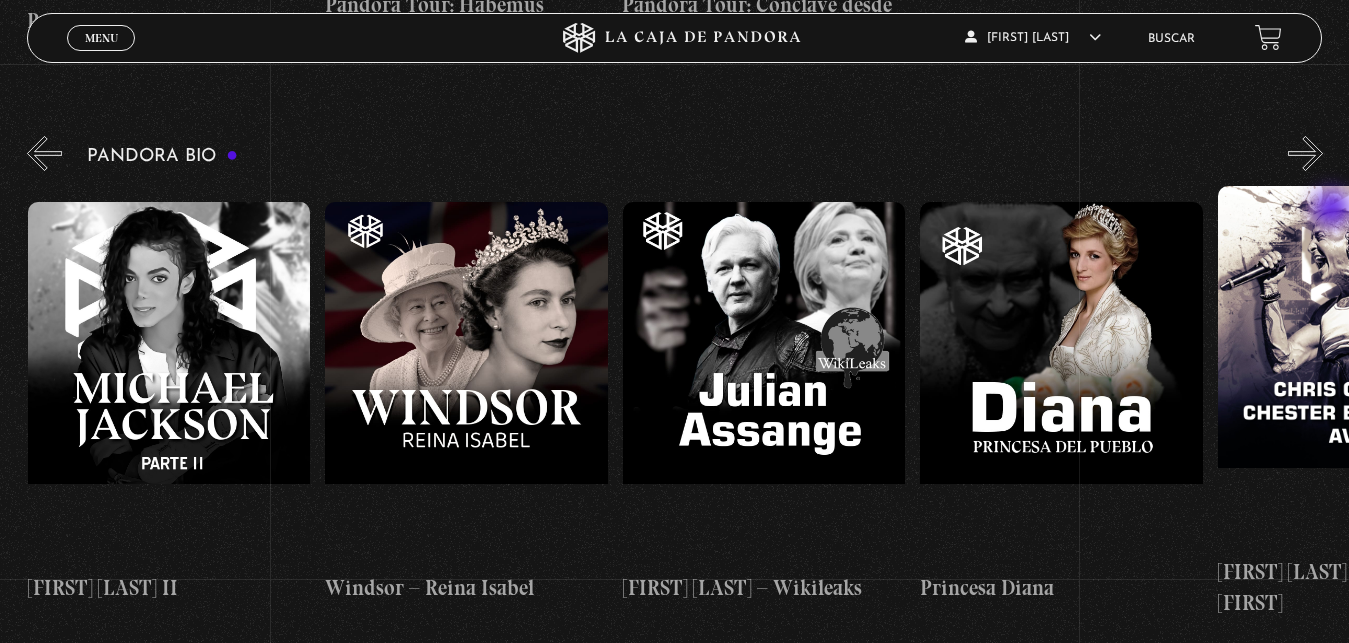 click on "»" at bounding box center (1305, 153) 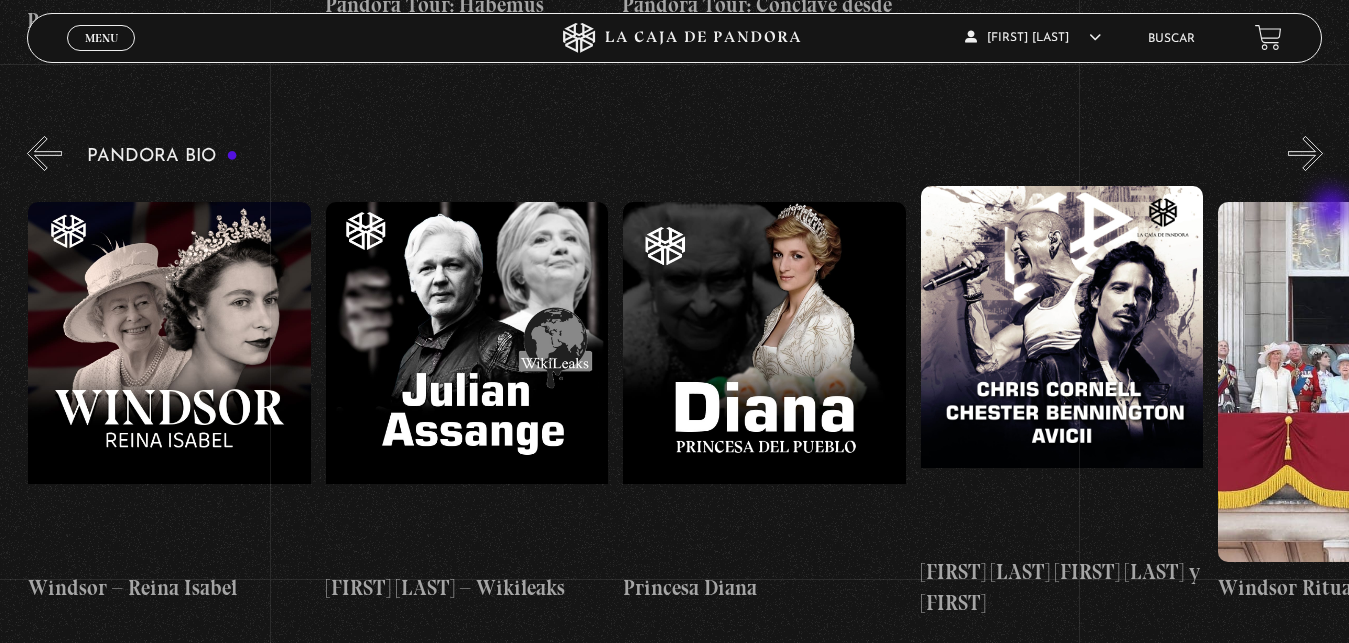 scroll, scrollTop: 0, scrollLeft: 5356, axis: horizontal 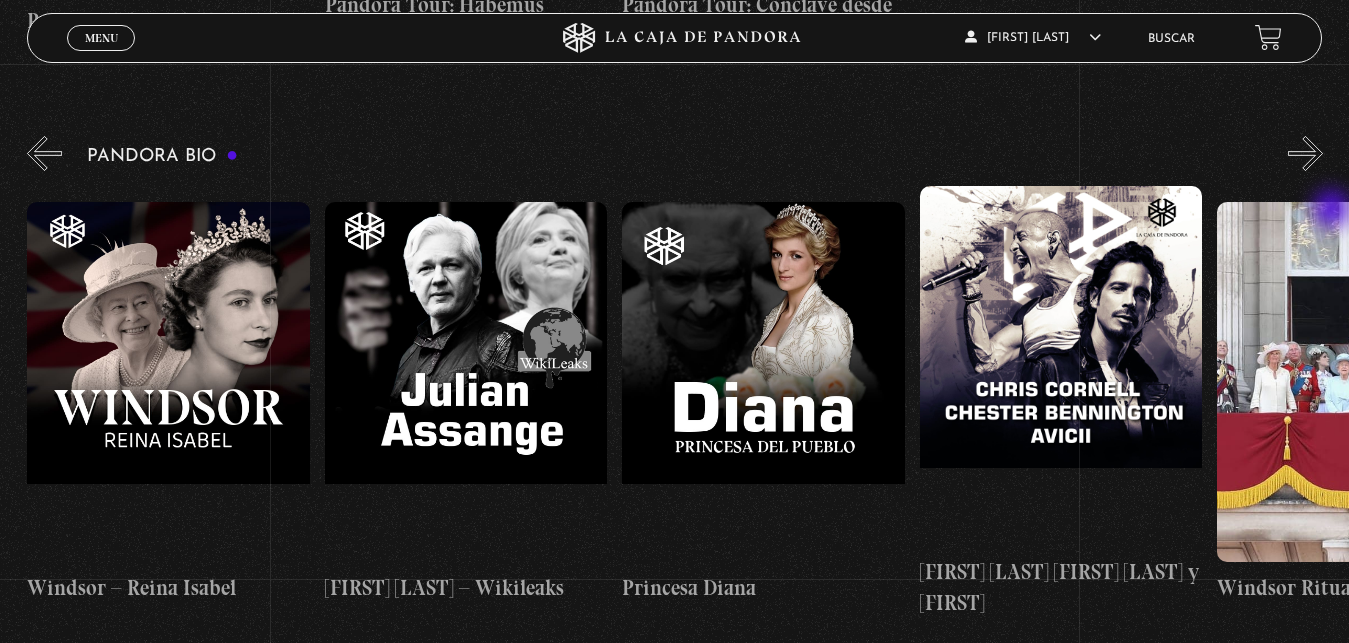 click on "»" at bounding box center (1305, 153) 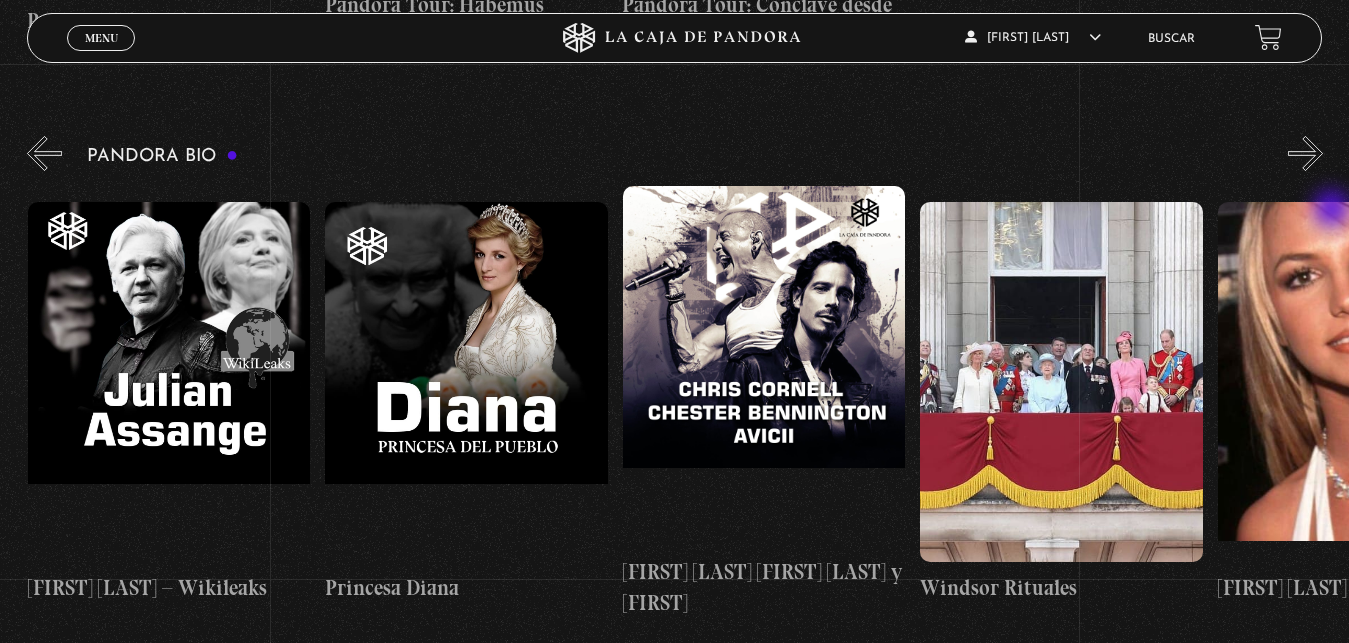 scroll, scrollTop: 0, scrollLeft: 5654, axis: horizontal 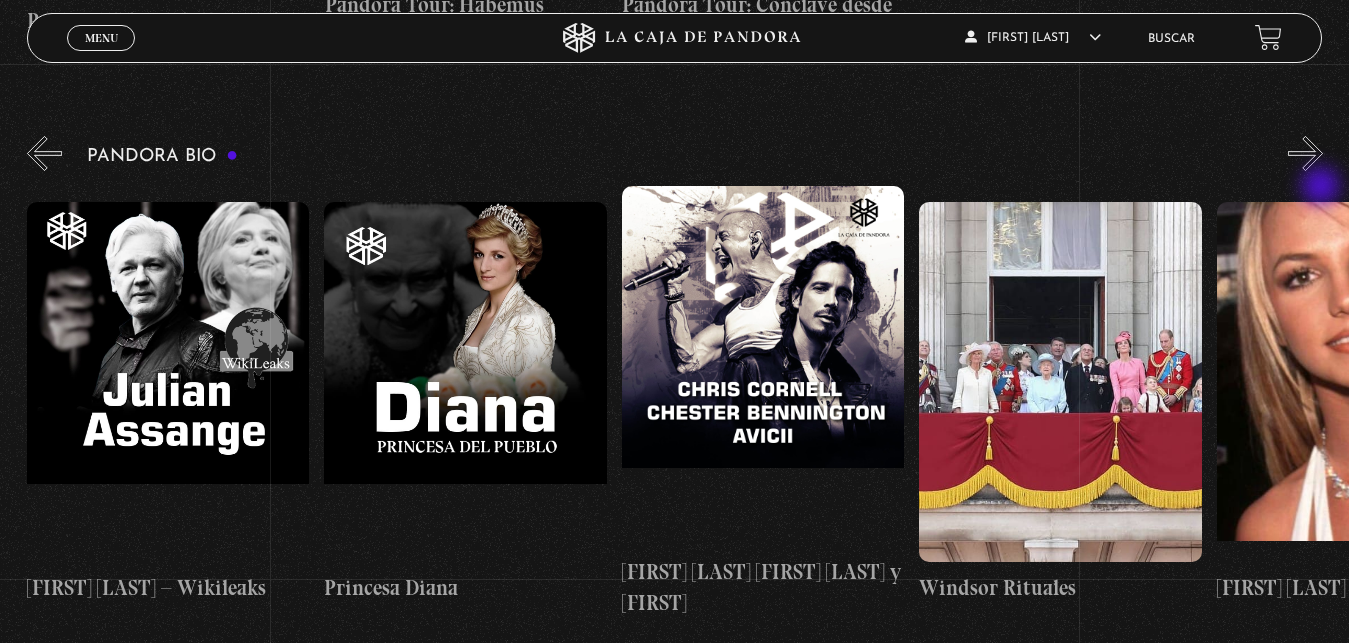 click on "»" at bounding box center [1305, 153] 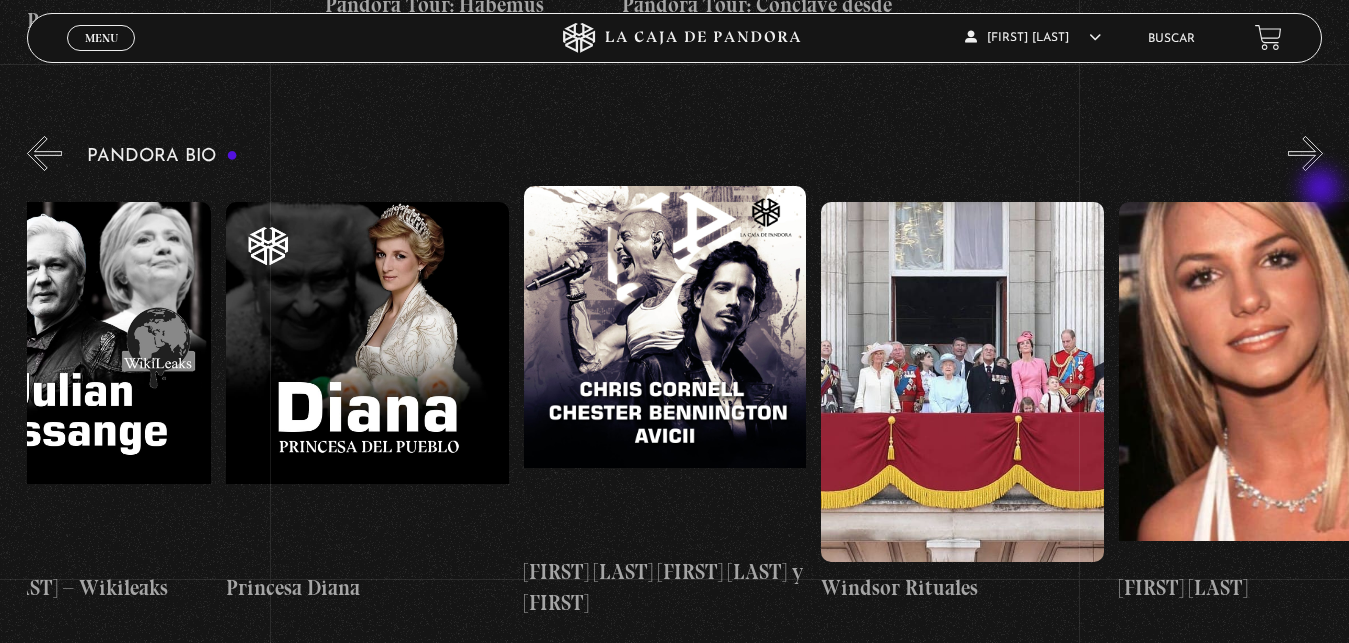 scroll, scrollTop: 0, scrollLeft: 5802, axis: horizontal 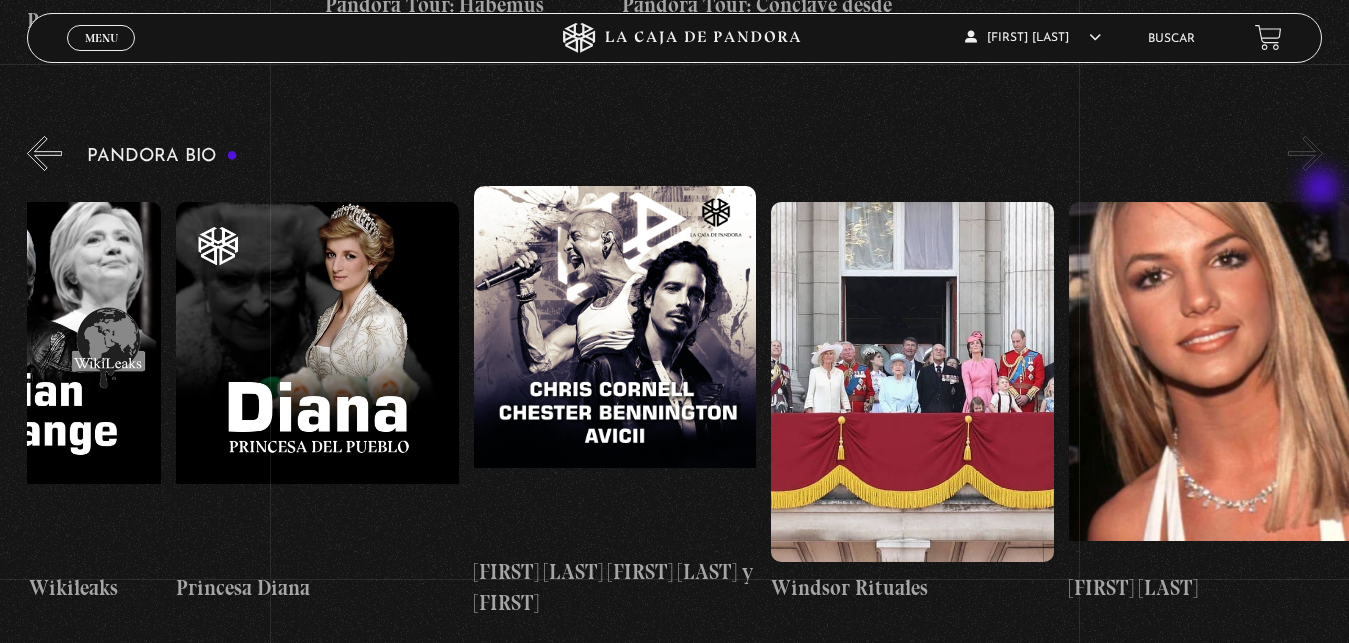 click on "»" at bounding box center (1305, 153) 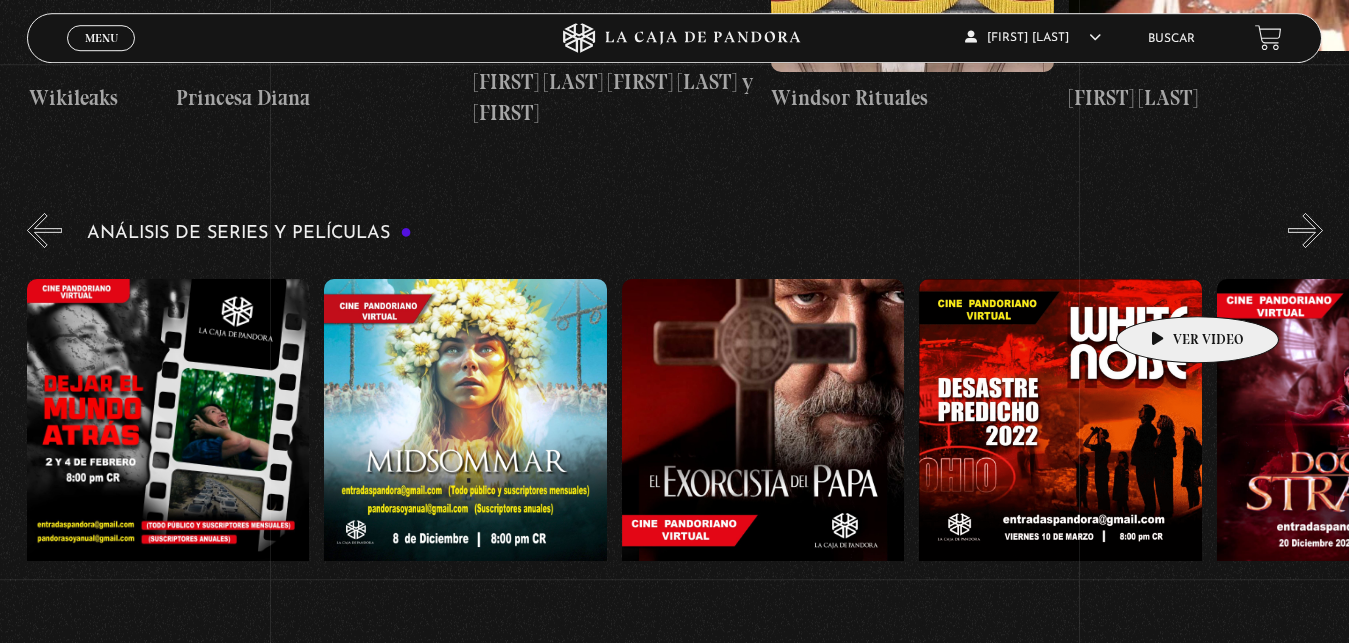 scroll, scrollTop: 3570, scrollLeft: 0, axis: vertical 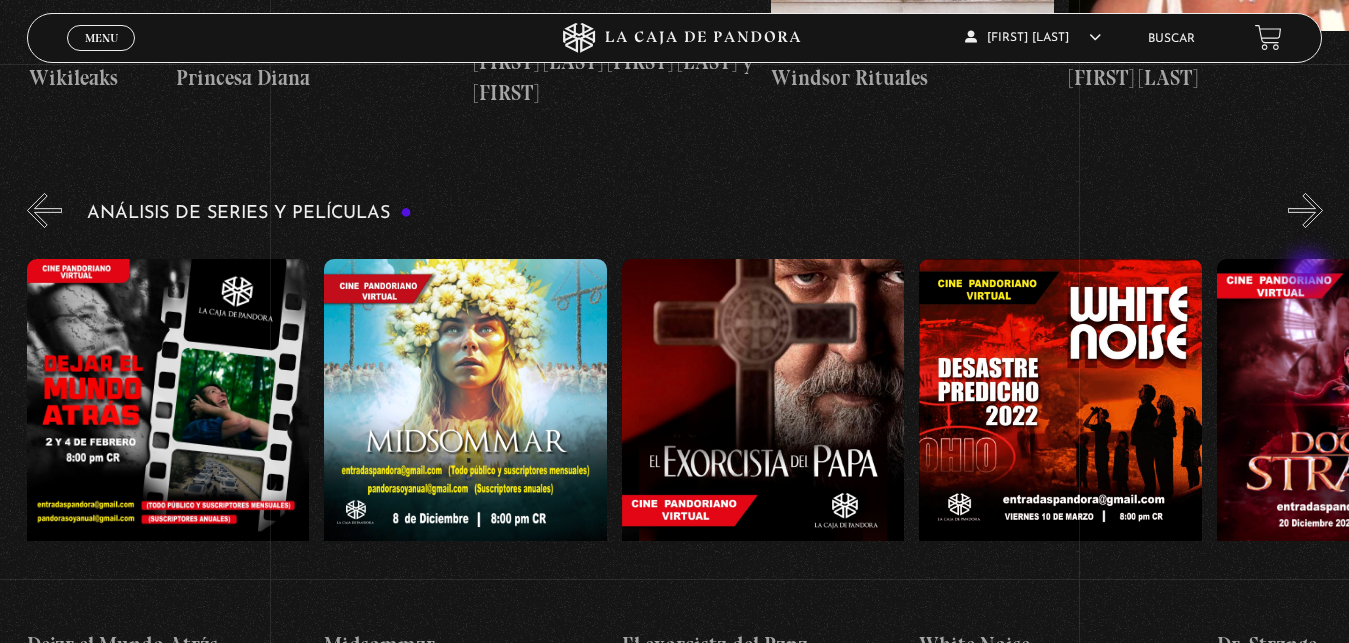 click on "»" at bounding box center [1305, 210] 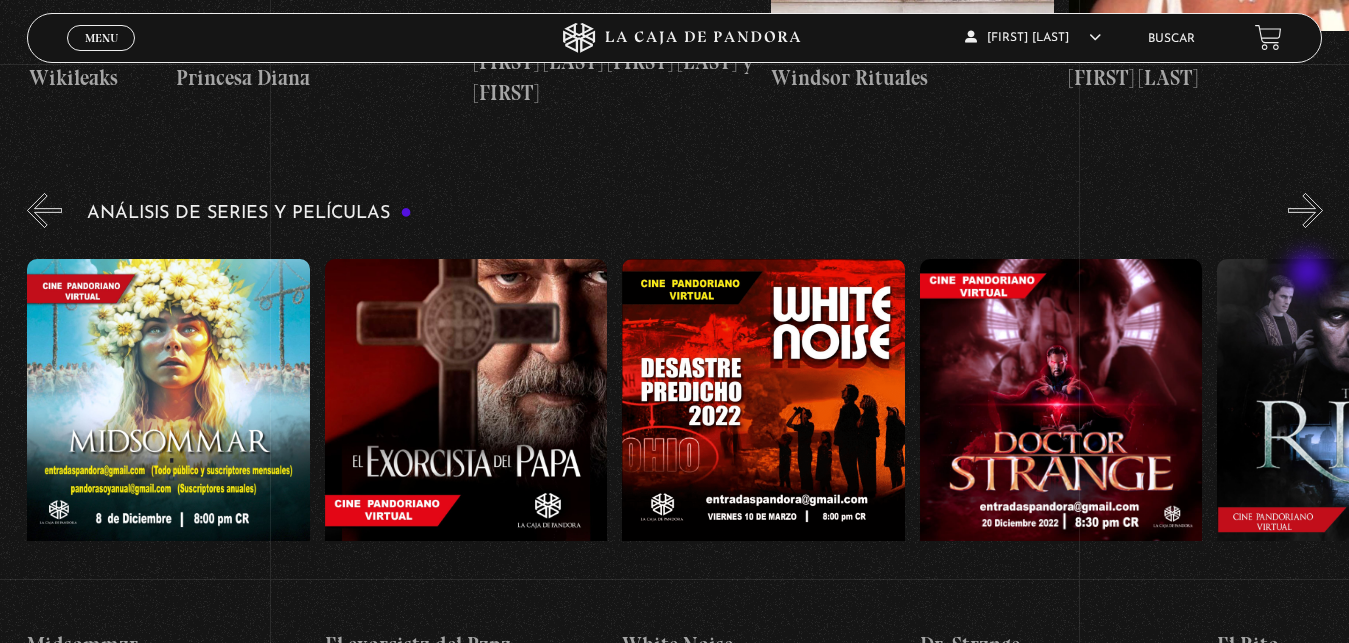 click on "»" at bounding box center [1305, 210] 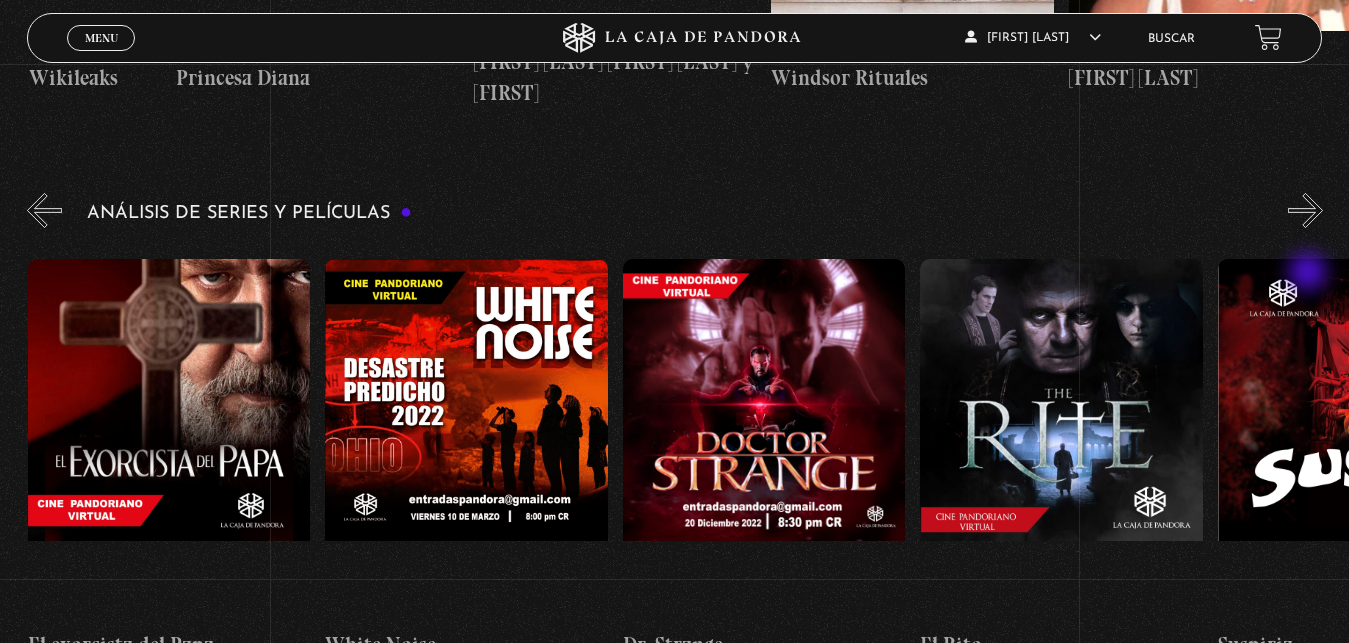 click on "»" at bounding box center [1305, 210] 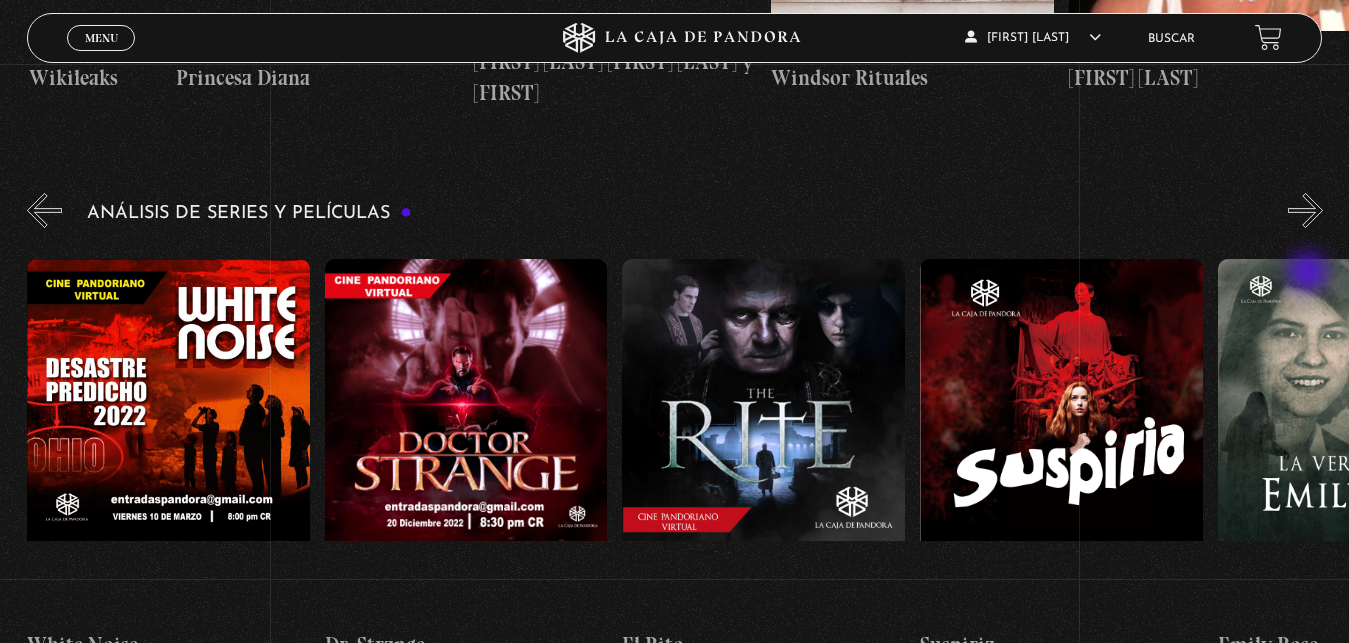 click on "»" at bounding box center (1305, 210) 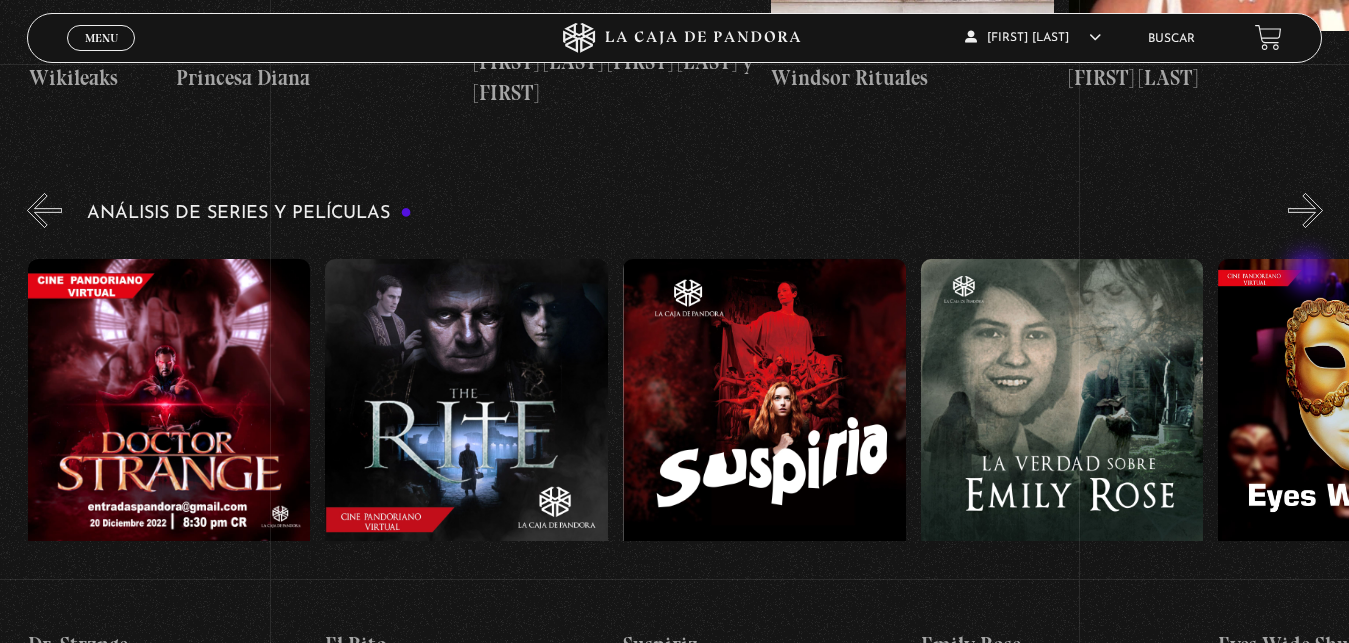 click on "»" at bounding box center [1305, 210] 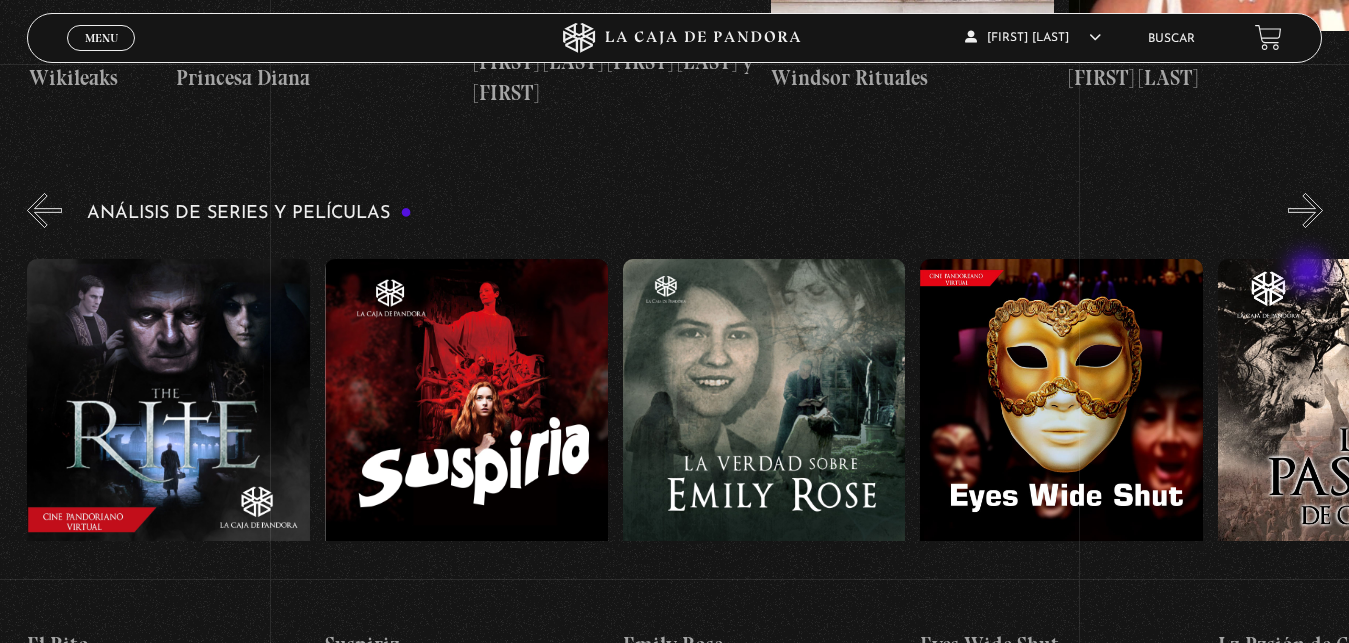 click on "»" at bounding box center (1305, 210) 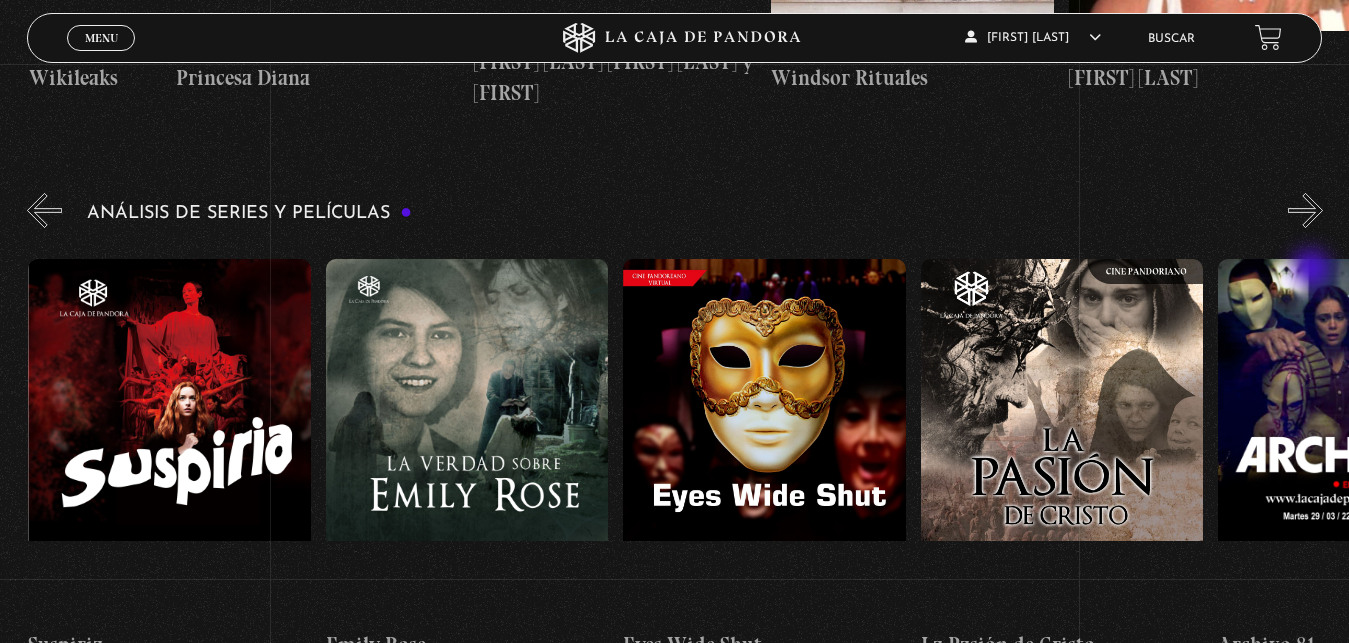 scroll, scrollTop: 0, scrollLeft: 2678, axis: horizontal 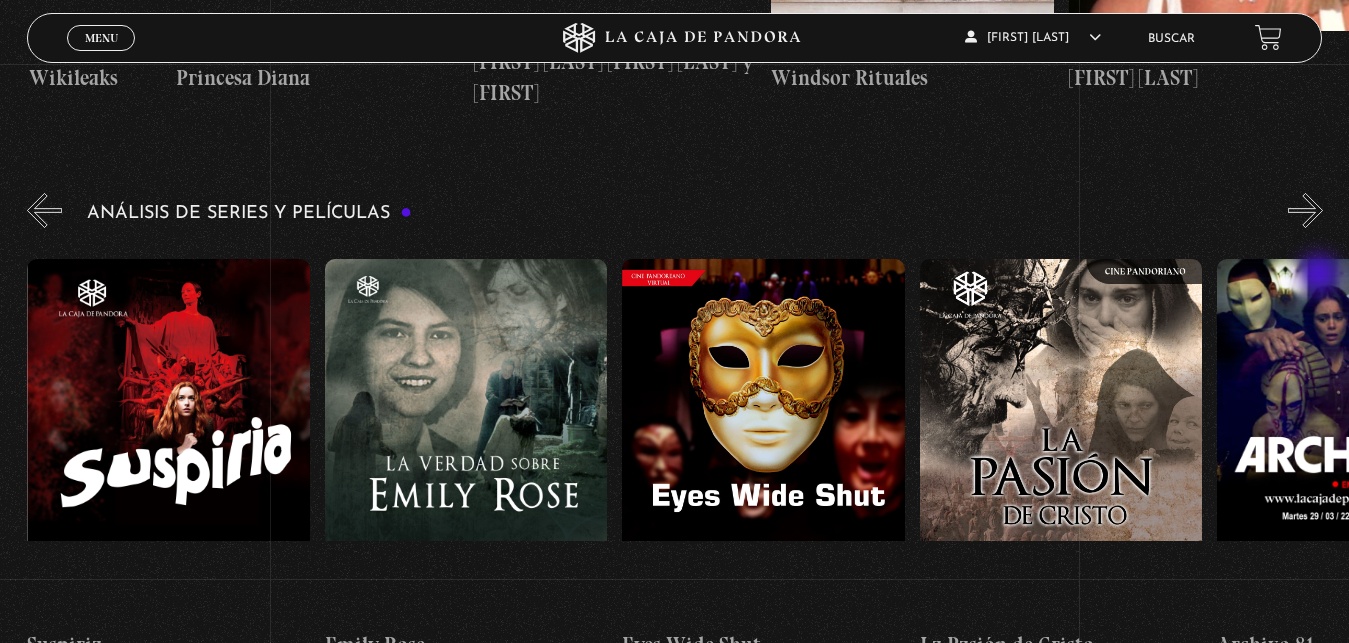 click on "»" at bounding box center (1305, 210) 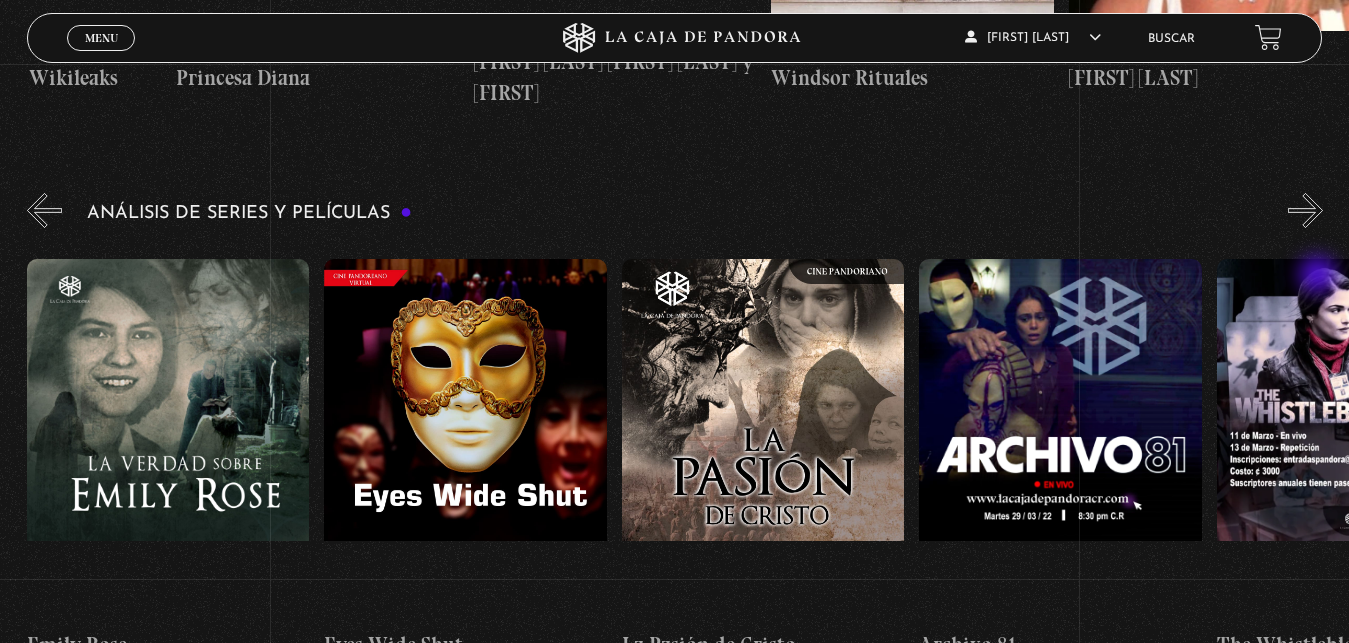click on "»" at bounding box center (1305, 210) 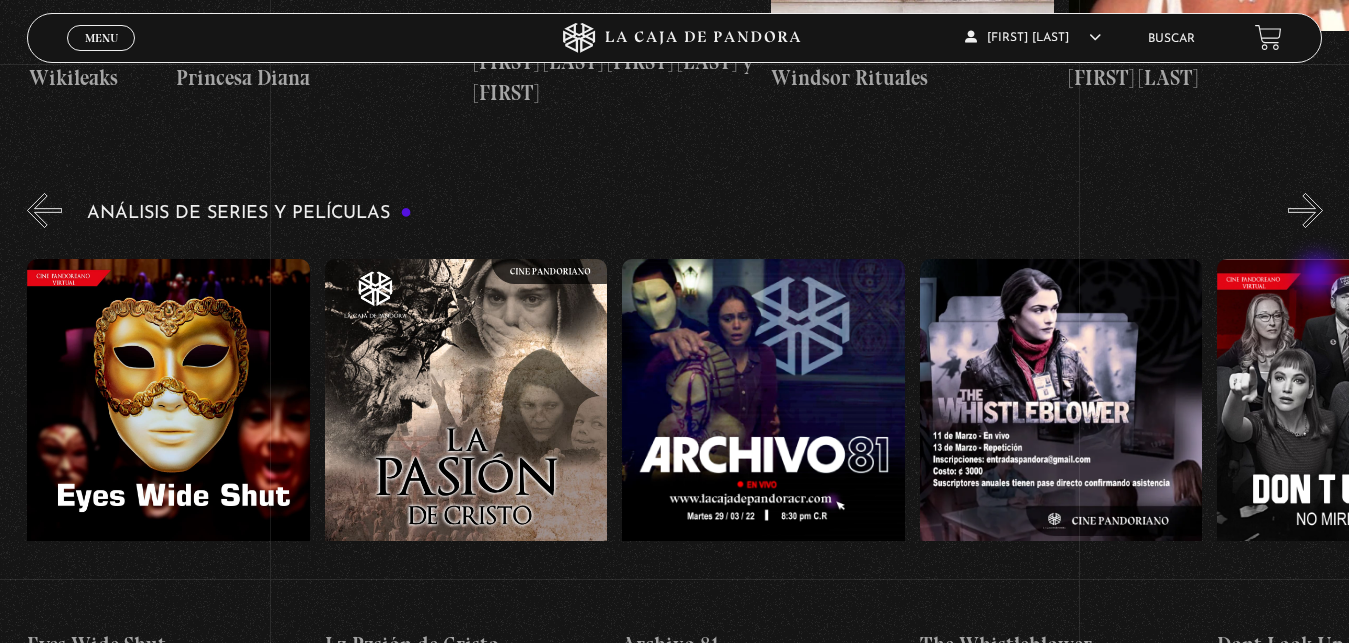 click on "»" at bounding box center (1305, 210) 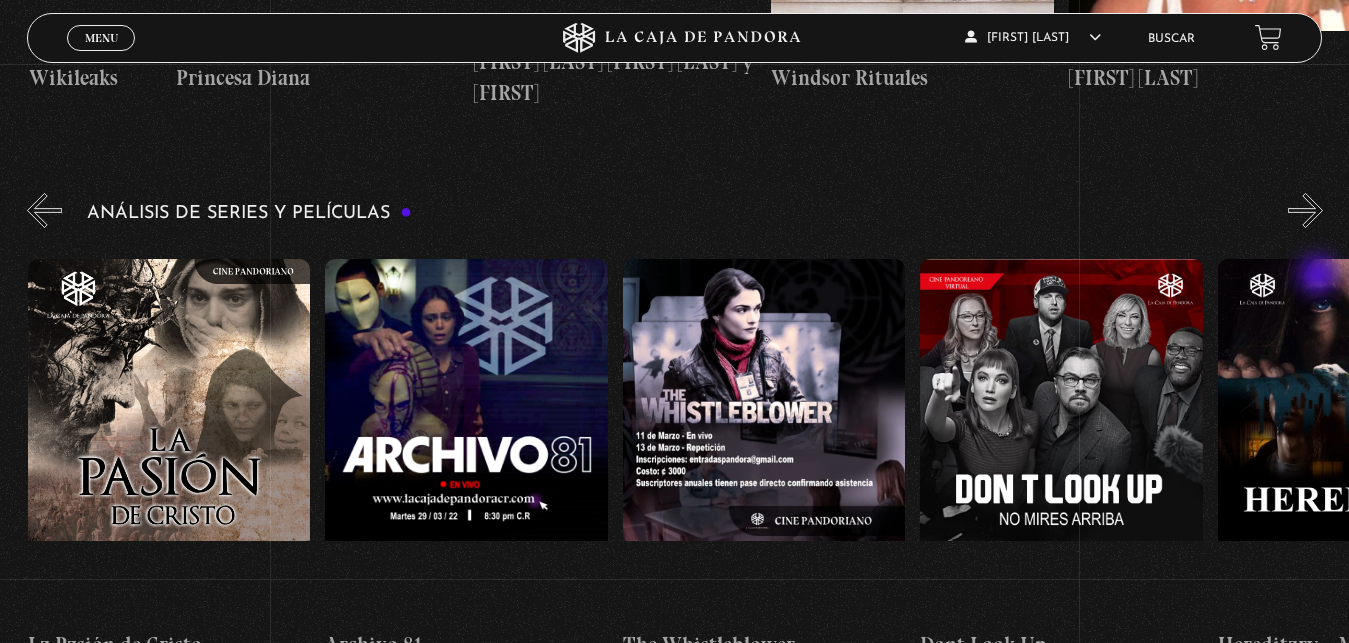 click on "»" at bounding box center [1305, 210] 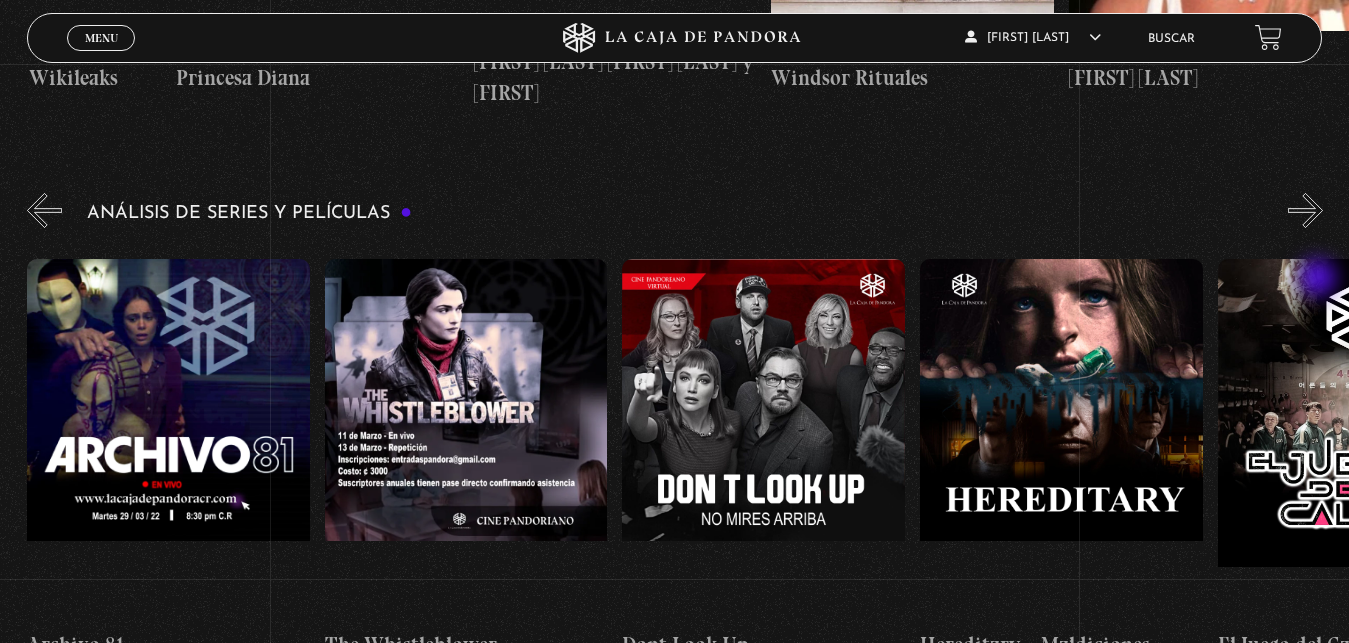 click on "»" at bounding box center [1305, 210] 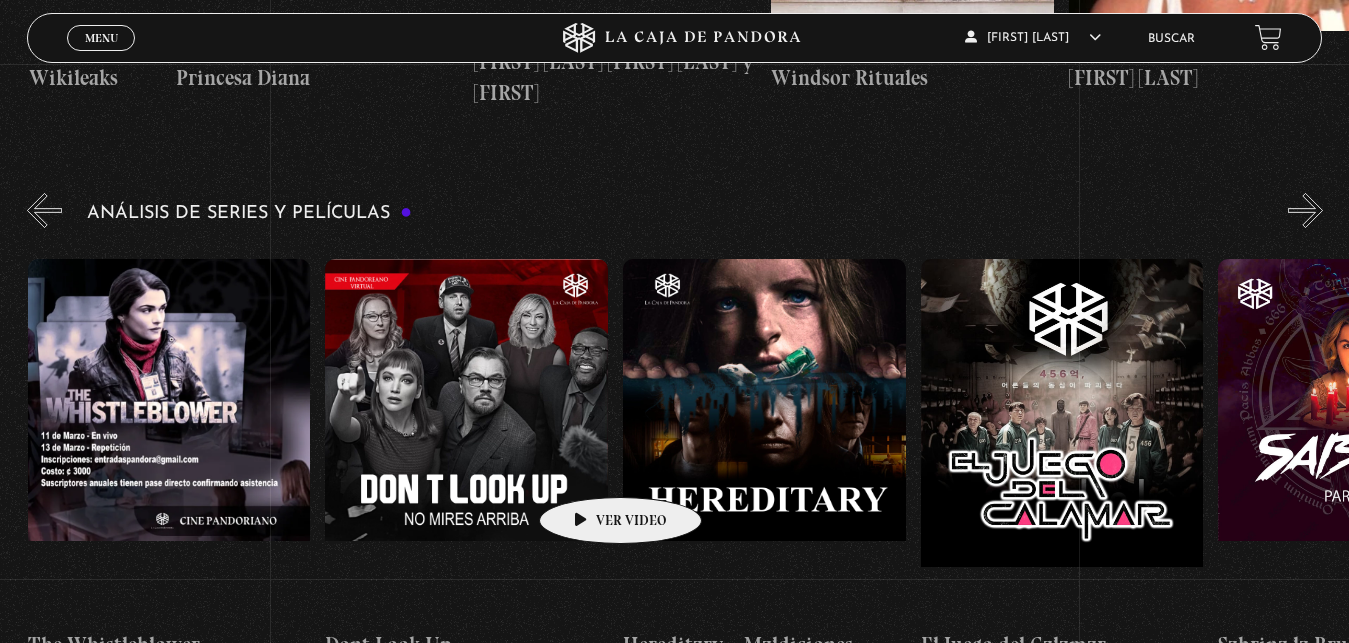 scroll, scrollTop: 0, scrollLeft: 4166, axis: horizontal 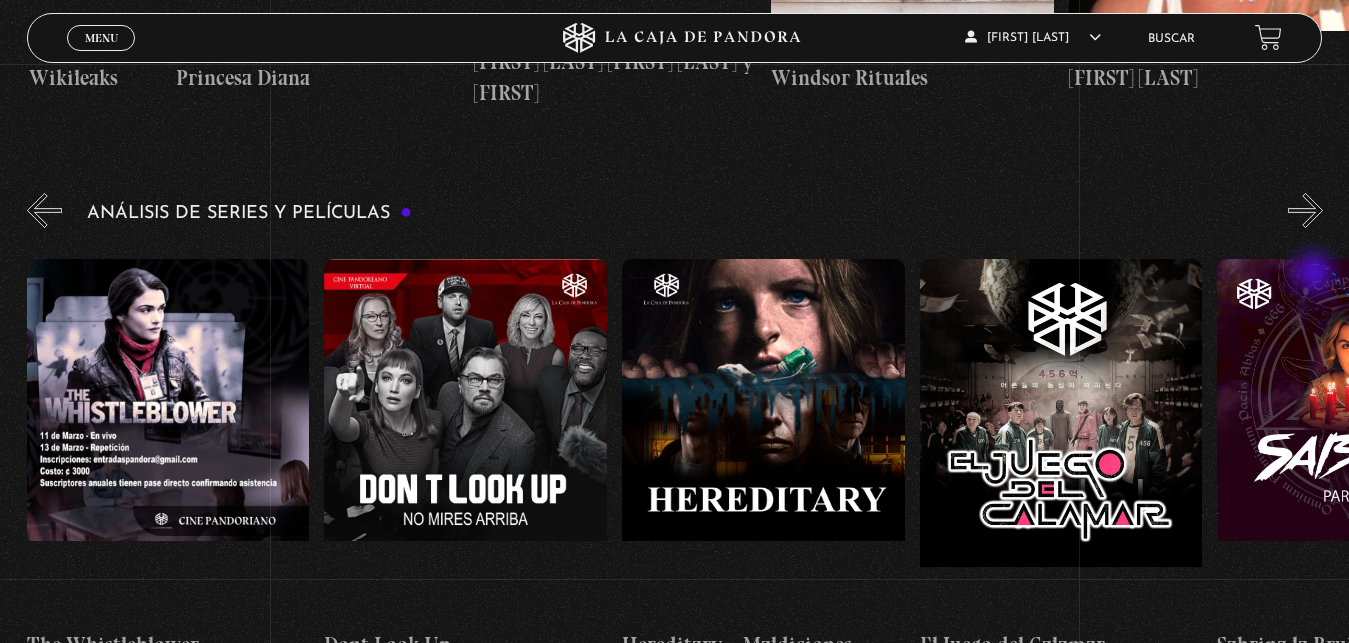 click on "»" at bounding box center [1305, 210] 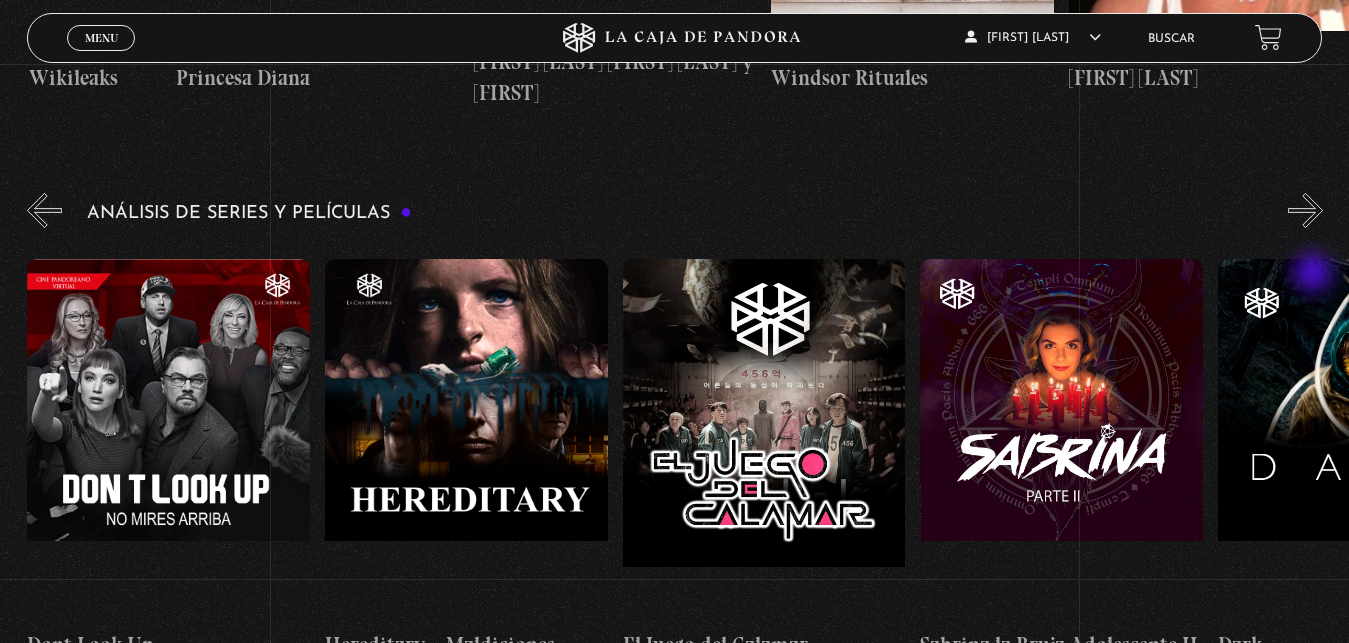 click on "»" at bounding box center (1305, 210) 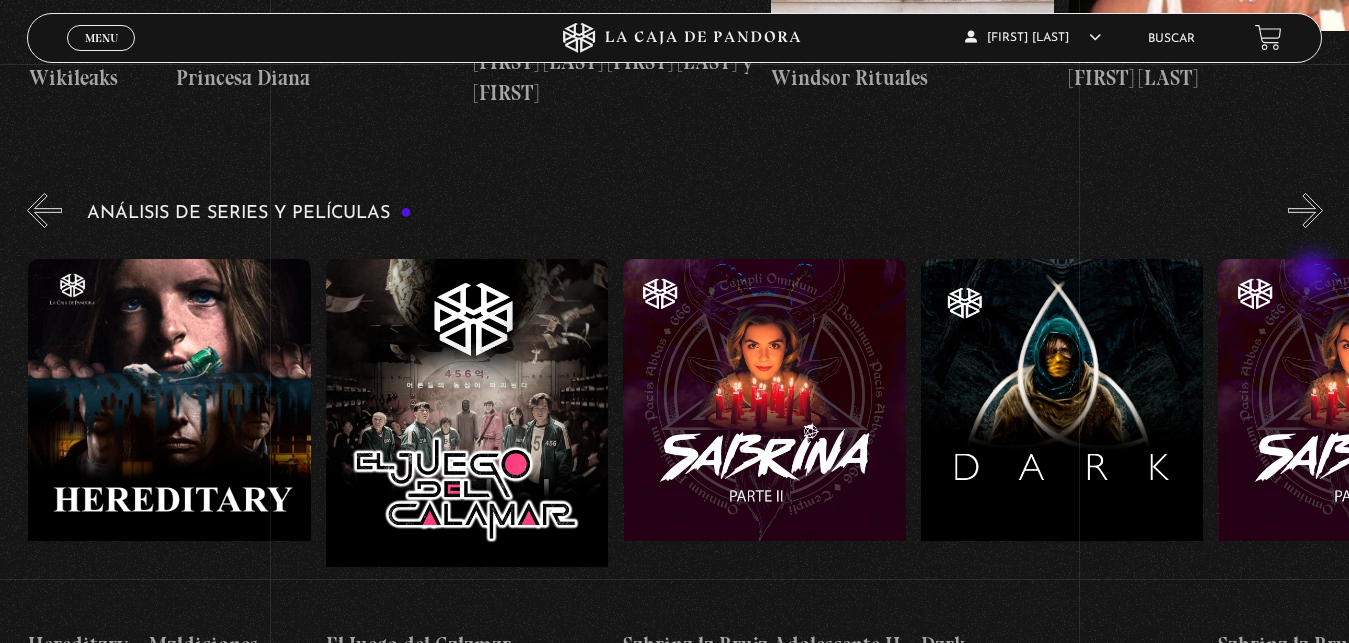 click on "»" at bounding box center [1305, 210] 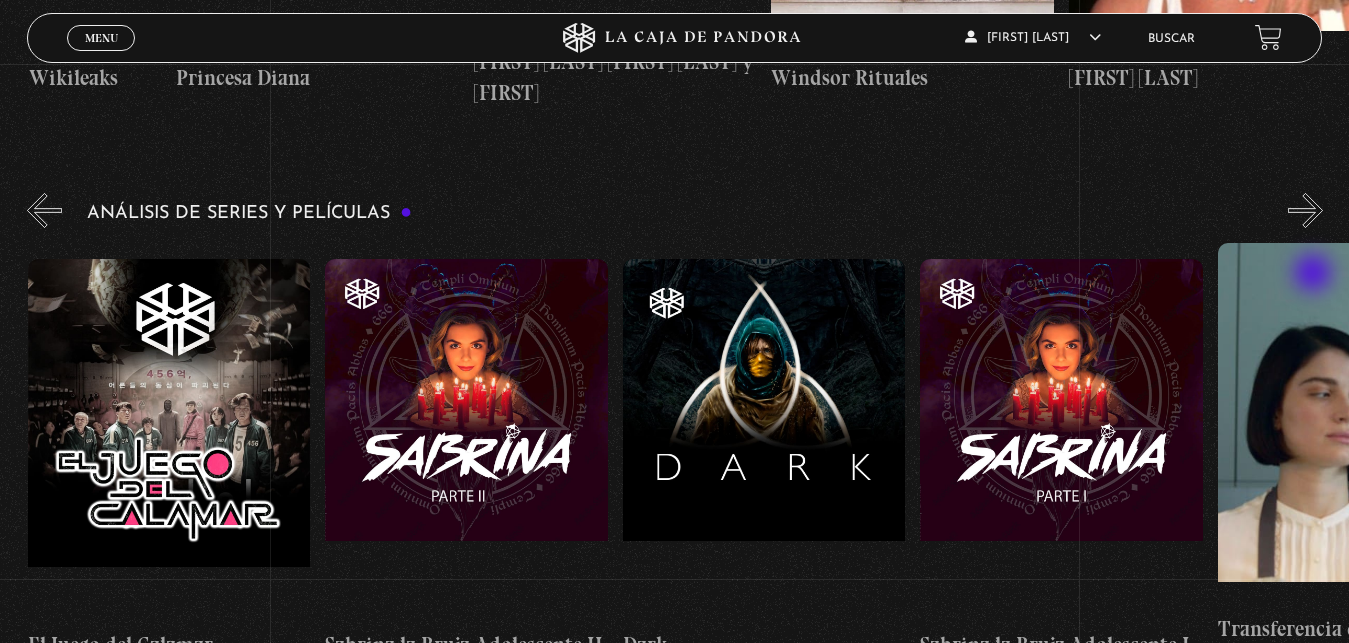 click on "»" at bounding box center [1305, 210] 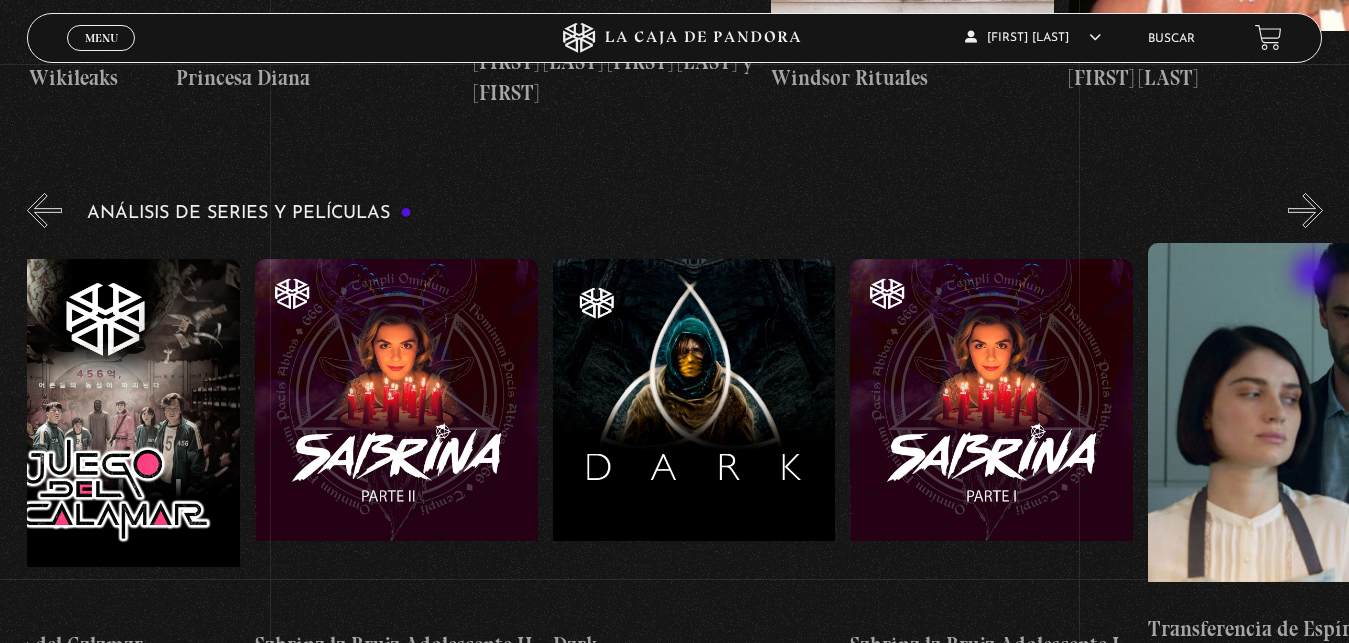 scroll, scrollTop: 0, scrollLeft: 5207, axis: horizontal 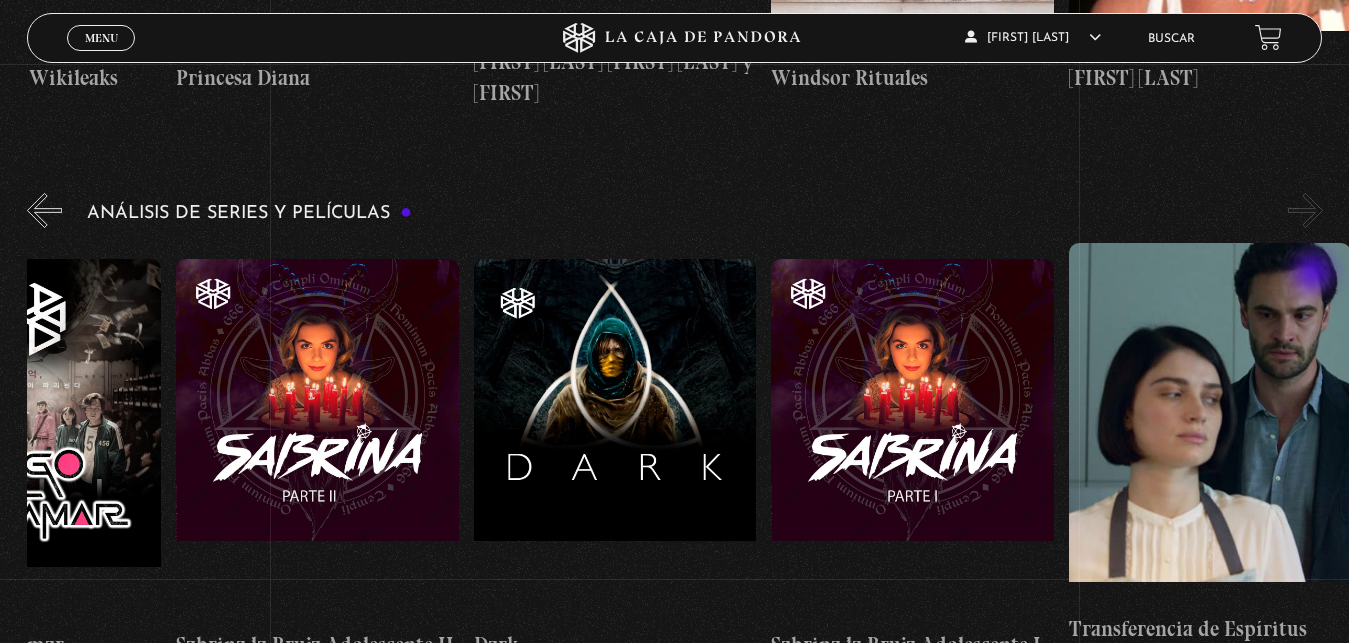 click on "»" at bounding box center (1305, 210) 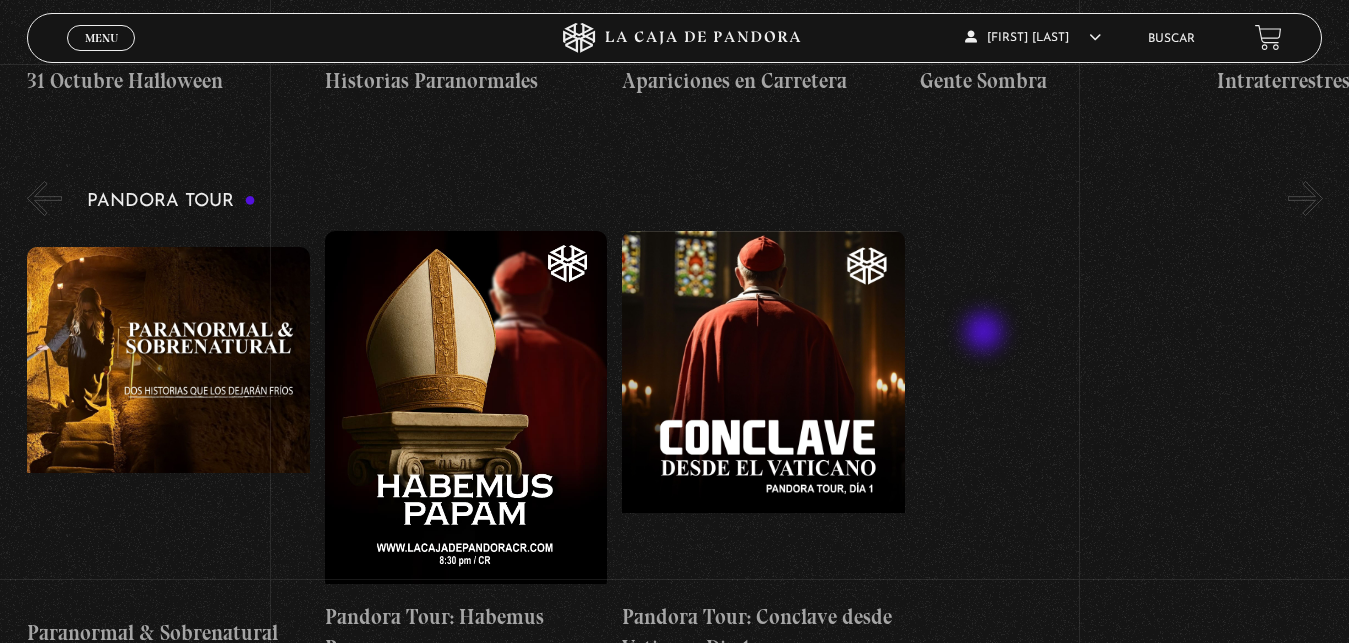 scroll, scrollTop: 2040, scrollLeft: 0, axis: vertical 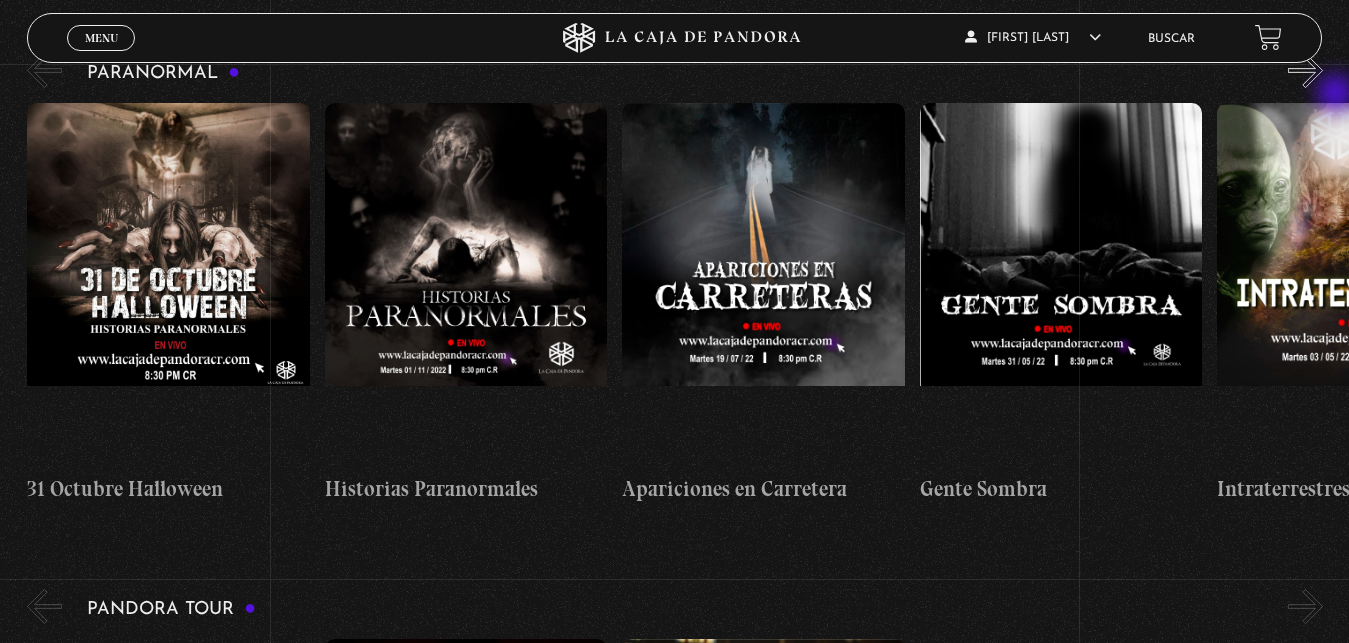 click on "»" at bounding box center [1305, 70] 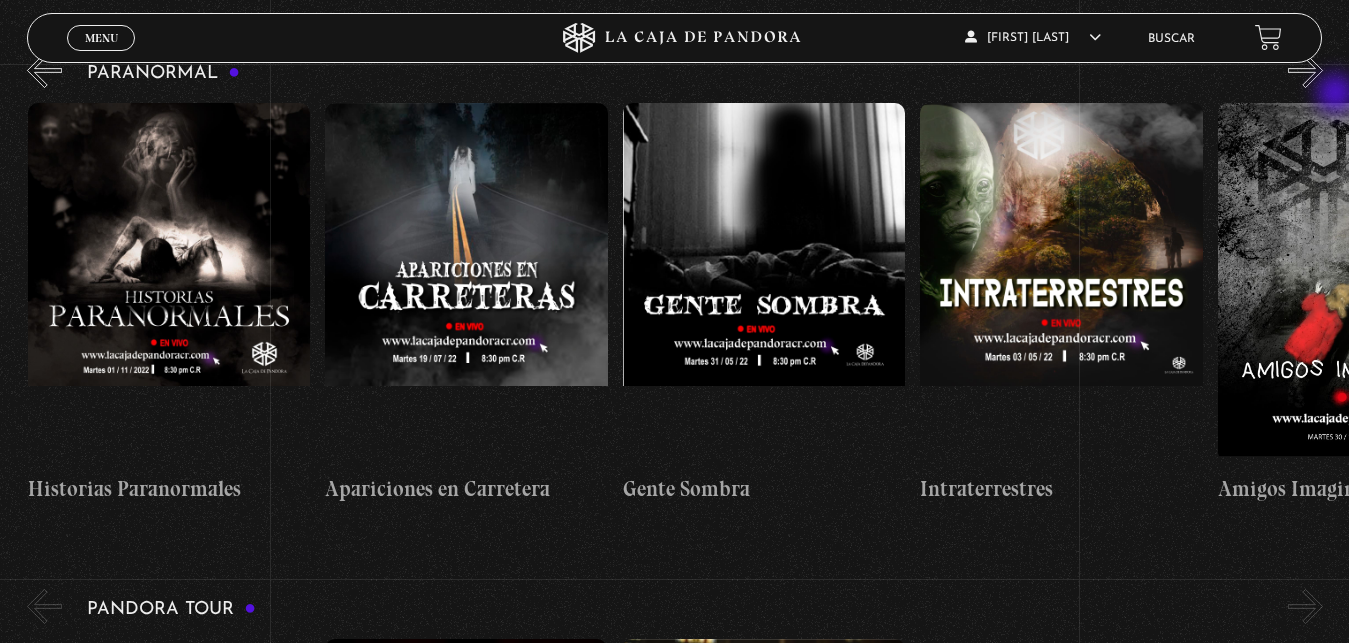 click on "»" at bounding box center (1305, 70) 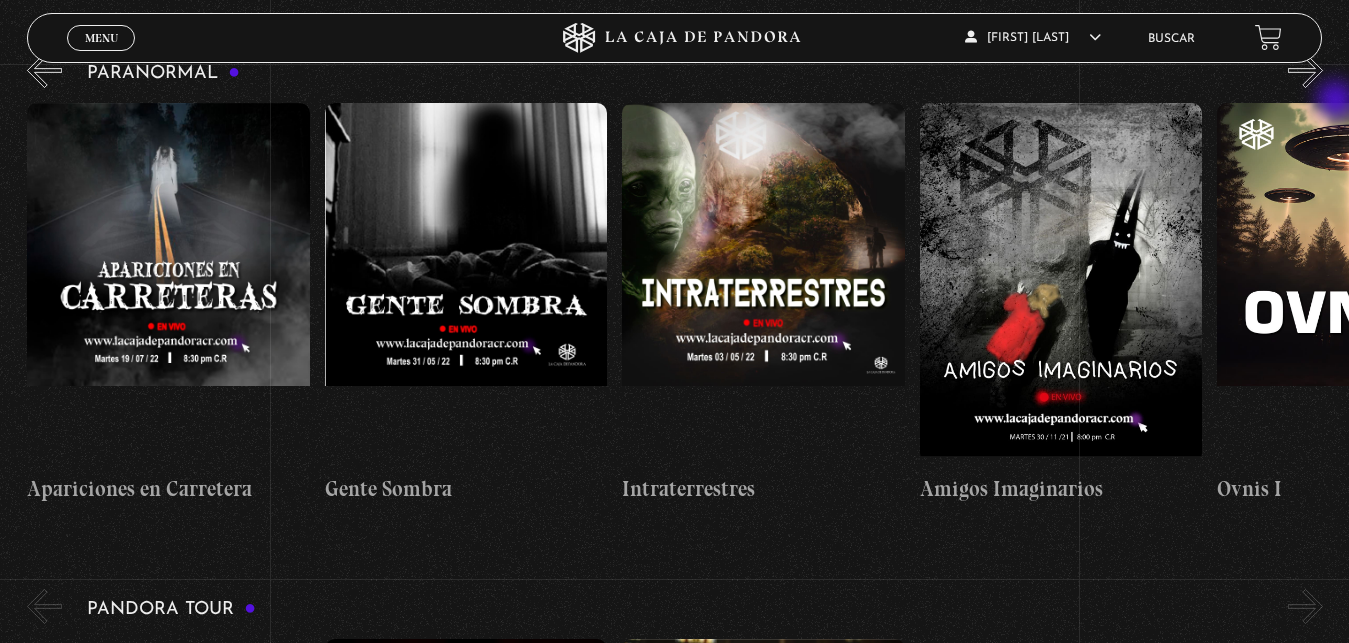 click on "»" at bounding box center [1305, 70] 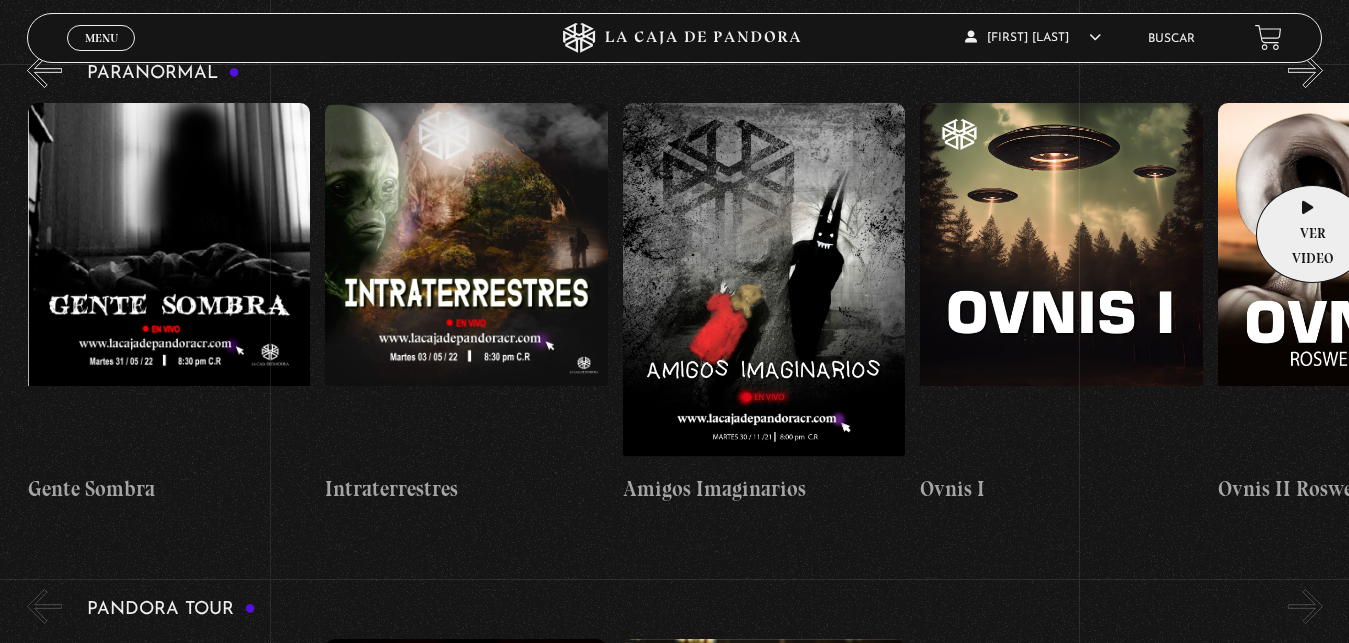 scroll, scrollTop: 0, scrollLeft: 893, axis: horizontal 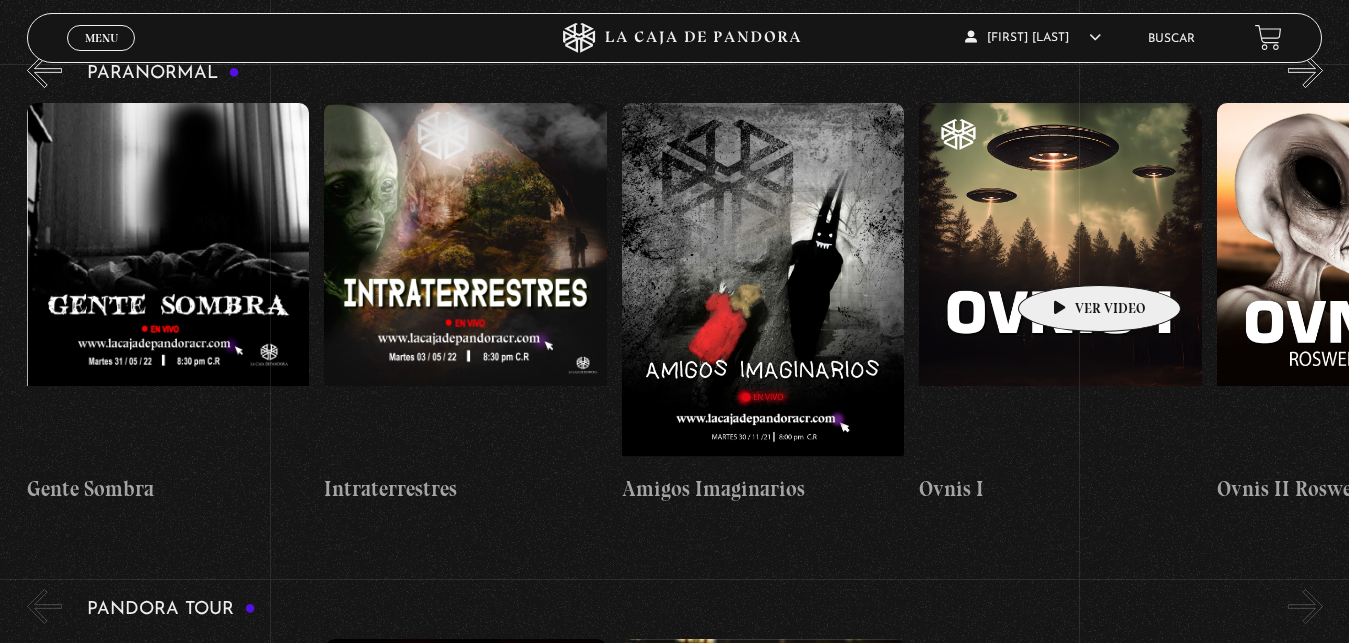 click at bounding box center [1060, 283] 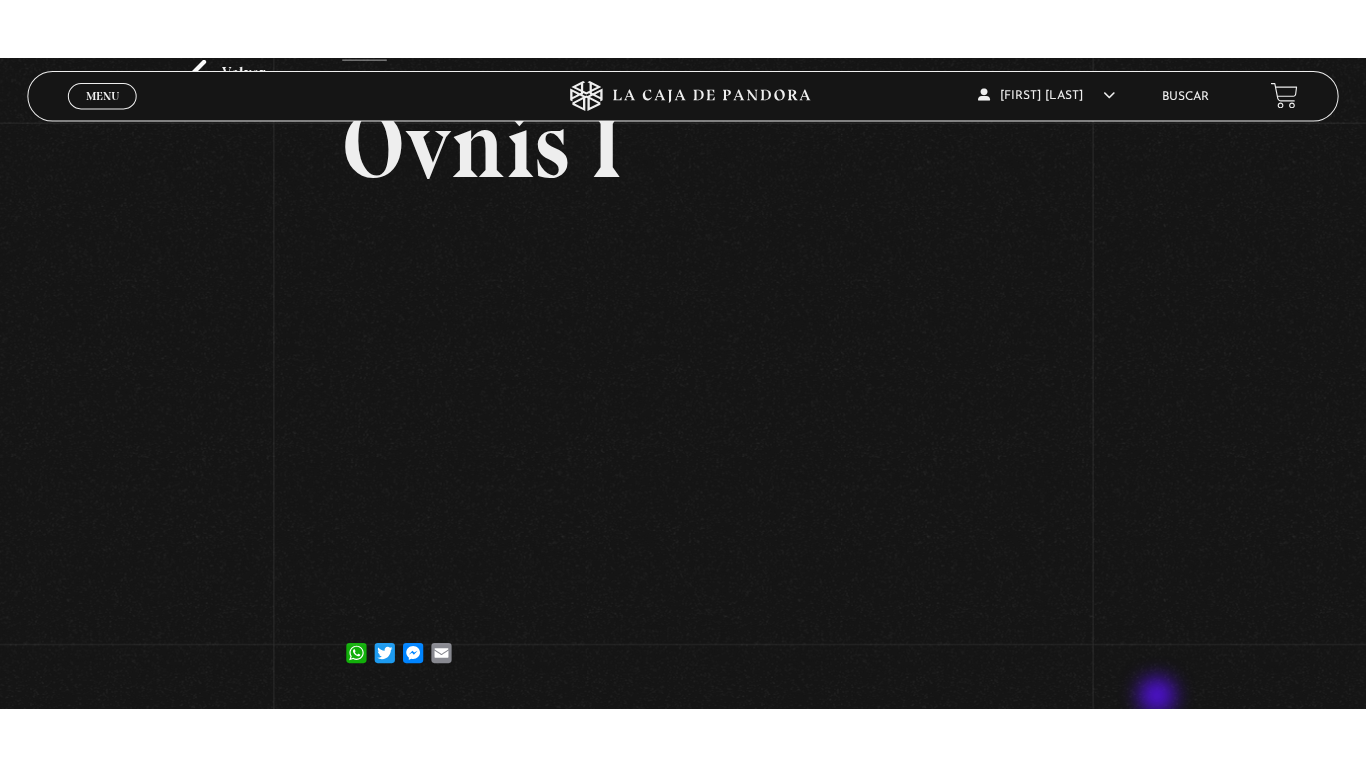 scroll, scrollTop: 204, scrollLeft: 0, axis: vertical 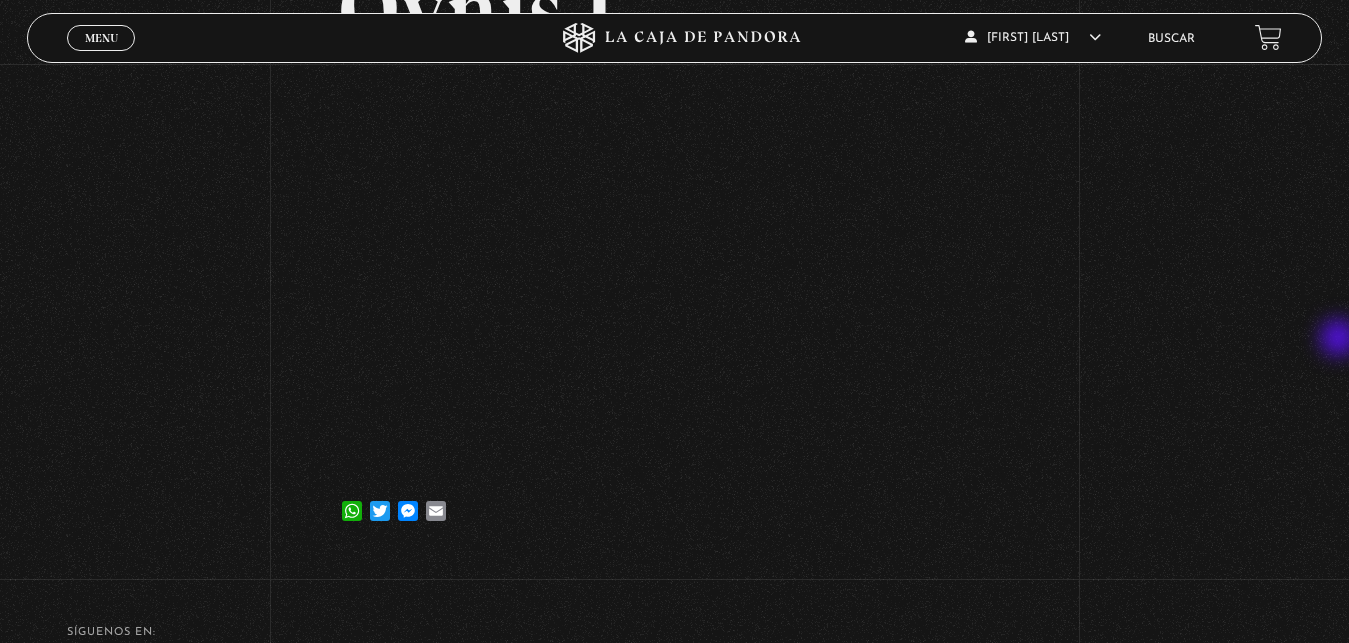 click on "Volver
[DATE]
Ovnis I
WhatsApp Twitter Messenger Email" at bounding box center (674, 208) 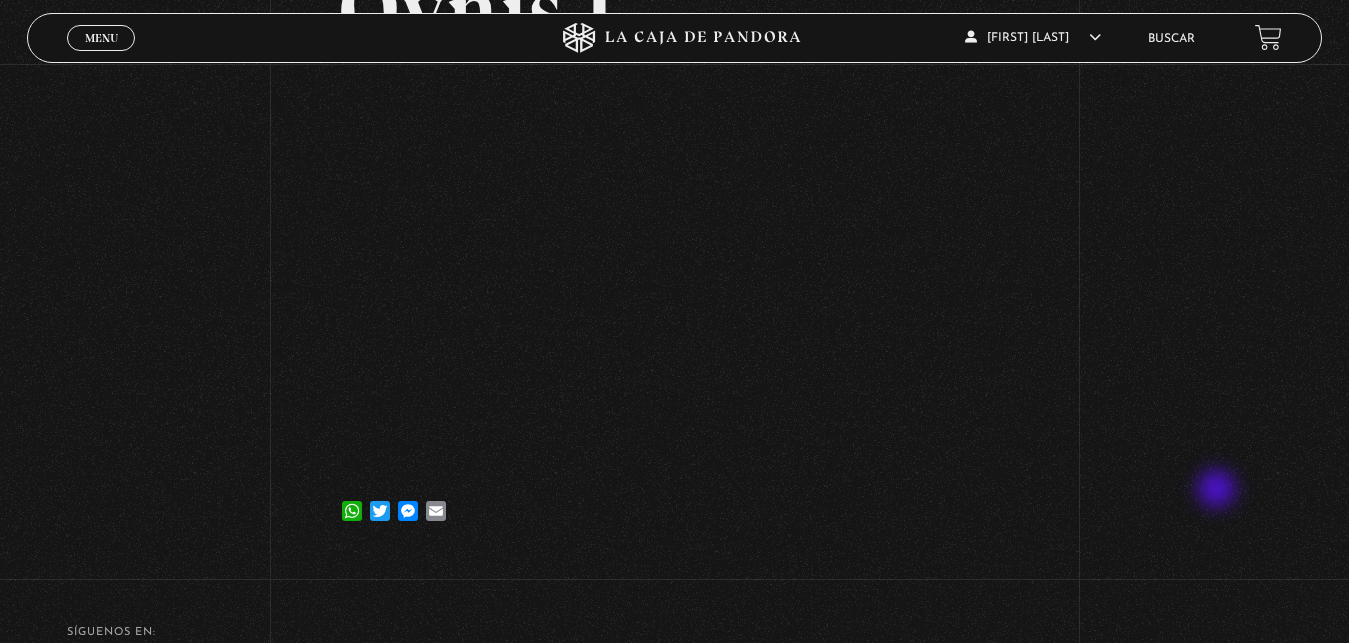 click on "Volver
[DATE]
Ovnis I
WhatsApp Twitter Messenger Email" at bounding box center [674, 208] 